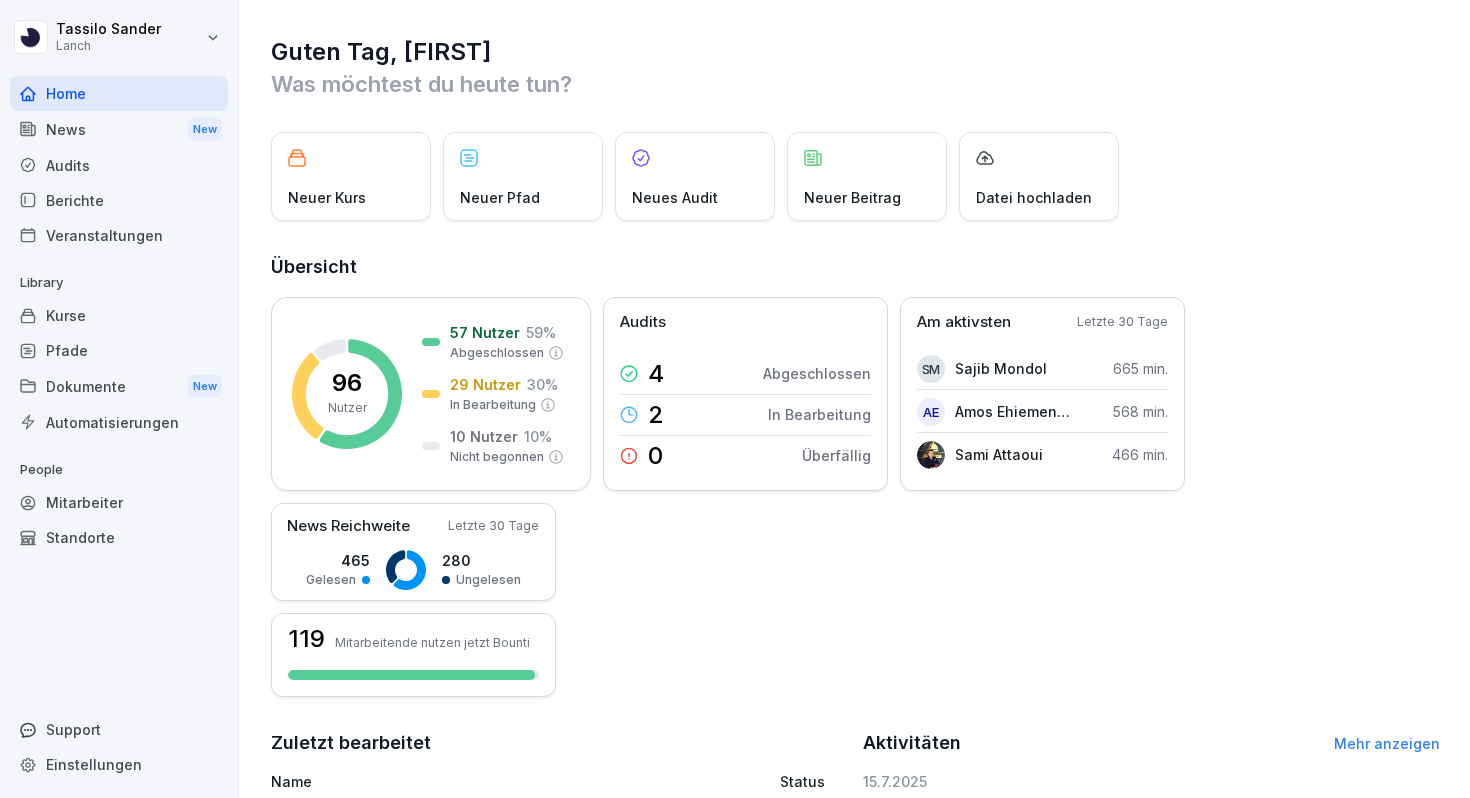 scroll, scrollTop: 0, scrollLeft: 0, axis: both 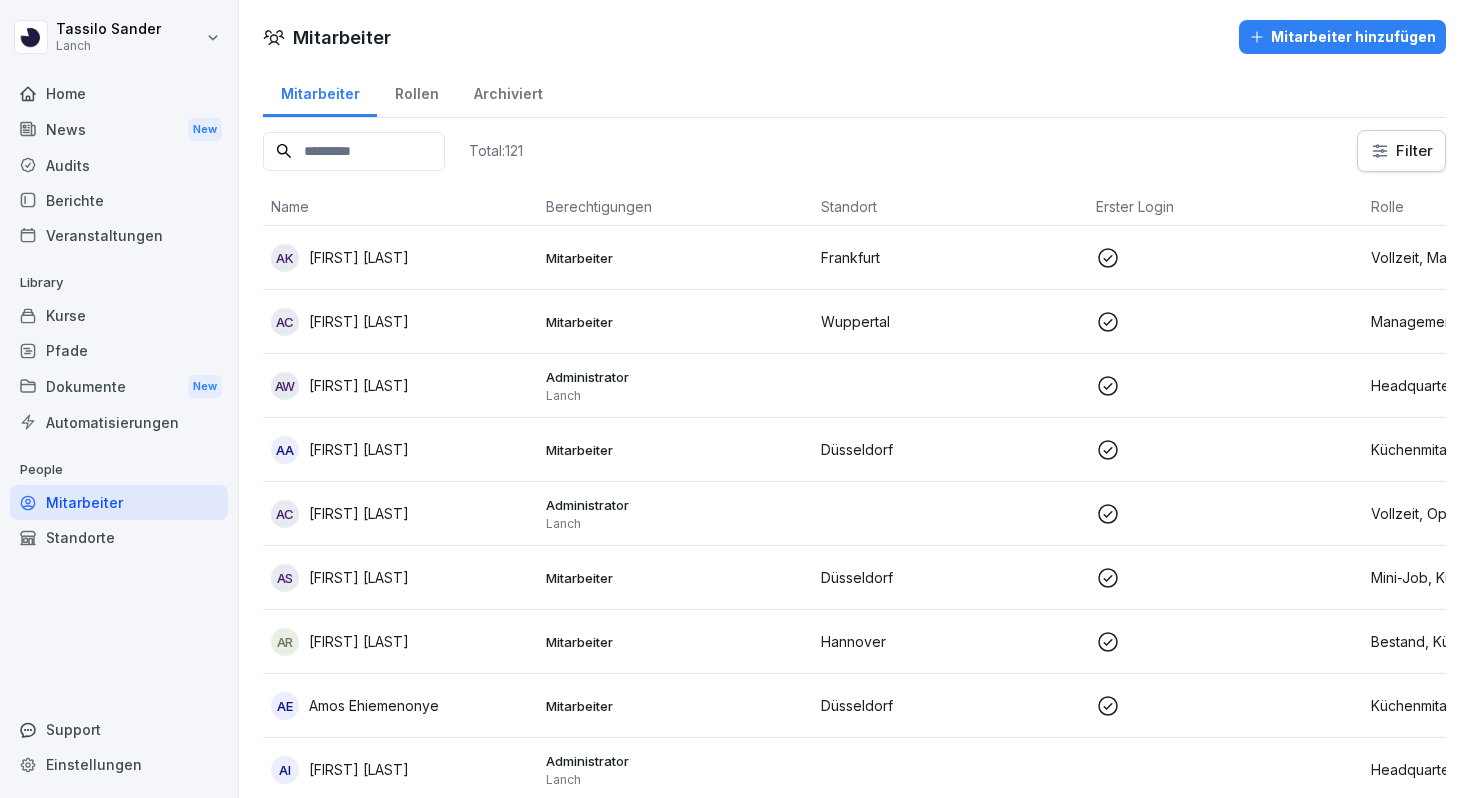 click at bounding box center (354, 151) 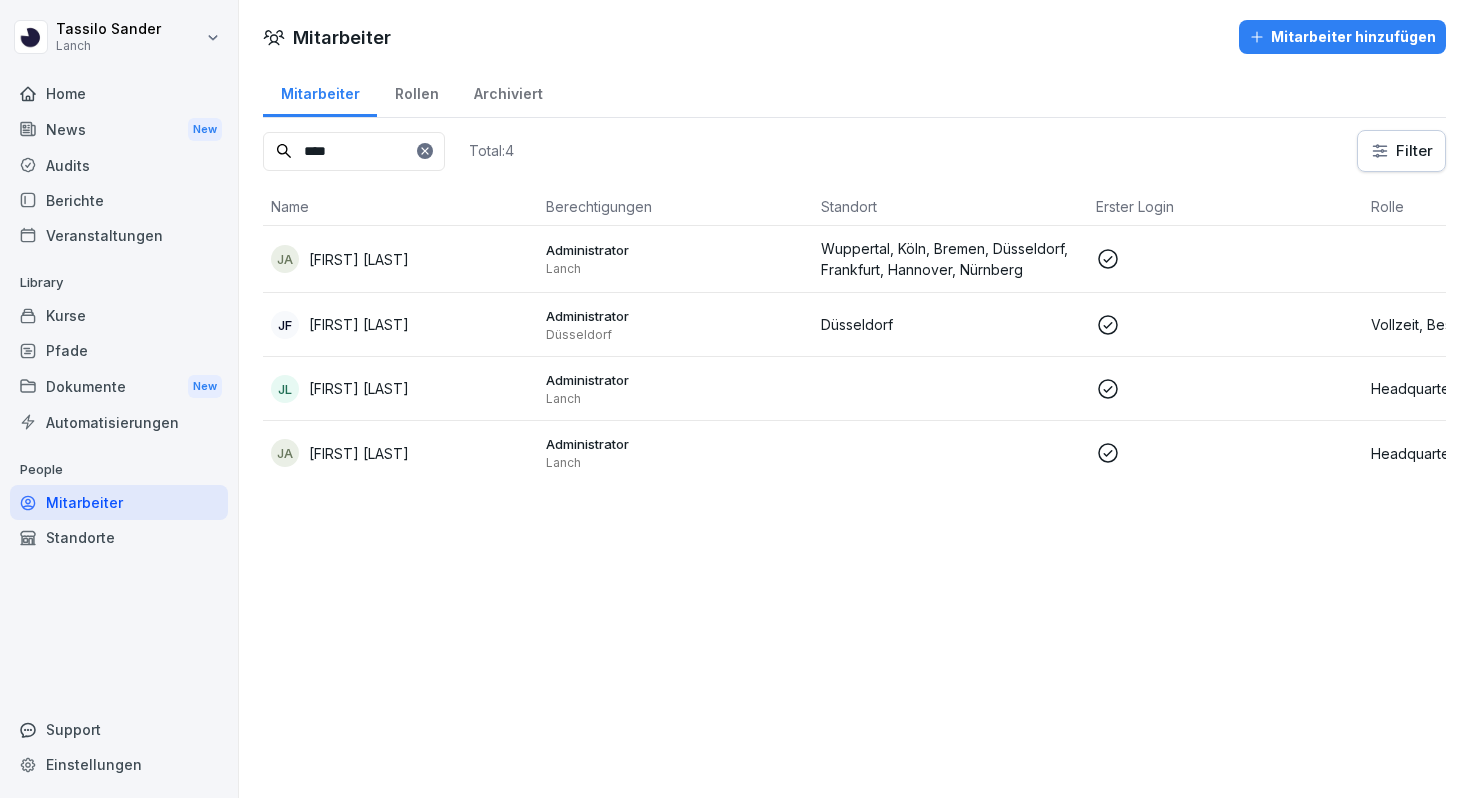 type on "****" 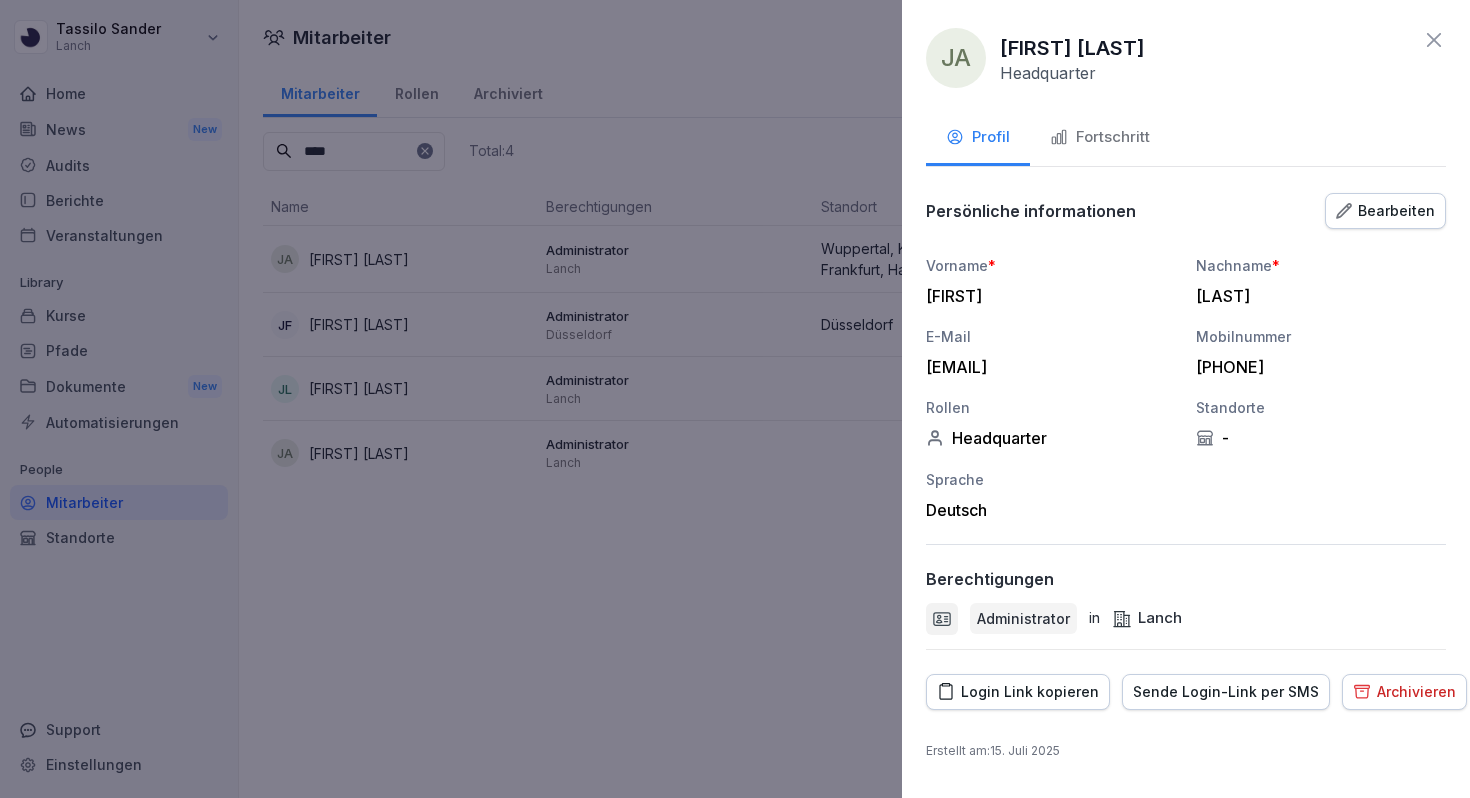 drag, startPoint x: 1194, startPoint y: 372, endPoint x: 1374, endPoint y: 373, distance: 180.00278 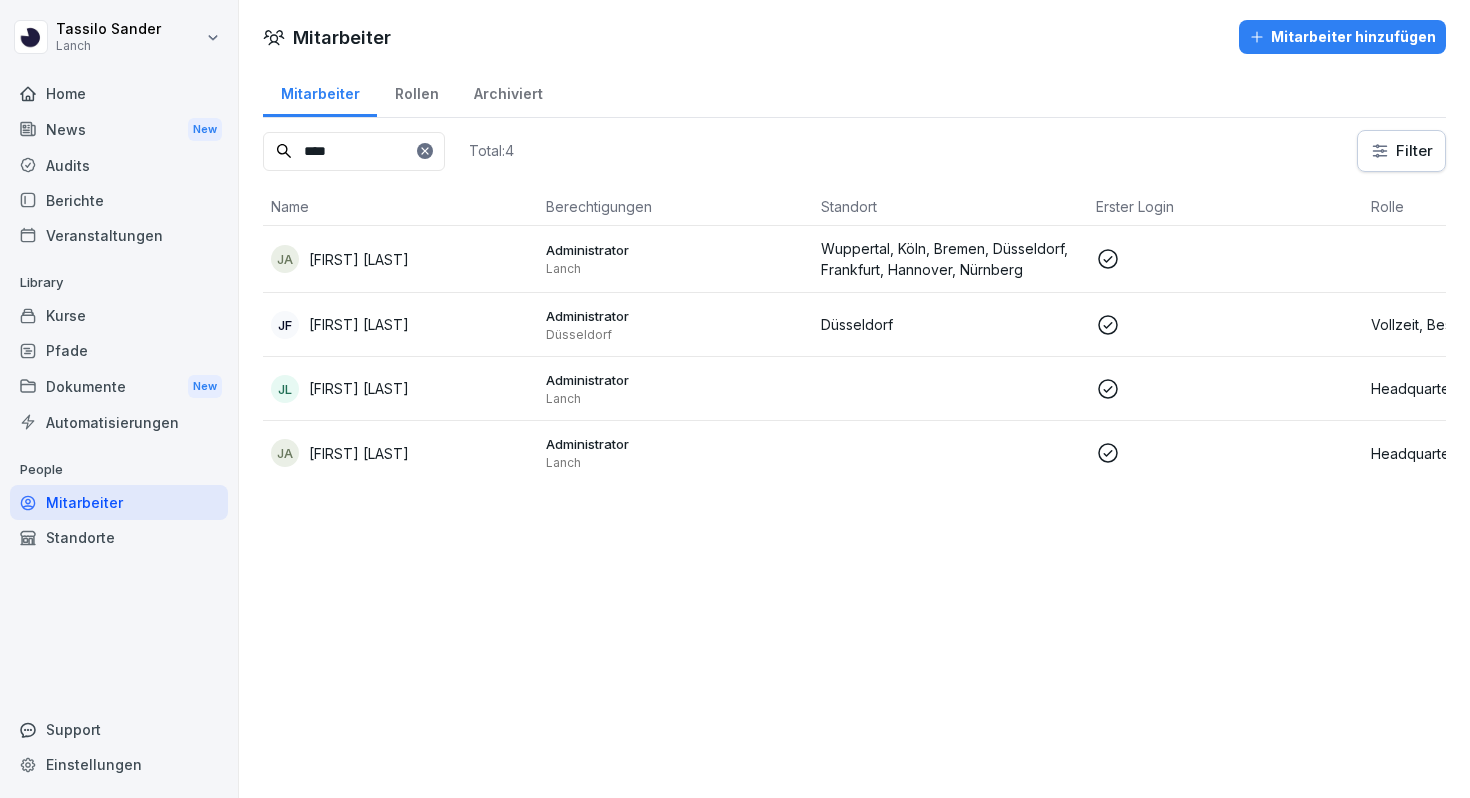 click on "Mitarbeiter Mitarbeiter hinzufügen Mitarbeiter Rollen Archiviert **** Total:  4 Filter Name Berechtigungen Standort Erster Login Rolle JA Julia Mohdi Alaoui Administrator Lanch   Wuppertal, Köln, Bremen, Düsseldorf, Frankfurt, Hannover, Nürnberg JF Julian Frohn Administrator Düsseldorf   Düsseldorf Vollzeit, Bestand, Betriebsleiter JL Julian Liebhold Administrator Lanch   Headquarter, Betriebsleiter JA Julius Arndt Administrator Lanch   Headquarter" at bounding box center [854, 399] 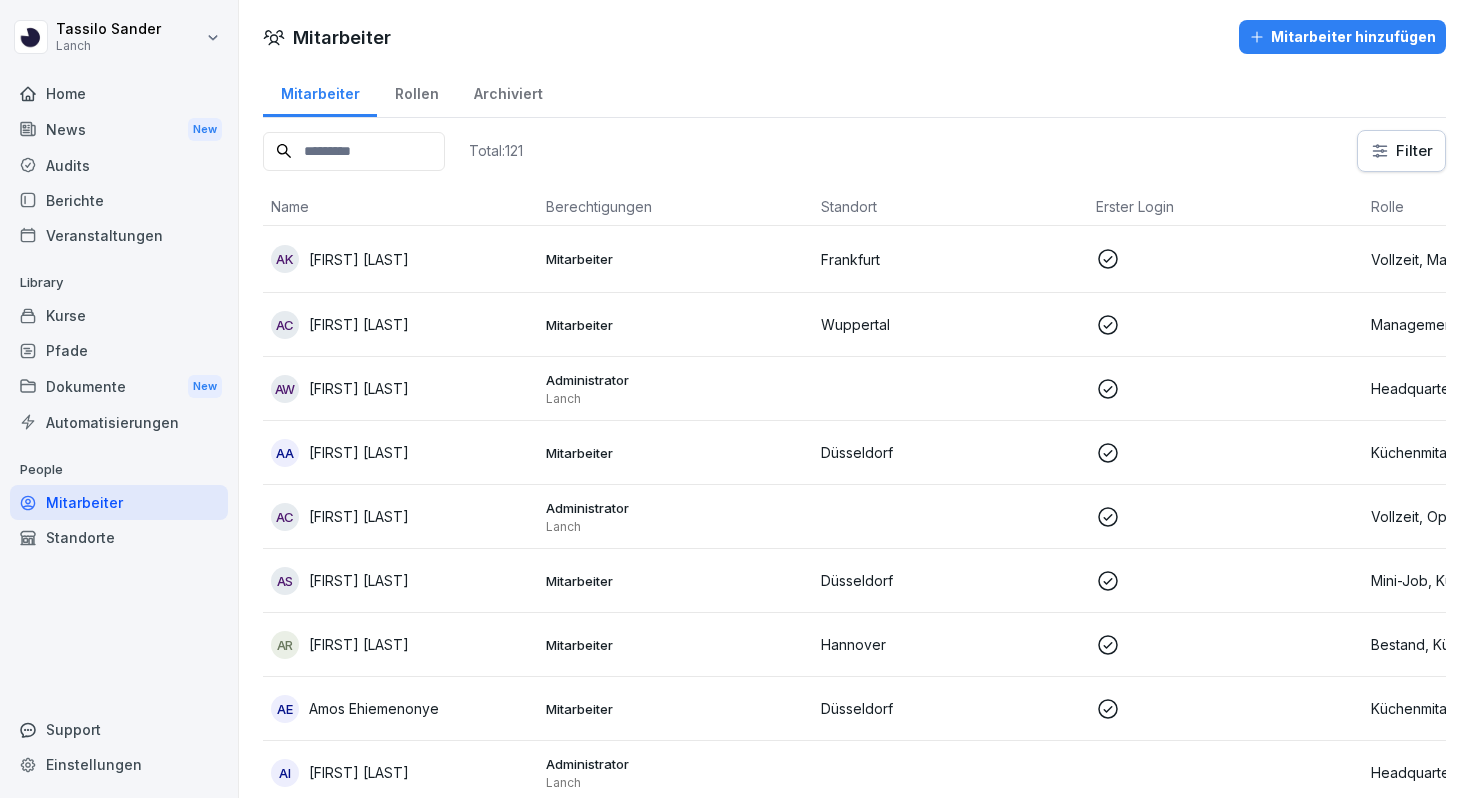 click on "Dokumente New" at bounding box center [119, 386] 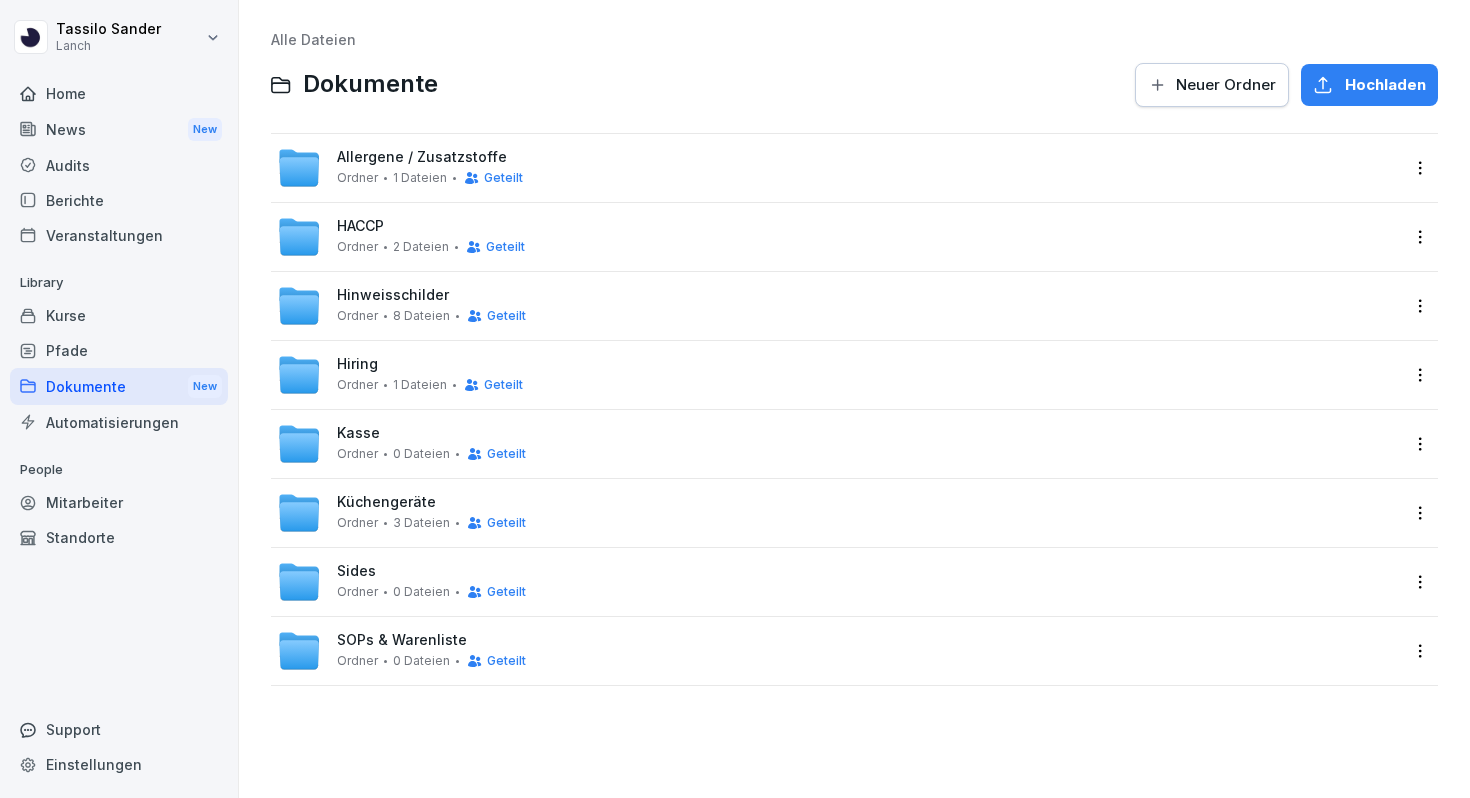 click on "News New" at bounding box center [119, 129] 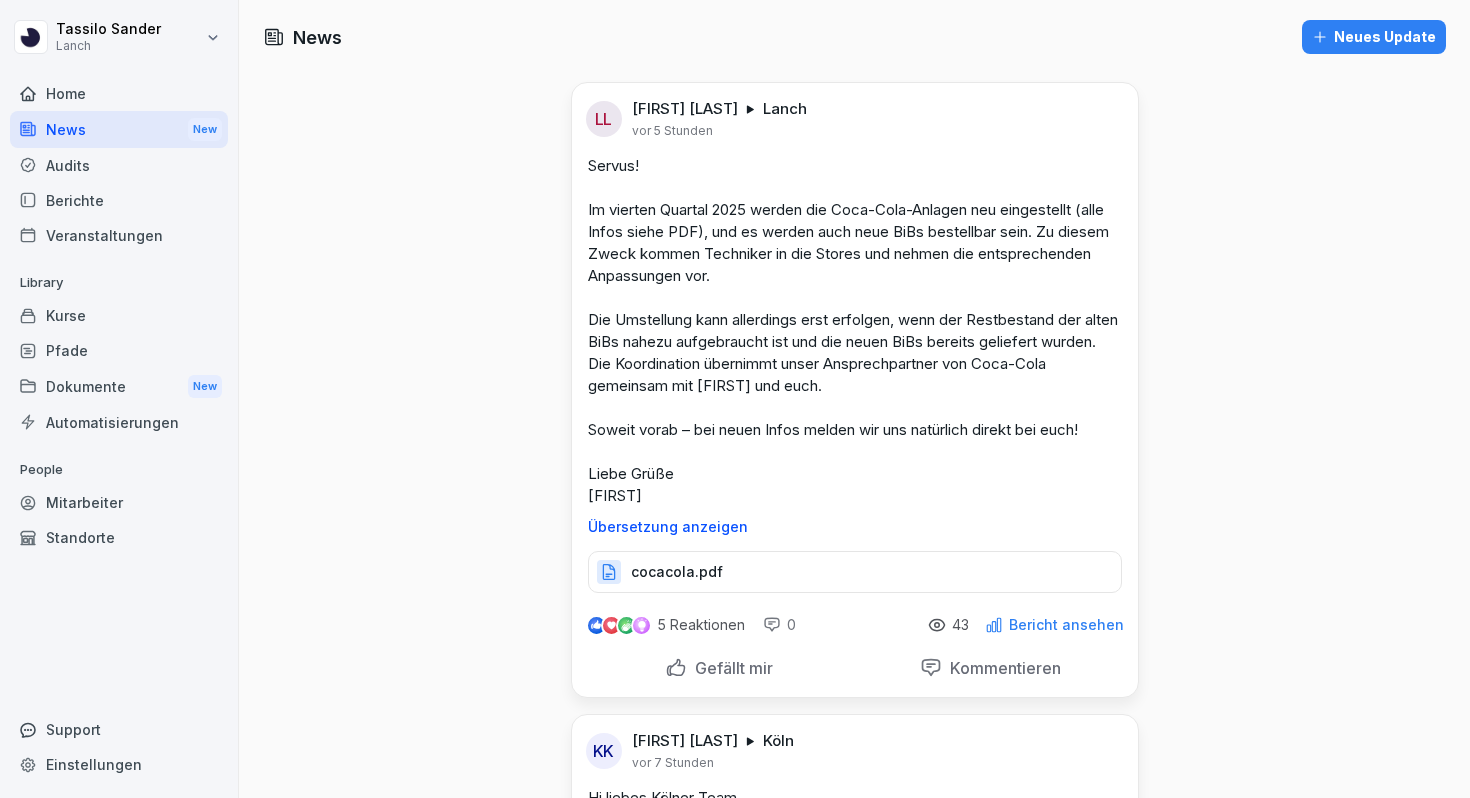click on "Mitarbeiter" at bounding box center (119, 502) 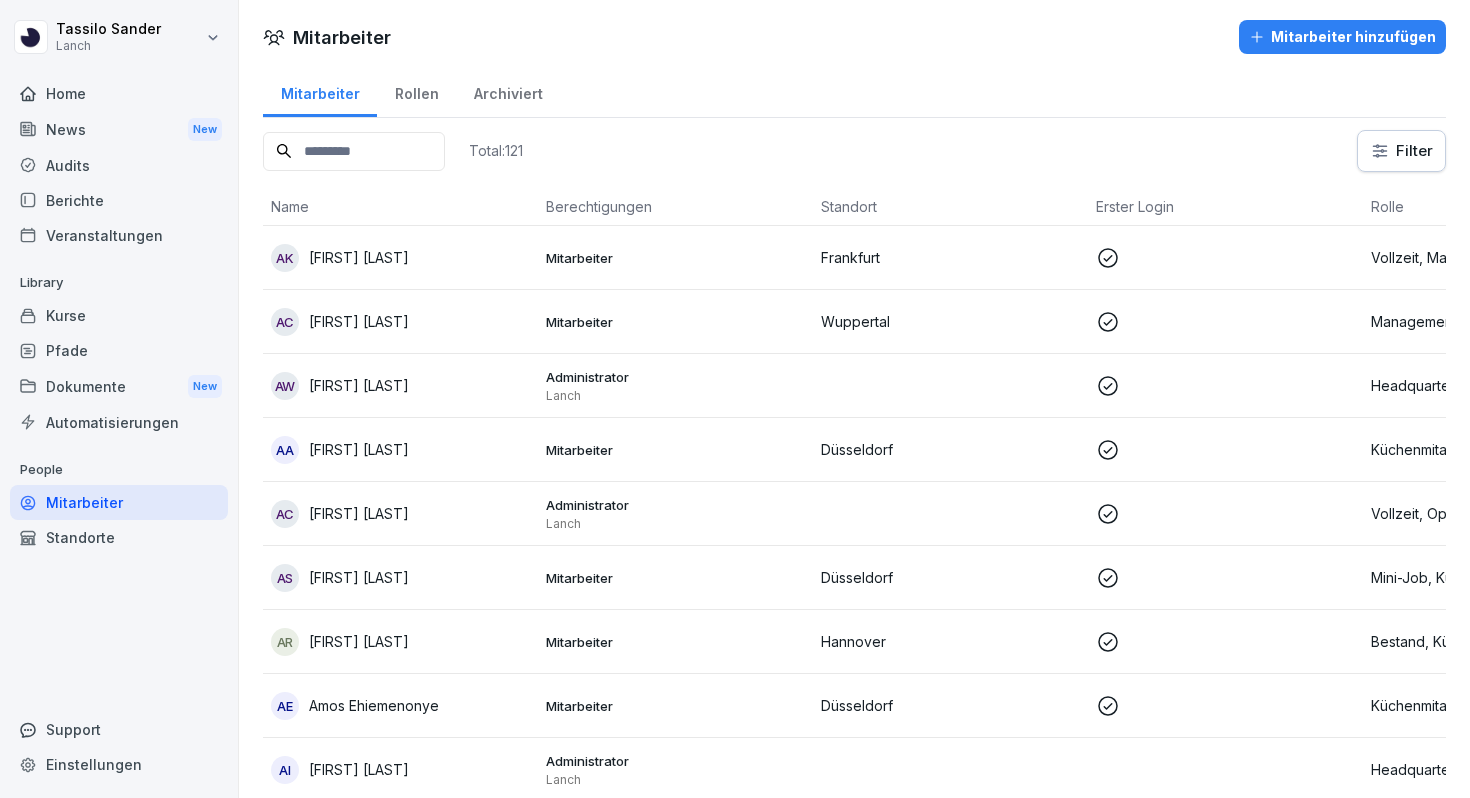 click at bounding box center (354, 151) 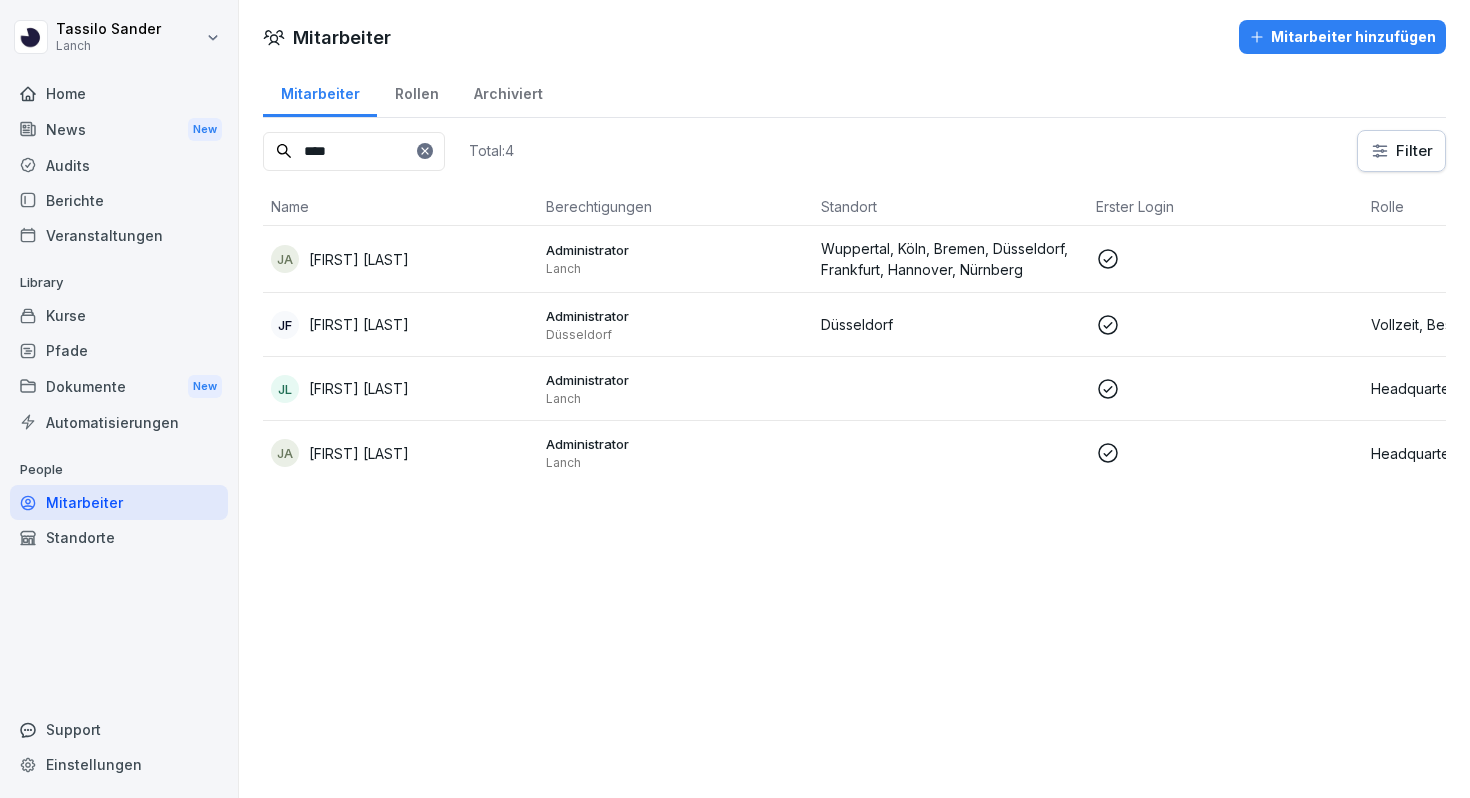 type on "****" 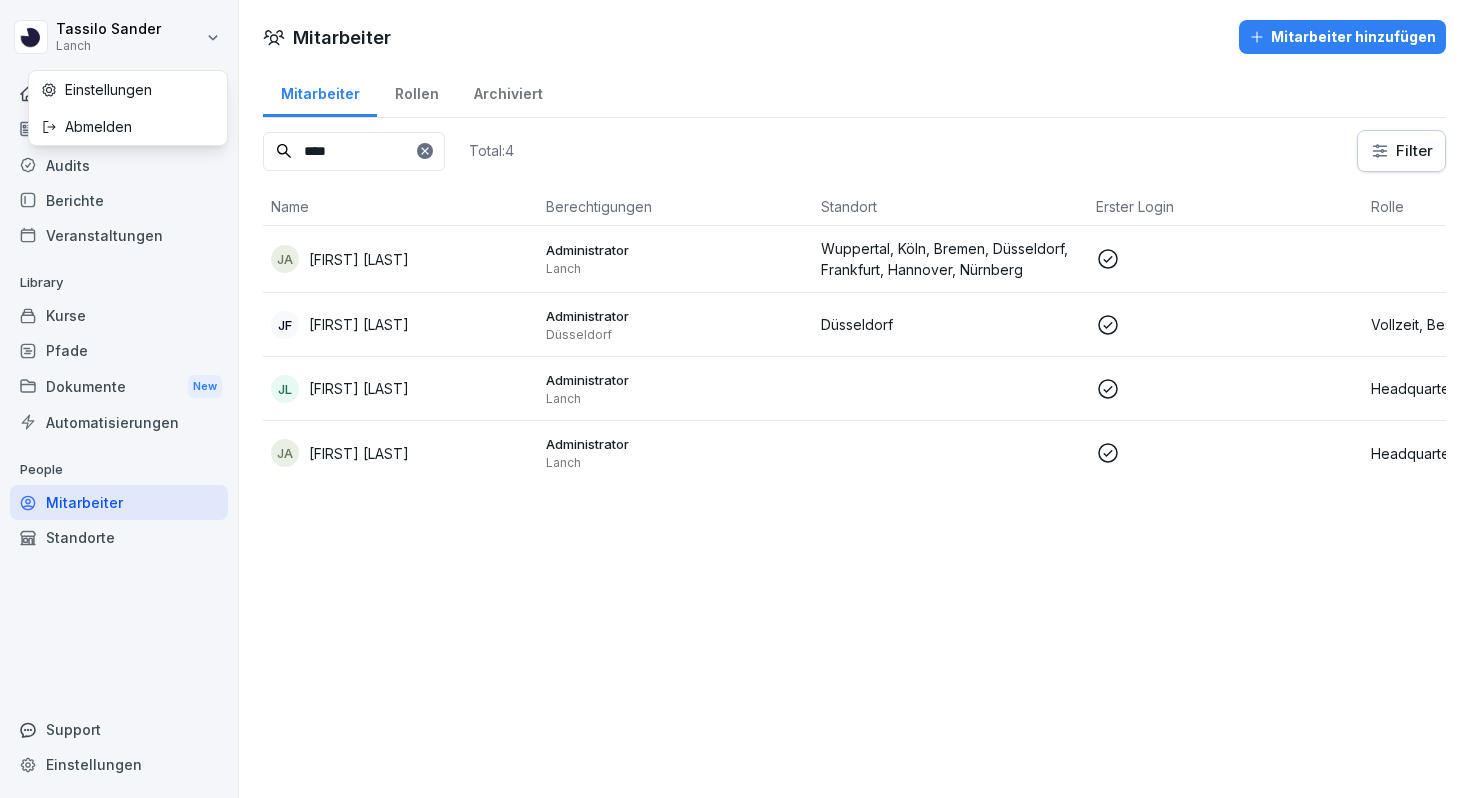 click on "Einstellungen" at bounding box center (128, 89) 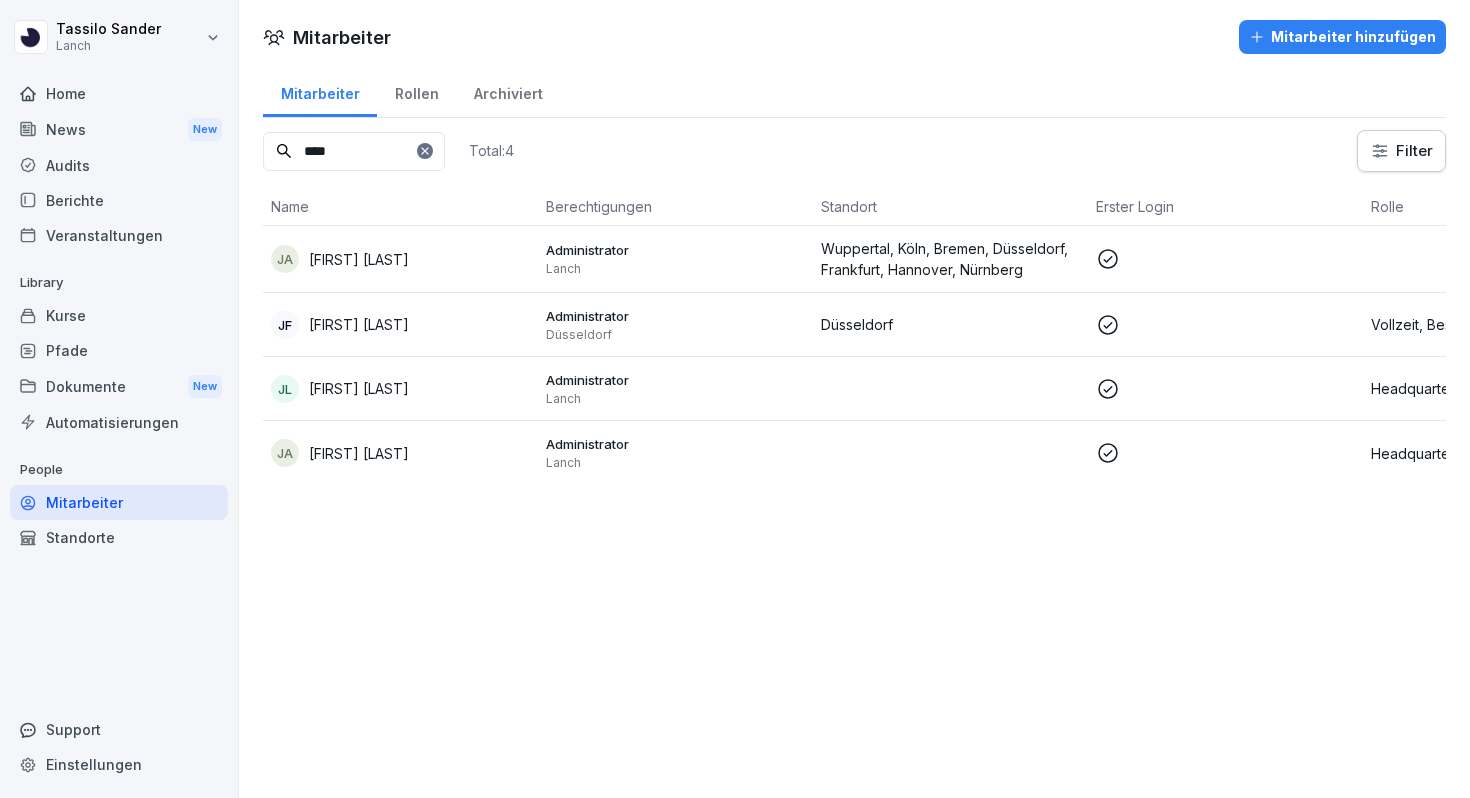 select on "**" 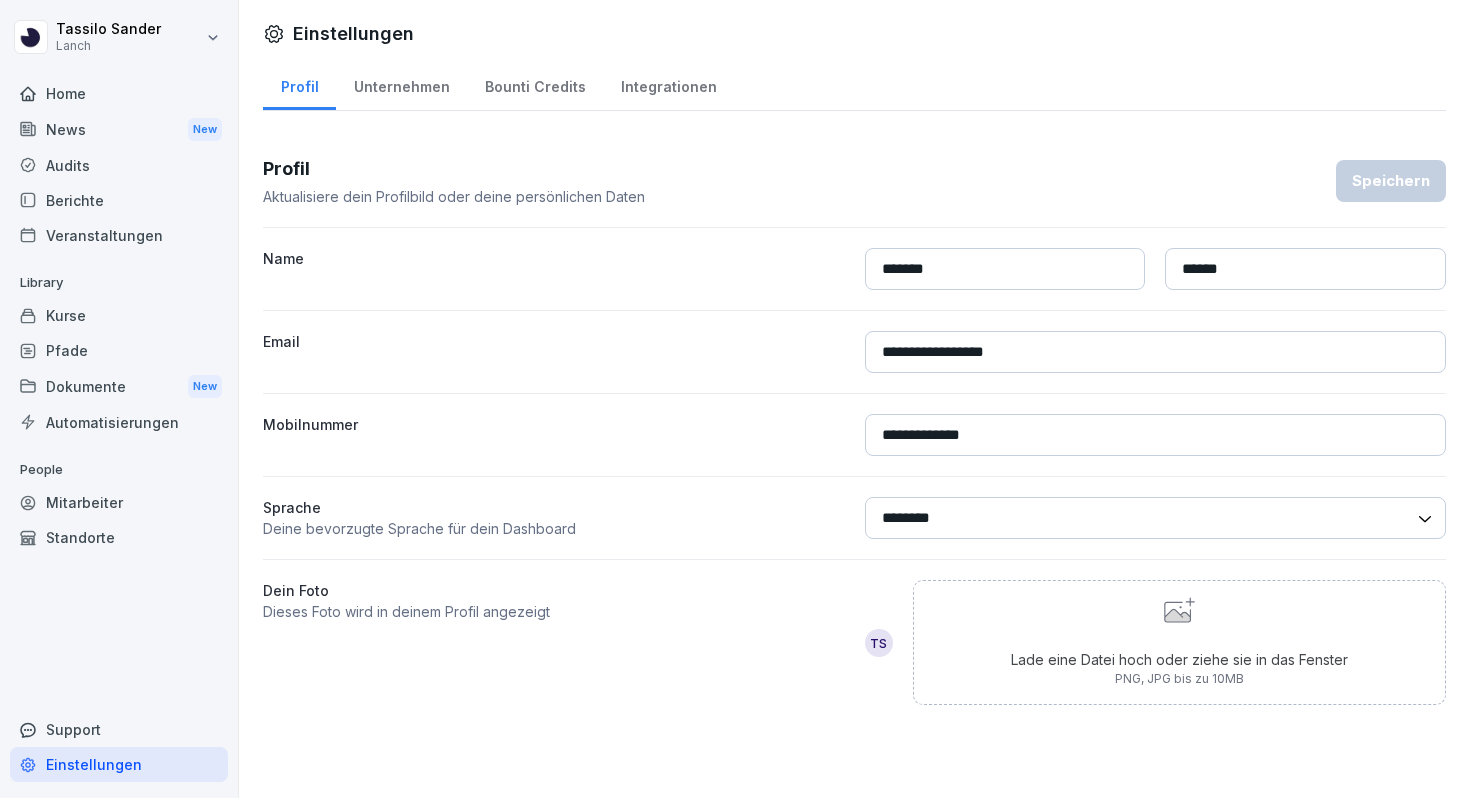 click on "Unternehmen" at bounding box center [401, 84] 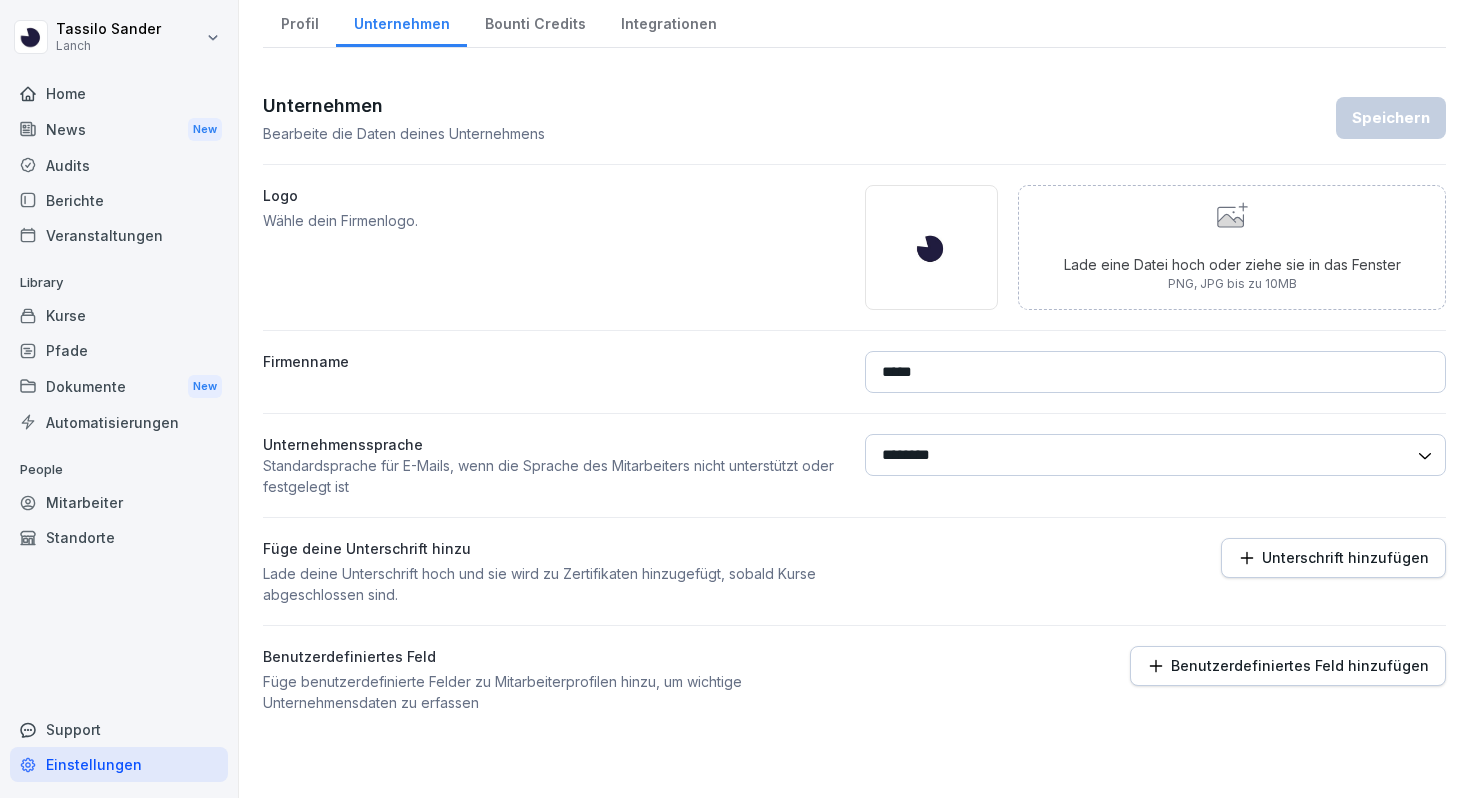 scroll, scrollTop: 0, scrollLeft: 0, axis: both 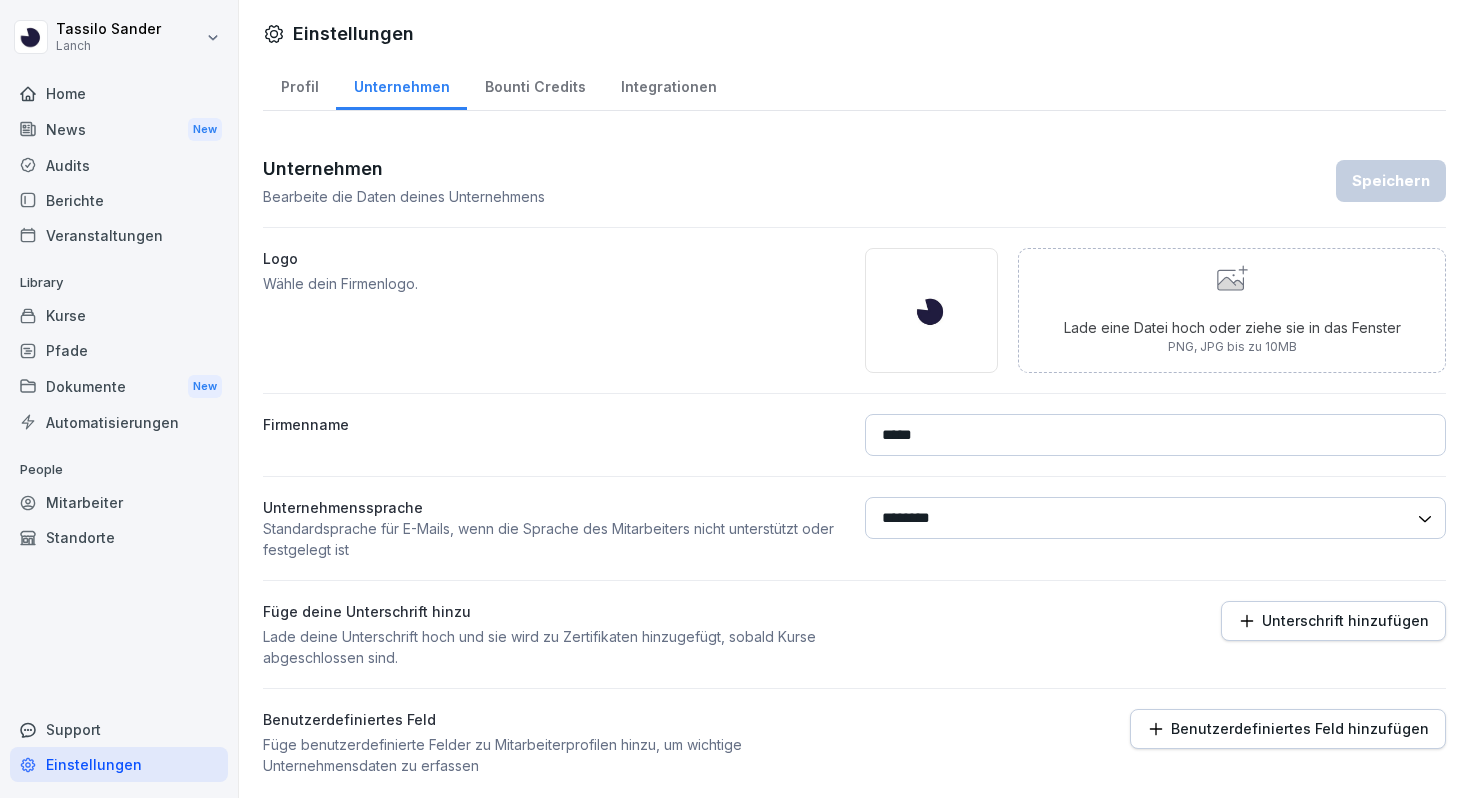 click on "Integrationen" at bounding box center [668, 84] 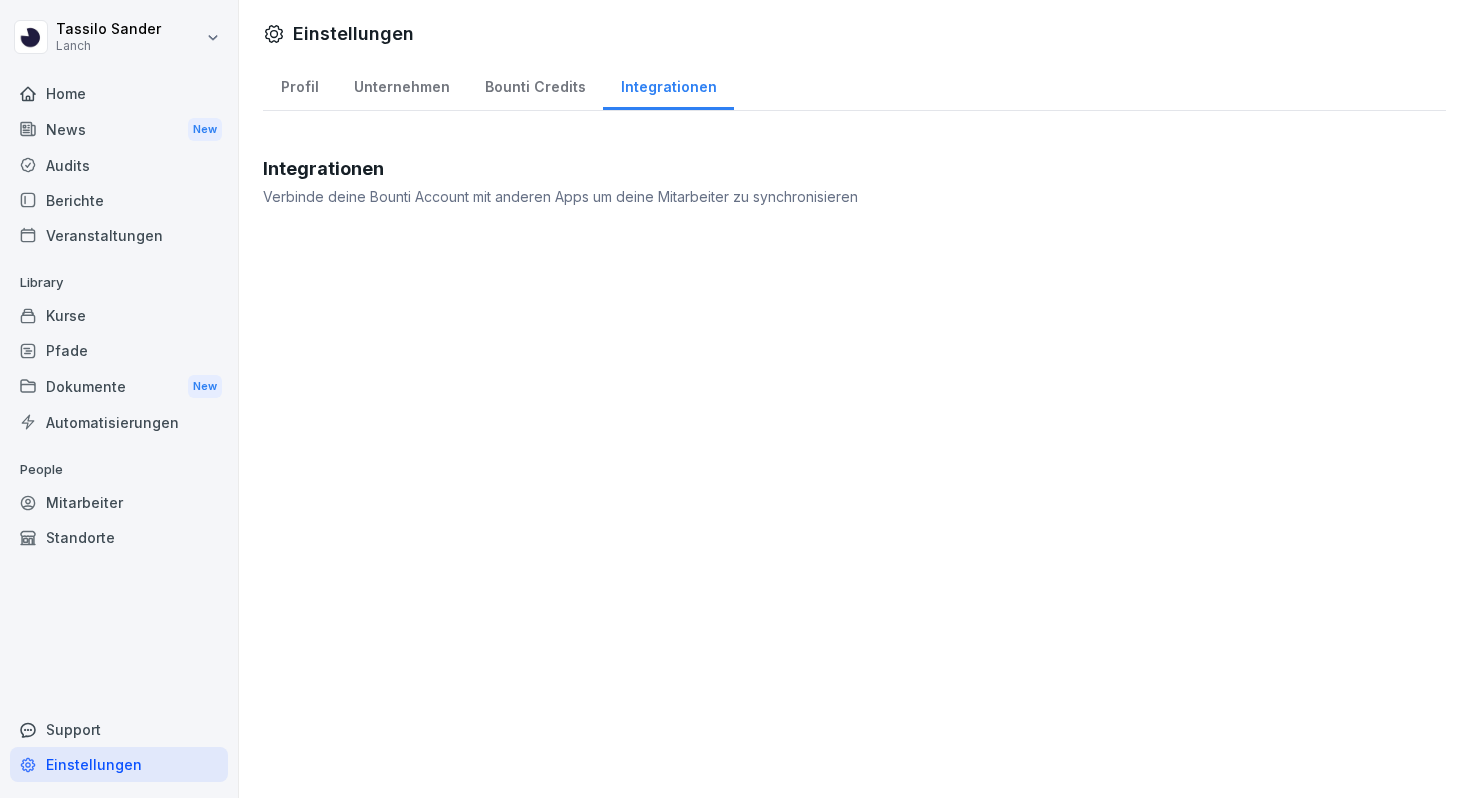 click on "Bounti Credits" at bounding box center (535, 84) 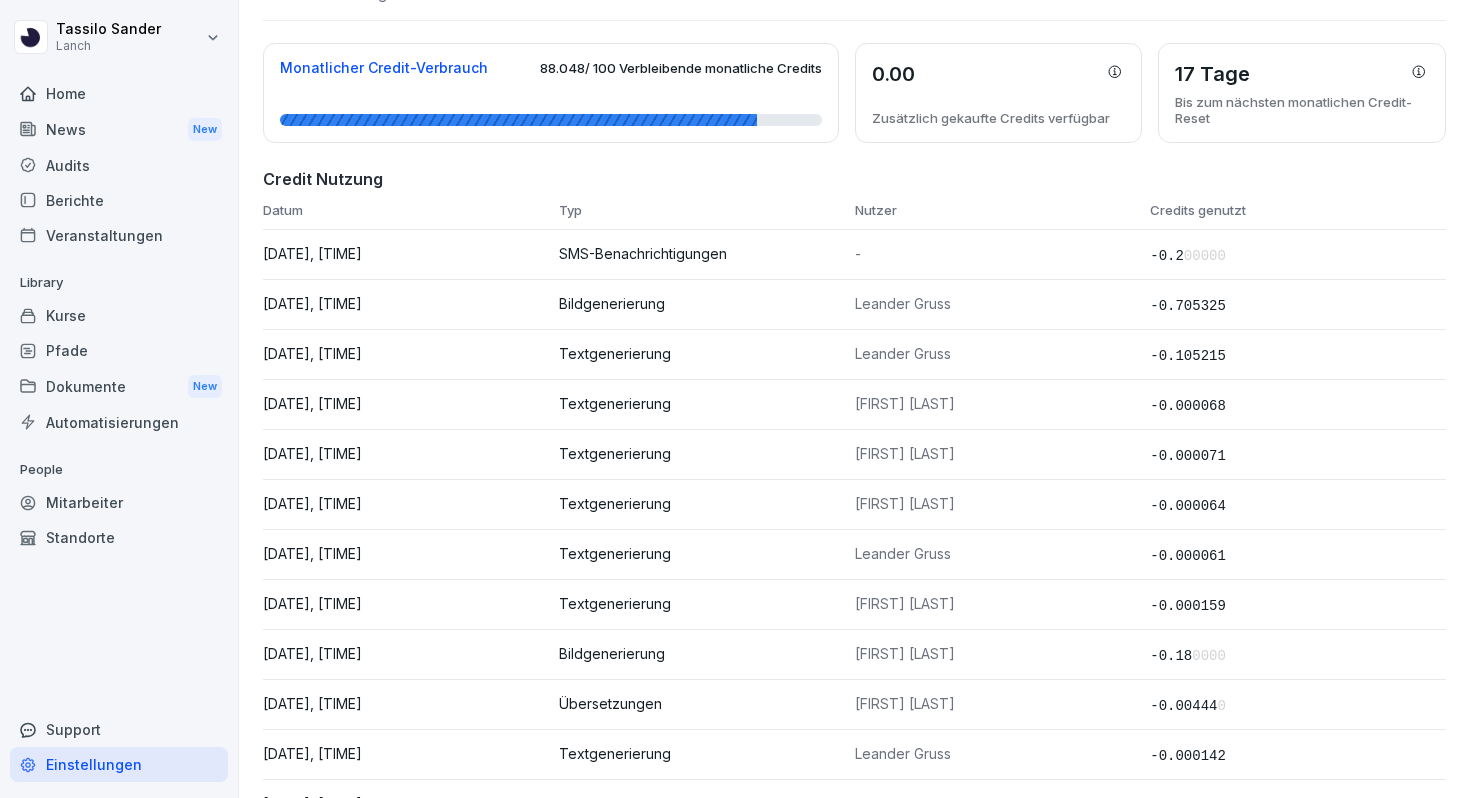 scroll, scrollTop: 0, scrollLeft: 0, axis: both 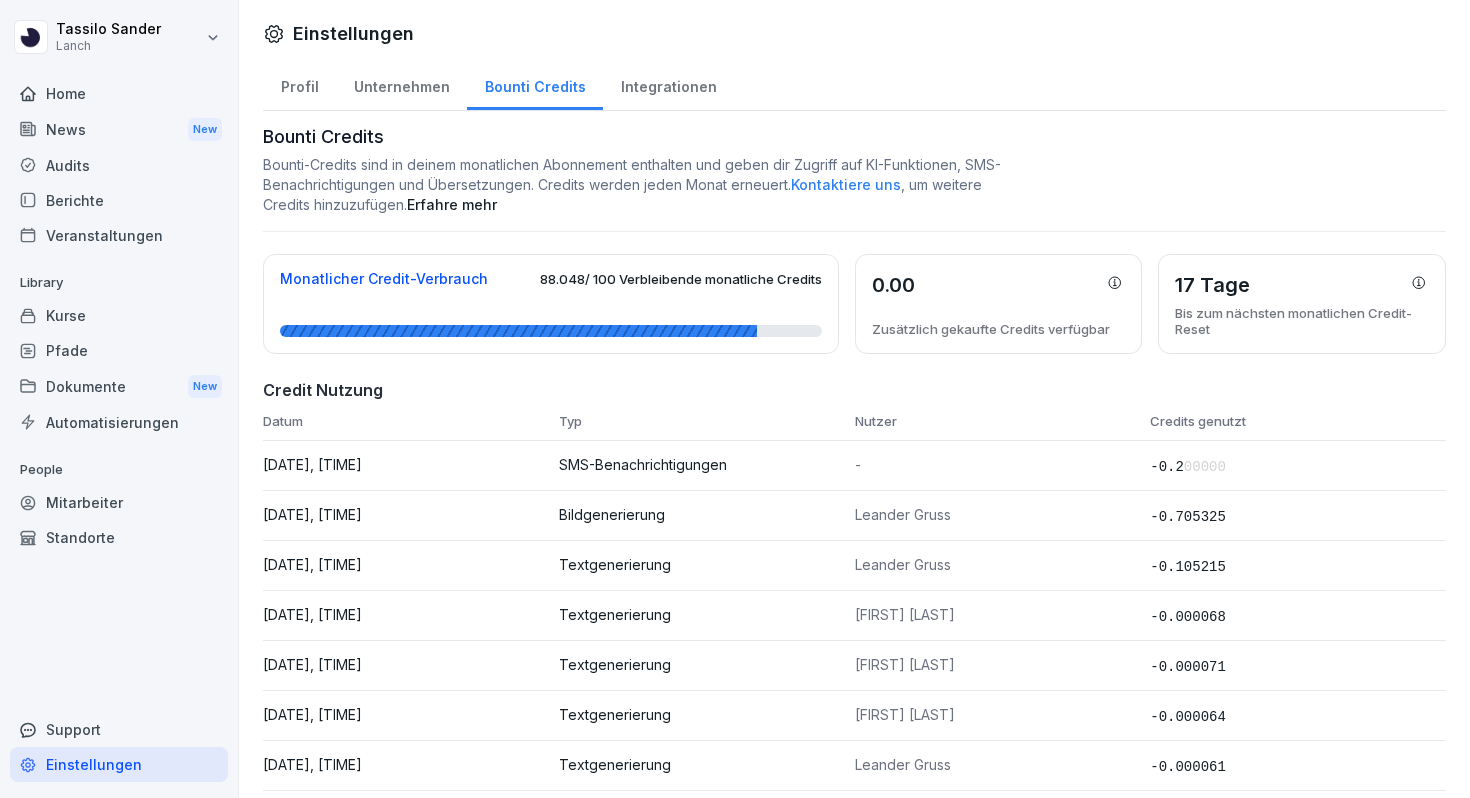 click on "Tassilo   Sander Lanch Home News New Audits Berichte Veranstaltungen Library Kurse Pfade Dokumente New Automatisierungen People Mitarbeiter Standorte Support Einstellungen Einstellungen Profil Unternehmen Bounti Credits Integrationen Bounti Credits Bounti-Credits sind in deinem monatlichen Abonnement enthalten und geben dir Zugriff auf KI-Funktionen, SMS-Benachrichtigungen und Übersetzungen. Credits werden jeden Monat erneuert.  Kontaktiere uns , um weitere Credits hinzuzufügen.  Erfahre mehr Monatlicher Credit-Verbrauch 88.048  /   100   Verbleibende monatliche Credits 0.00 Zusätzlich gekaufte Credits verfügbar 17 Tage Bis zum nächsten monatlichen Credit-Reset Credit Nutzung Datum Typ Nutzer Credits genutzt 15.07.2025, 17:00 SMS-Benachrichtigungen -   -0.2 00000 15.07.2025, 16:00 Bildgenerierung Leander Gruss   -0.705325 15.07.2025, 16:00 Textgenerierung Leander Gruss   -0.105215 15.07.2025, 12:00 Textgenerierung Leon Lohaus   -0.000068 15.07.2025, 10:00 Textgenerierung Kaan Katirci   -0.000071   -0.18" at bounding box center [735, 399] 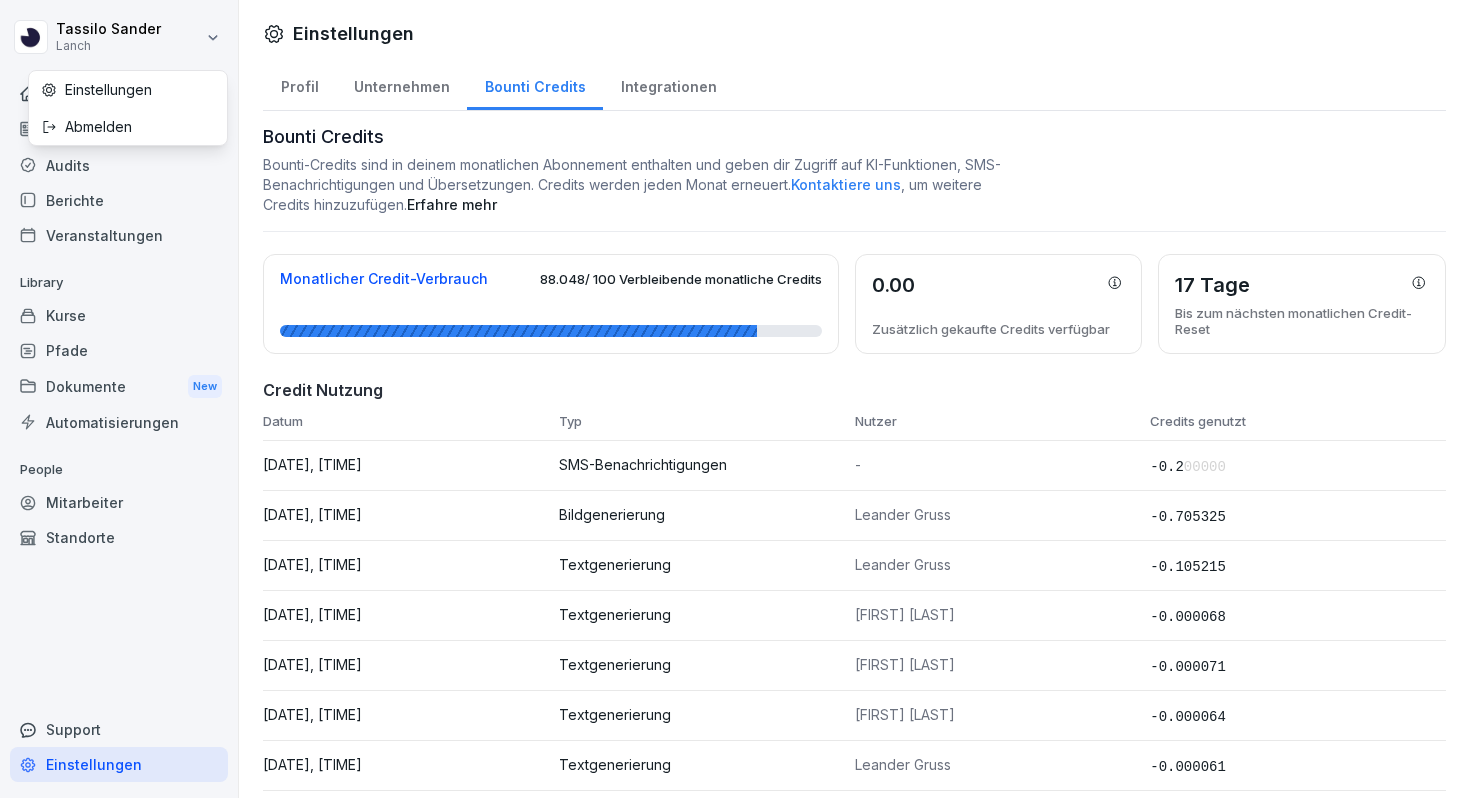 click on "Tassilo   Sander Lanch Home News New Audits Berichte Veranstaltungen Library Kurse Pfade Dokumente New Automatisierungen People Mitarbeiter Standorte Support Einstellungen Einstellungen Profil Unternehmen Bounti Credits Integrationen Bounti Credits Bounti-Credits sind in deinem monatlichen Abonnement enthalten und geben dir Zugriff auf KI-Funktionen, SMS-Benachrichtigungen und Übersetzungen. Credits werden jeden Monat erneuert.  Kontaktiere uns , um weitere Credits hinzuzufügen.  Erfahre mehr Monatlicher Credit-Verbrauch 88.048  /   100   Verbleibende monatliche Credits 0.00 Zusätzlich gekaufte Credits verfügbar 17 Tage Bis zum nächsten monatlichen Credit-Reset Credit Nutzung Datum Typ Nutzer Credits genutzt 15.07.2025, 17:00 SMS-Benachrichtigungen -   -0.2 00000 15.07.2025, 16:00 Bildgenerierung Leander Gruss   -0.705325 15.07.2025, 16:00 Textgenerierung Leander Gruss   -0.105215 15.07.2025, 12:00 Textgenerierung Leon Lohaus   -0.000068 15.07.2025, 10:00 Textgenerierung Kaan Katirci   -0.000071   -0.18" at bounding box center (735, 399) 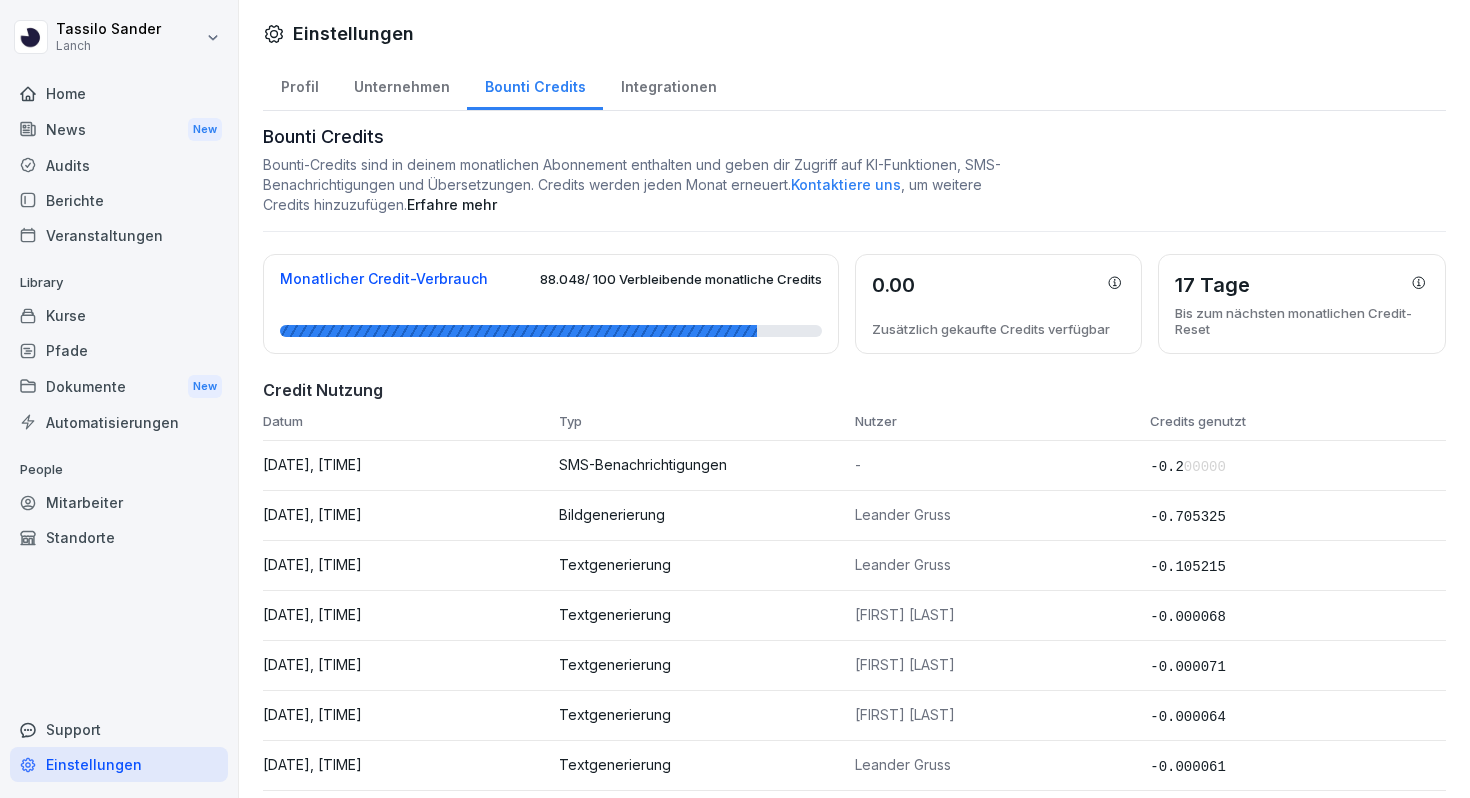click on "Tassilo   Sander Lanch Home News New Audits Berichte Veranstaltungen Library Kurse Pfade Dokumente New Automatisierungen People Mitarbeiter Standorte Support Einstellungen Einstellungen Profil Unternehmen Bounti Credits Integrationen Bounti Credits Bounti-Credits sind in deinem monatlichen Abonnement enthalten und geben dir Zugriff auf KI-Funktionen, SMS-Benachrichtigungen und Übersetzungen. Credits werden jeden Monat erneuert.  Kontaktiere uns , um weitere Credits hinzuzufügen.  Erfahre mehr Monatlicher Credit-Verbrauch 88.048  /   100   Verbleibende monatliche Credits 0.00 Zusätzlich gekaufte Credits verfügbar 17 Tage Bis zum nächsten monatlichen Credit-Reset Credit Nutzung Datum Typ Nutzer Credits genutzt 15.07.2025, 17:00 SMS-Benachrichtigungen -   -0.2 00000 15.07.2025, 16:00 Bildgenerierung Leander Gruss   -0.705325 15.07.2025, 16:00 Textgenerierung Leander Gruss   -0.105215 15.07.2025, 12:00 Textgenerierung Leon Lohaus   -0.000068 15.07.2025, 10:00 Textgenerierung Kaan Katirci   -0.000071   -0.18" at bounding box center [735, 399] 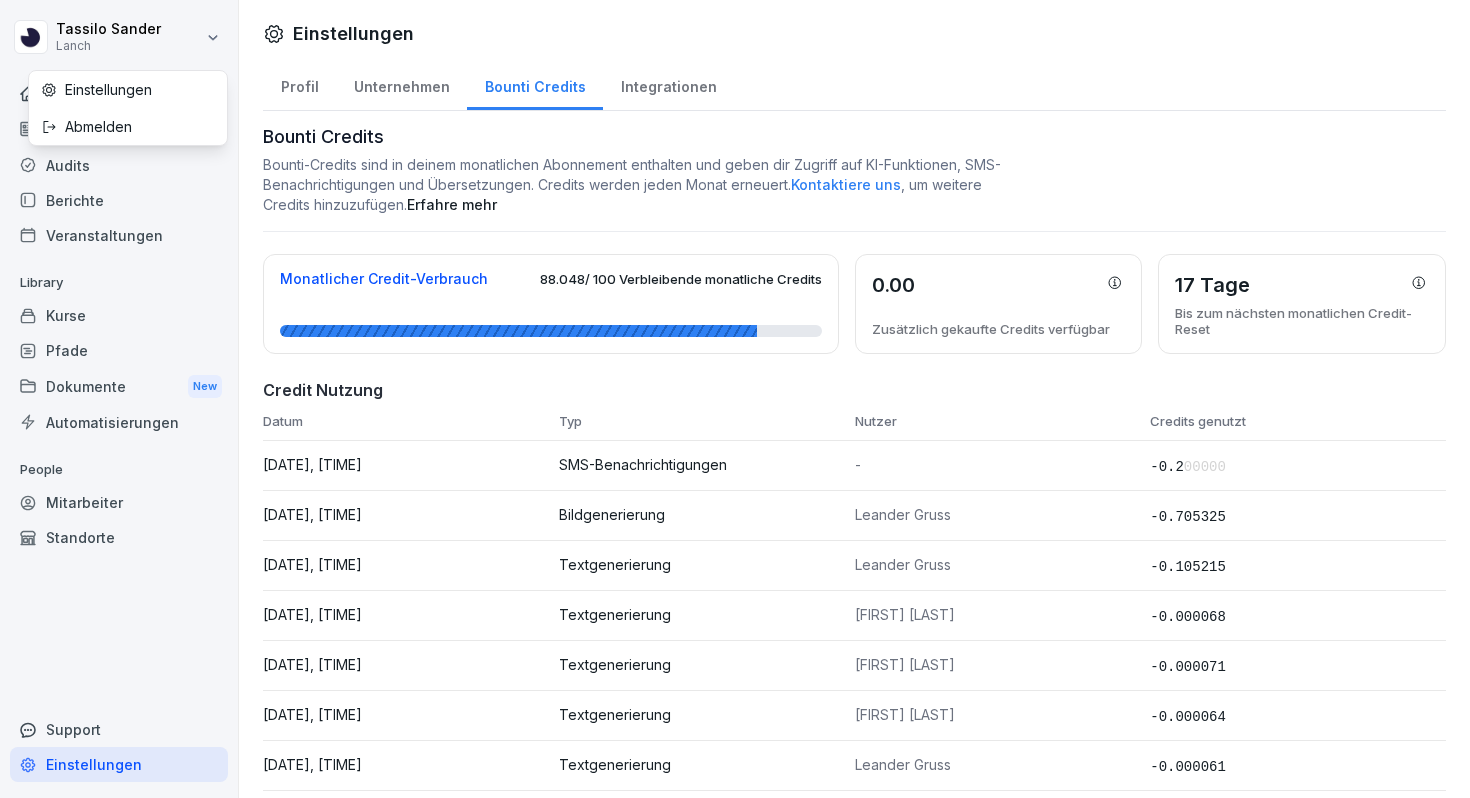 click on "Tassilo   Sander Lanch Home News New Audits Berichte Veranstaltungen Library Kurse Pfade Dokumente New Automatisierungen People Mitarbeiter Standorte Support Einstellungen Einstellungen Profil Unternehmen Bounti Credits Integrationen Bounti Credits Bounti-Credits sind in deinem monatlichen Abonnement enthalten und geben dir Zugriff auf KI-Funktionen, SMS-Benachrichtigungen und Übersetzungen. Credits werden jeden Monat erneuert.  Kontaktiere uns , um weitere Credits hinzuzufügen.  Erfahre mehr Monatlicher Credit-Verbrauch 88.048  /   100   Verbleibende monatliche Credits 0.00 Zusätzlich gekaufte Credits verfügbar 17 Tage Bis zum nächsten monatlichen Credit-Reset Credit Nutzung Datum Typ Nutzer Credits genutzt 15.07.2025, 17:00 SMS-Benachrichtigungen -   -0.2 00000 15.07.2025, 16:00 Bildgenerierung Leander Gruss   -0.705325 15.07.2025, 16:00 Textgenerierung Leander Gruss   -0.105215 15.07.2025, 12:00 Textgenerierung Leon Lohaus   -0.000068 15.07.2025, 10:00 Textgenerierung Kaan Katirci   -0.000071   -0.18" at bounding box center (735, 399) 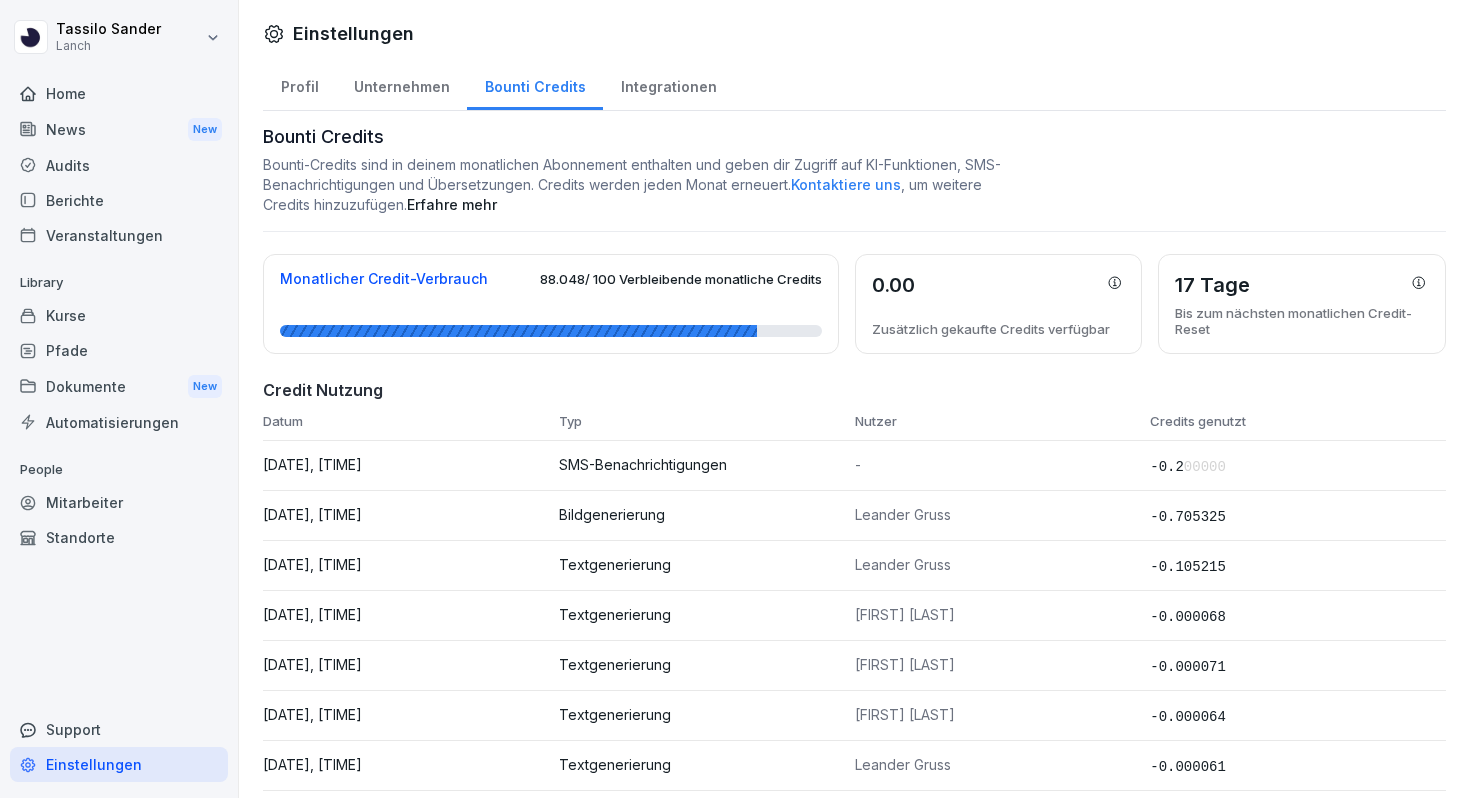 click on "News New" at bounding box center (119, 129) 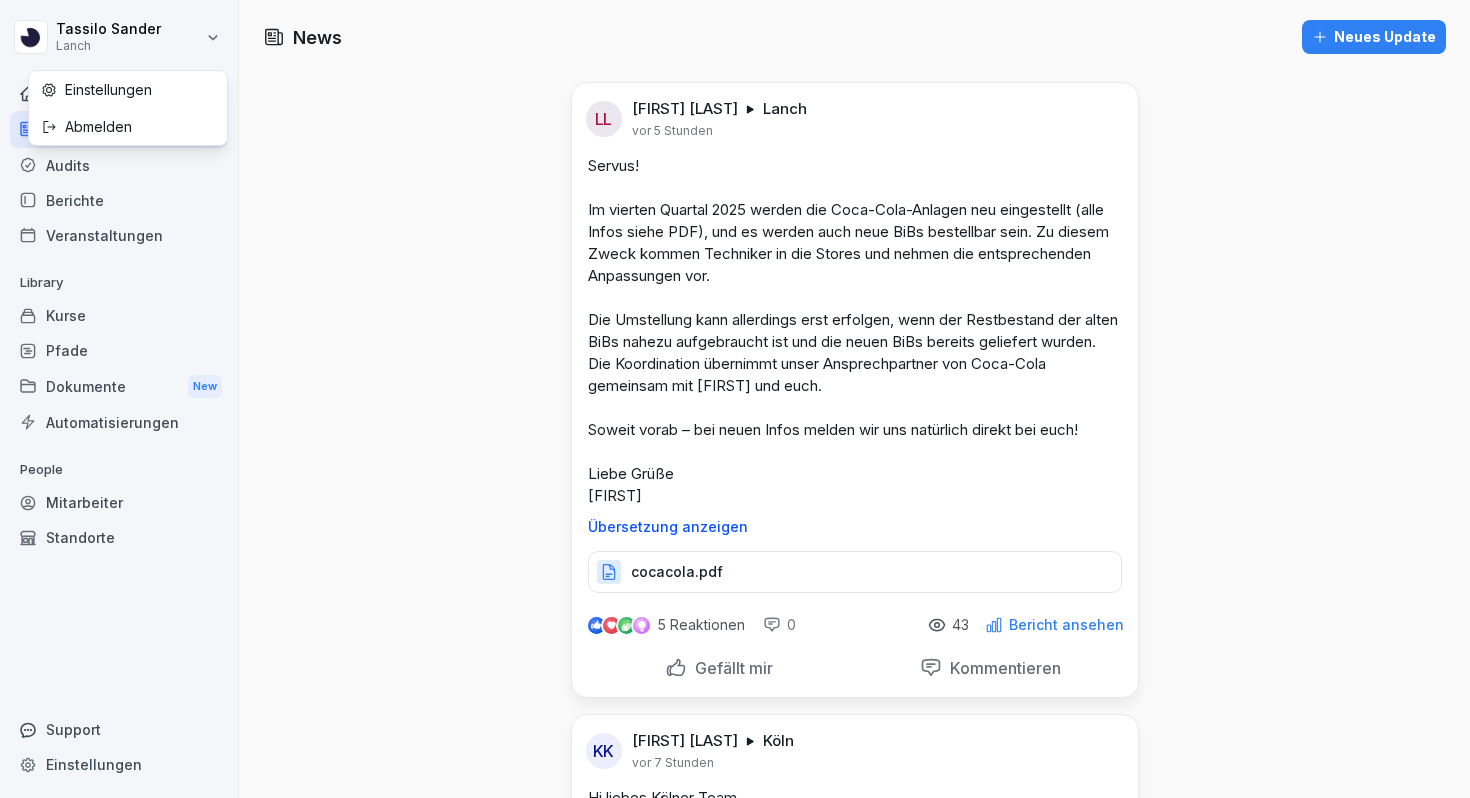 click on "Tassilo   Sander Lanch Home News New Audits Berichte Veranstaltungen Library Kurse Pfade Dokumente New Automatisierungen People Mitarbeiter Standorte Support Einstellungen News Neues Update LL Leon Lohaus Lanch vor 5 Stunden Servus!
Im vierten Quartal 2025 werden die Coca-Cola-Anlagen neu eingestellt (alle Infos siehe PDF), und es werden auch neue BiBs bestellbar sein. Zu diesem Zweck kommen Techniker in die Stores und nehmen die entsprechenden Anpassungen vor.
Die Umstellung kann allerdings erst erfolgen, wenn der Restbestand der alten BiBs nahezu aufgebraucht ist und die neuen BiBs bereits geliefert wurden. Die Koordination übernimmt unser Ansprechpartner von Coca-Cola gemeinsam mit Leander und euch.
Soweit vorab – bei neuen Infos melden wir uns natürlich direkt bei euch!
Liebe Grüße
Leon Übersetzung anzeigen cocacola.pdf 5 Reaktionen 0 43 Bericht ansehen Gefällt mir Kommentieren KK Kaan Katirci Köln vor 7 Stunden Übersetzung anzeigen 1 Reaktionen 2 13 Bericht ansehen Gefällt mir Kommentieren" at bounding box center [735, 399] 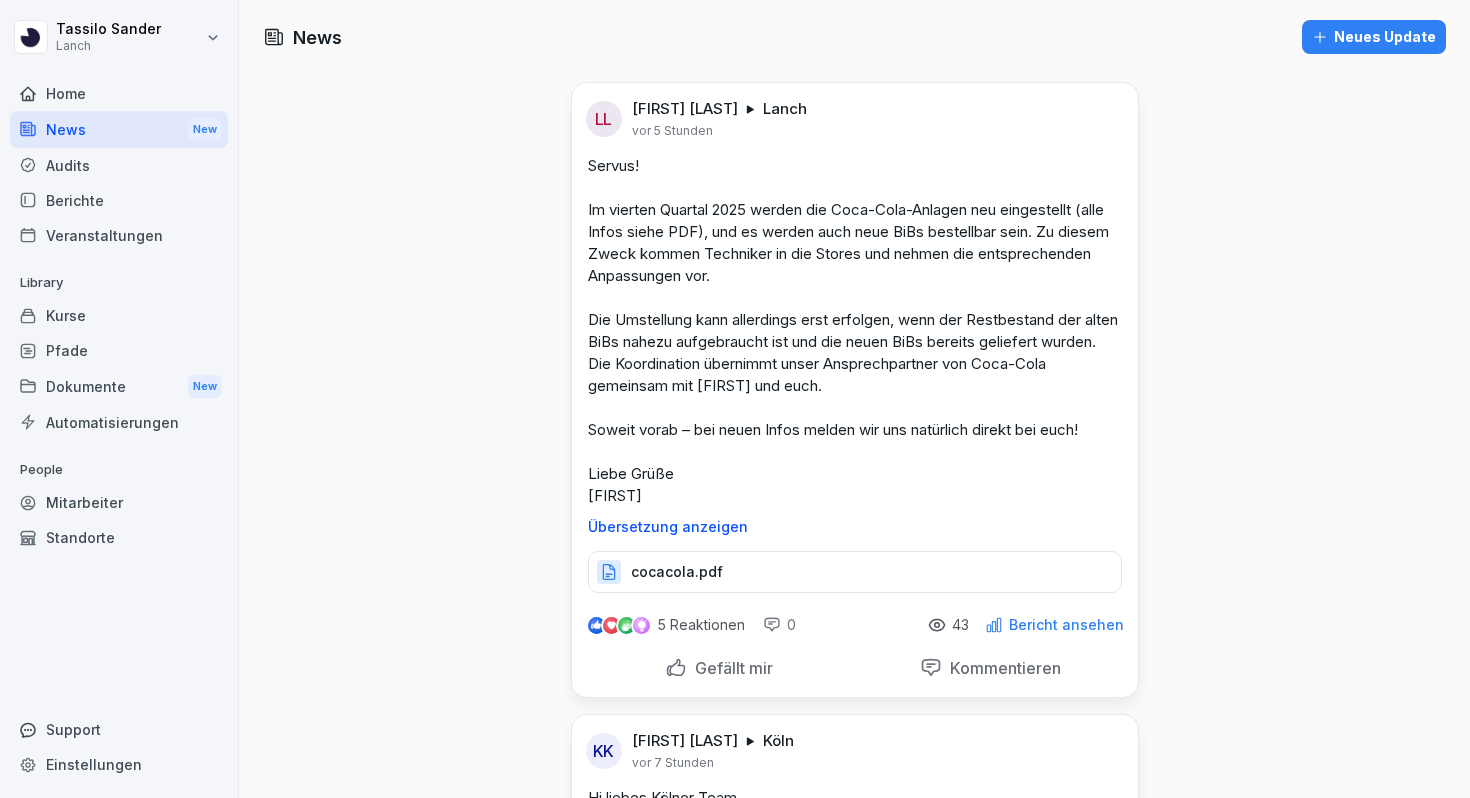 click on "Pfade" at bounding box center (119, 350) 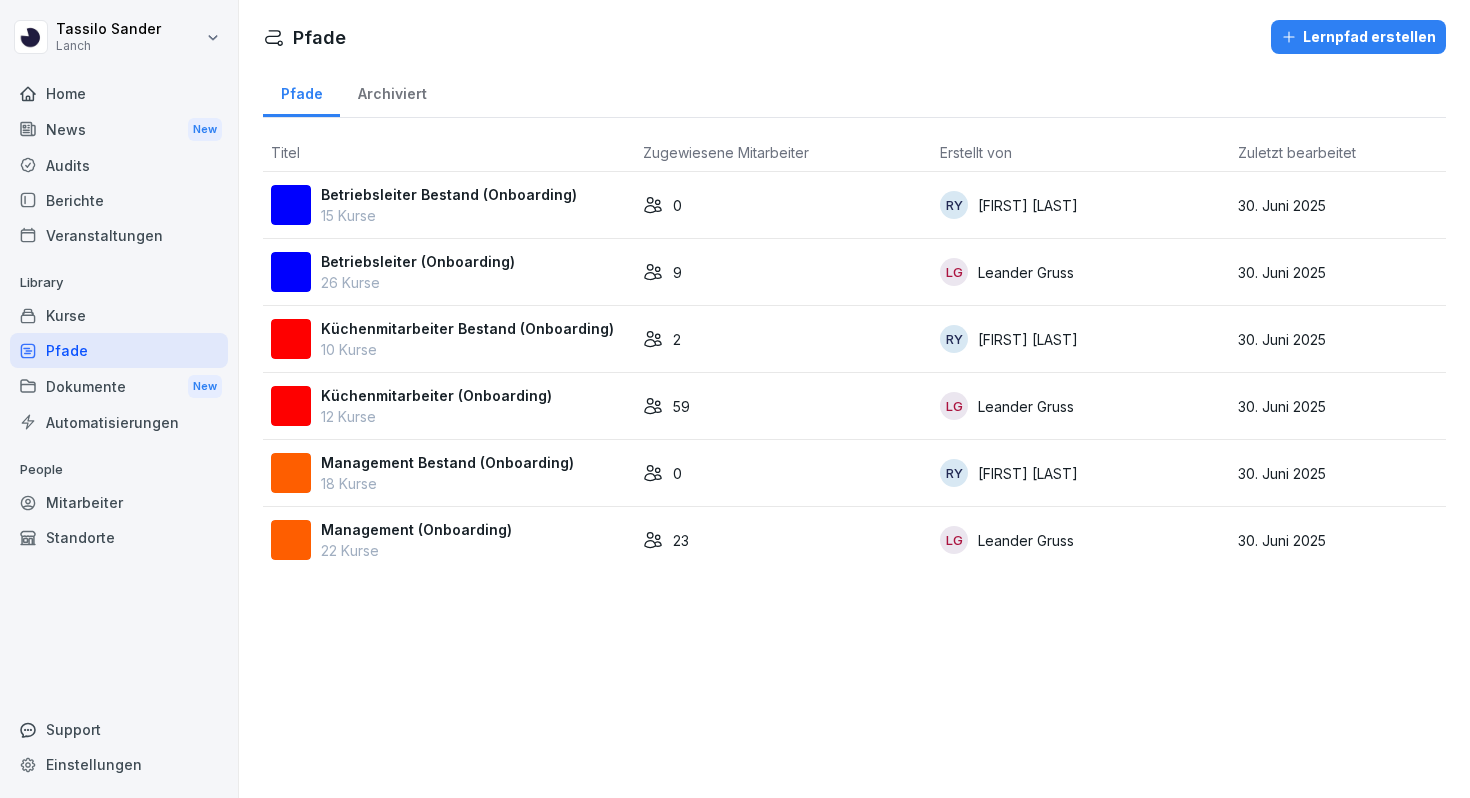 click on "Kurse" at bounding box center (119, 315) 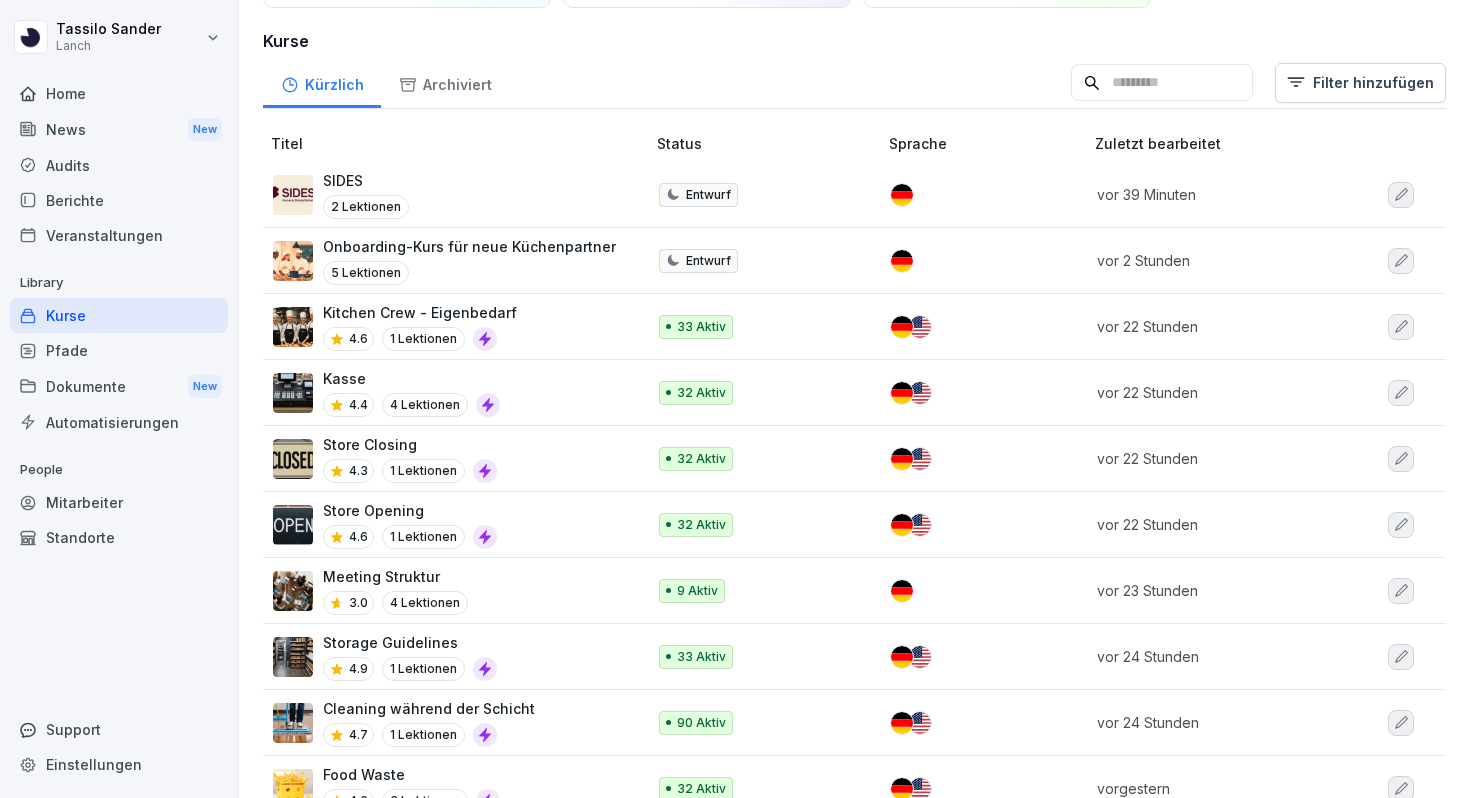 scroll, scrollTop: 134, scrollLeft: 0, axis: vertical 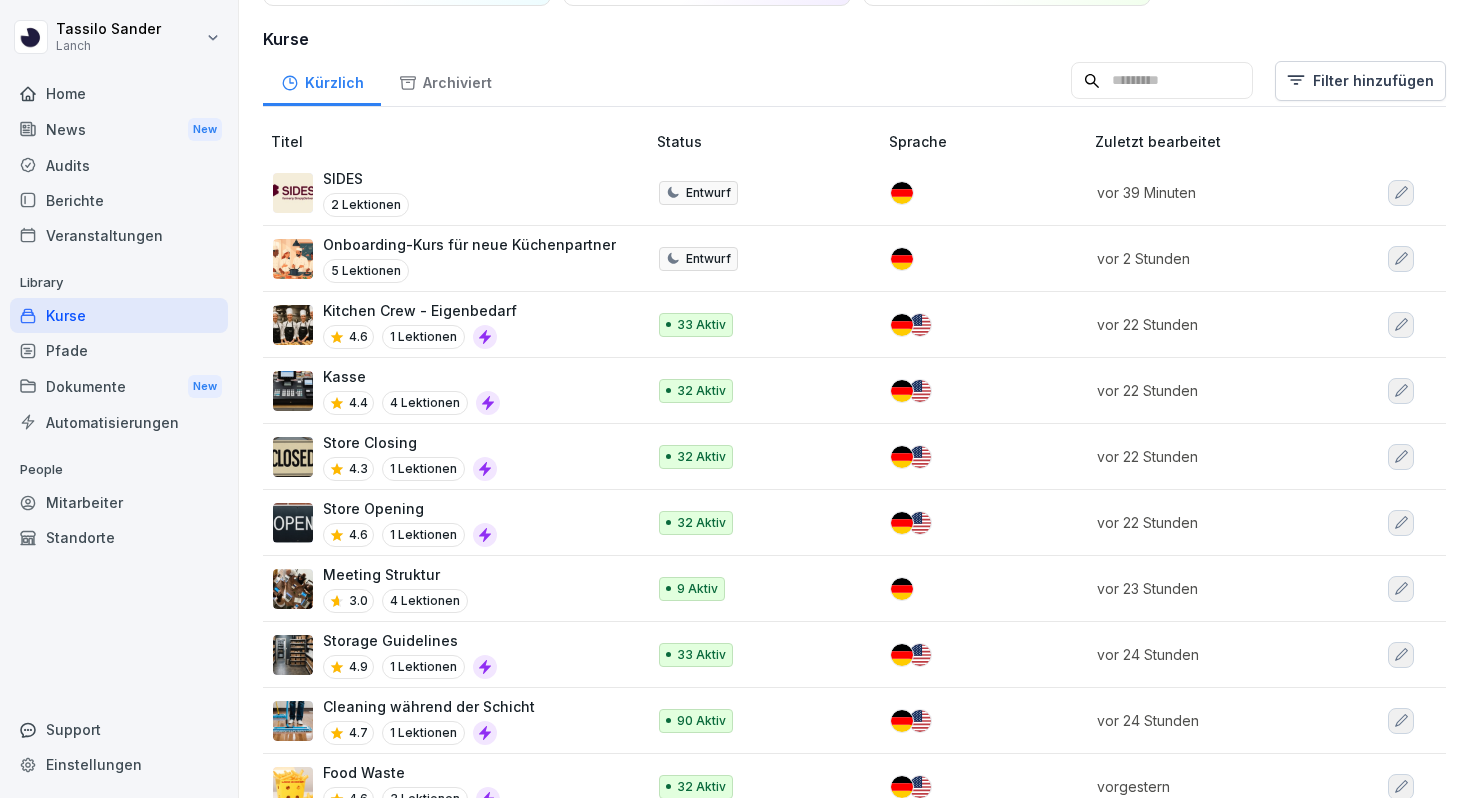 click on "Store Opening 4.6 1 Lektionen" at bounding box center [449, 522] 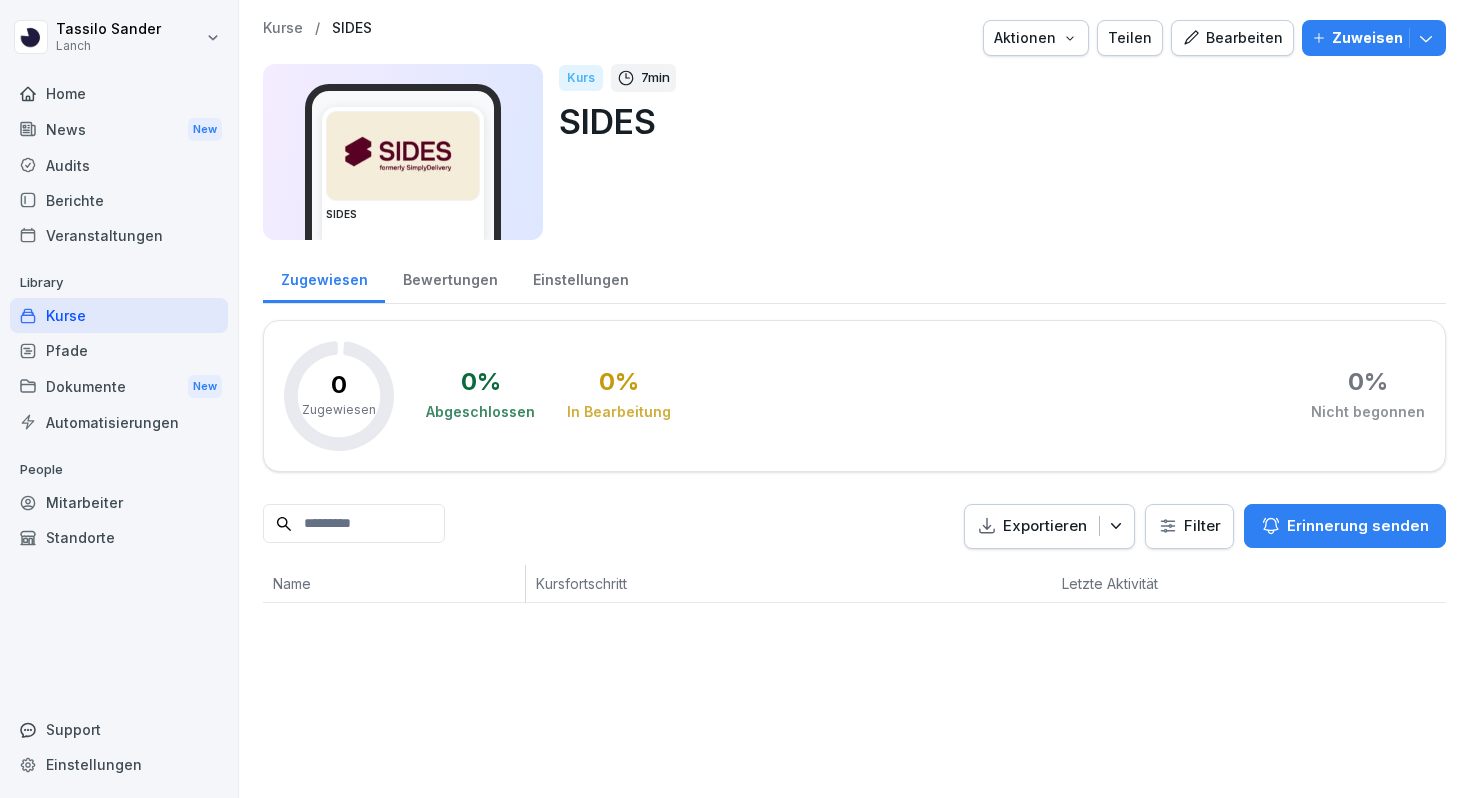 scroll, scrollTop: 0, scrollLeft: 0, axis: both 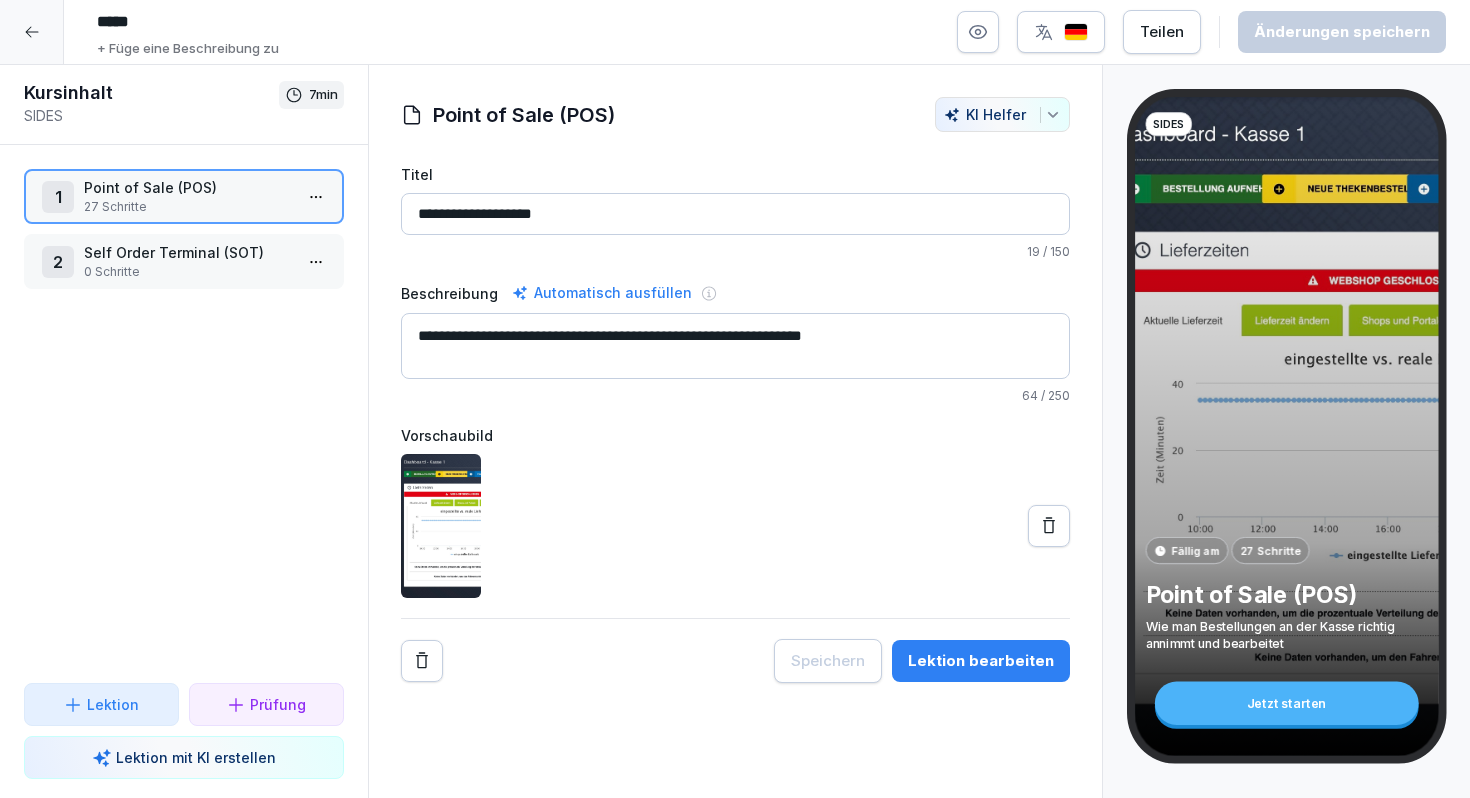 click on "Point of Sale (POS)" at bounding box center [188, 187] 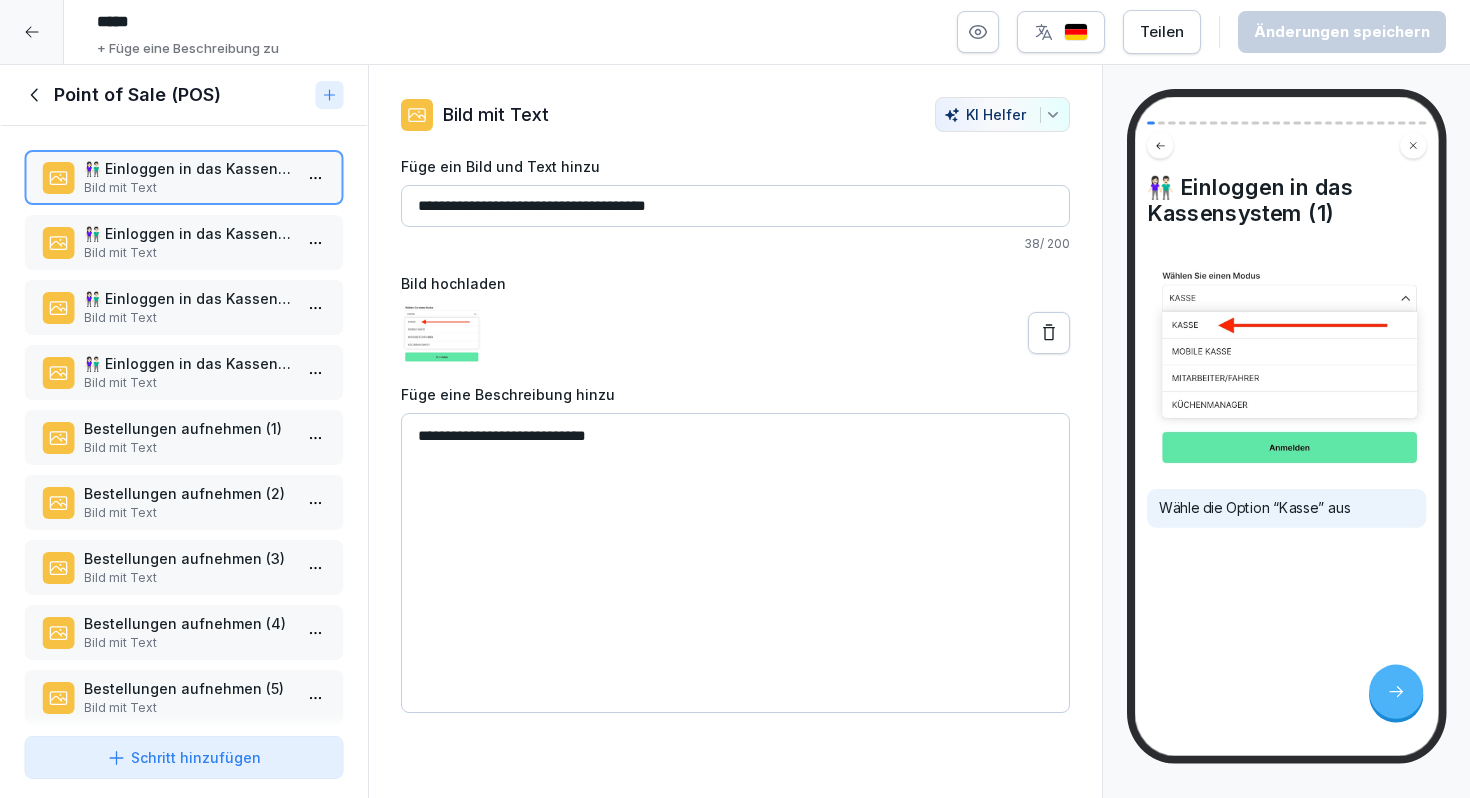 click on "Schritt hinzufügen" at bounding box center [184, 757] 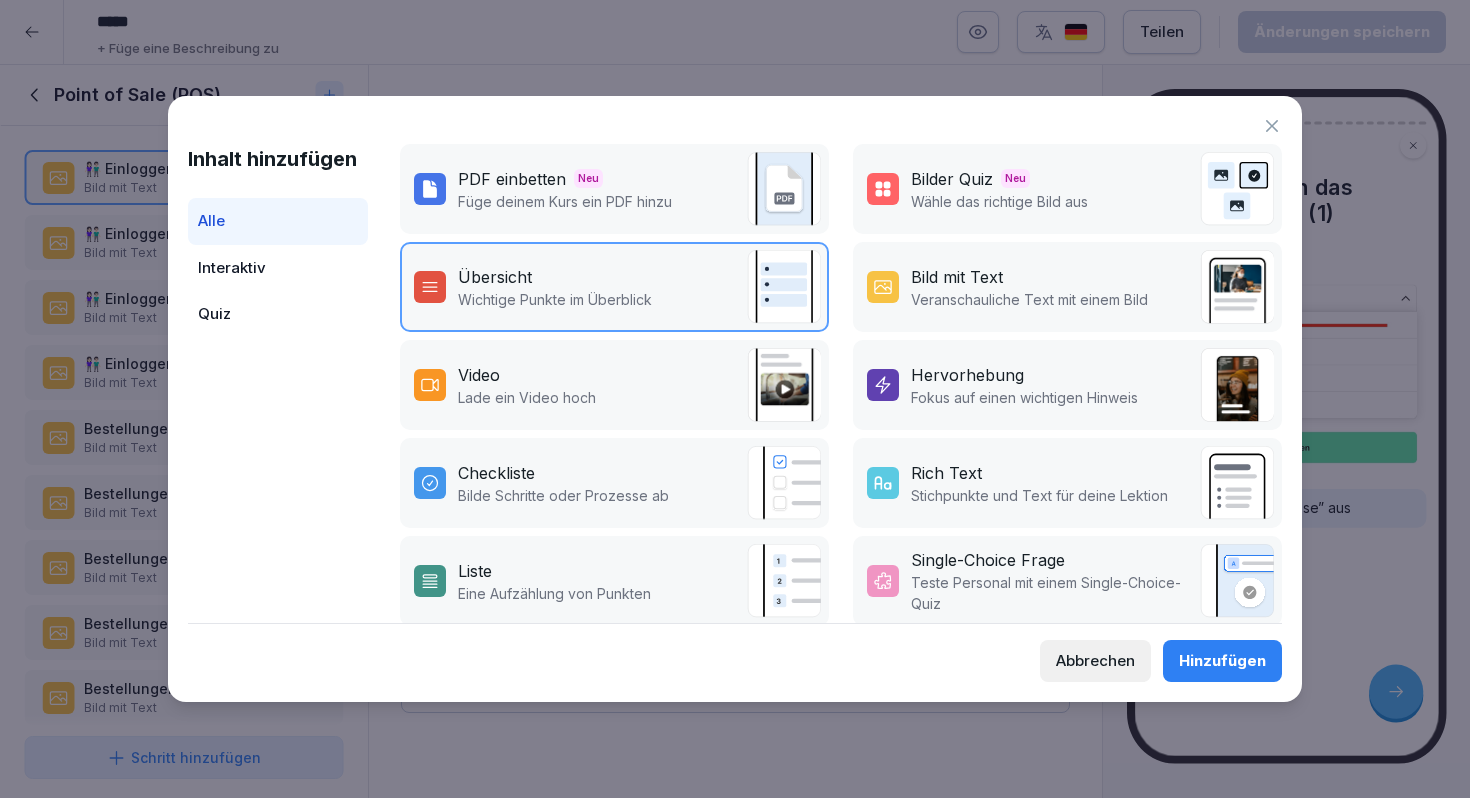 scroll, scrollTop: 237, scrollLeft: 0, axis: vertical 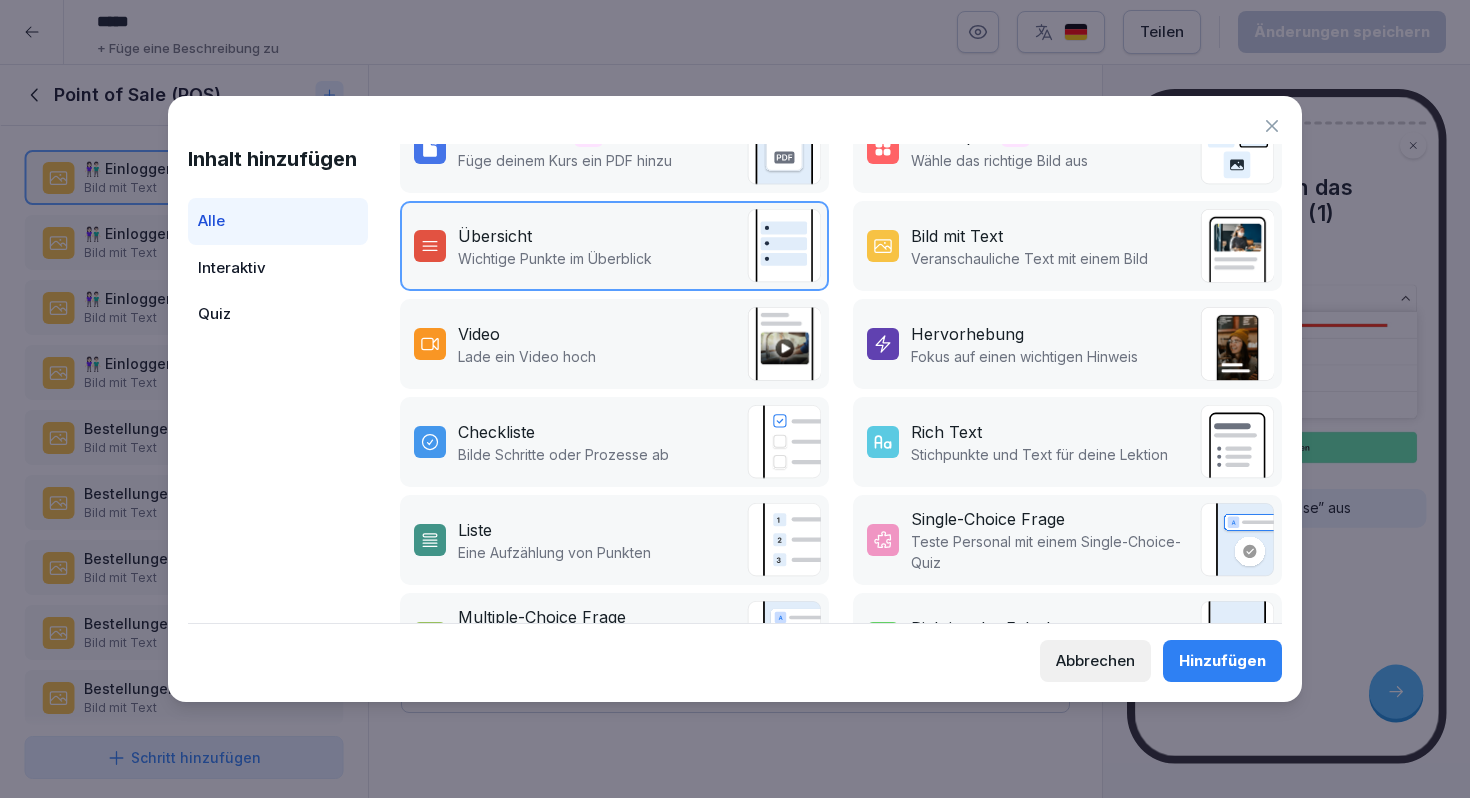 click on "Abbrechen" at bounding box center [1095, 661] 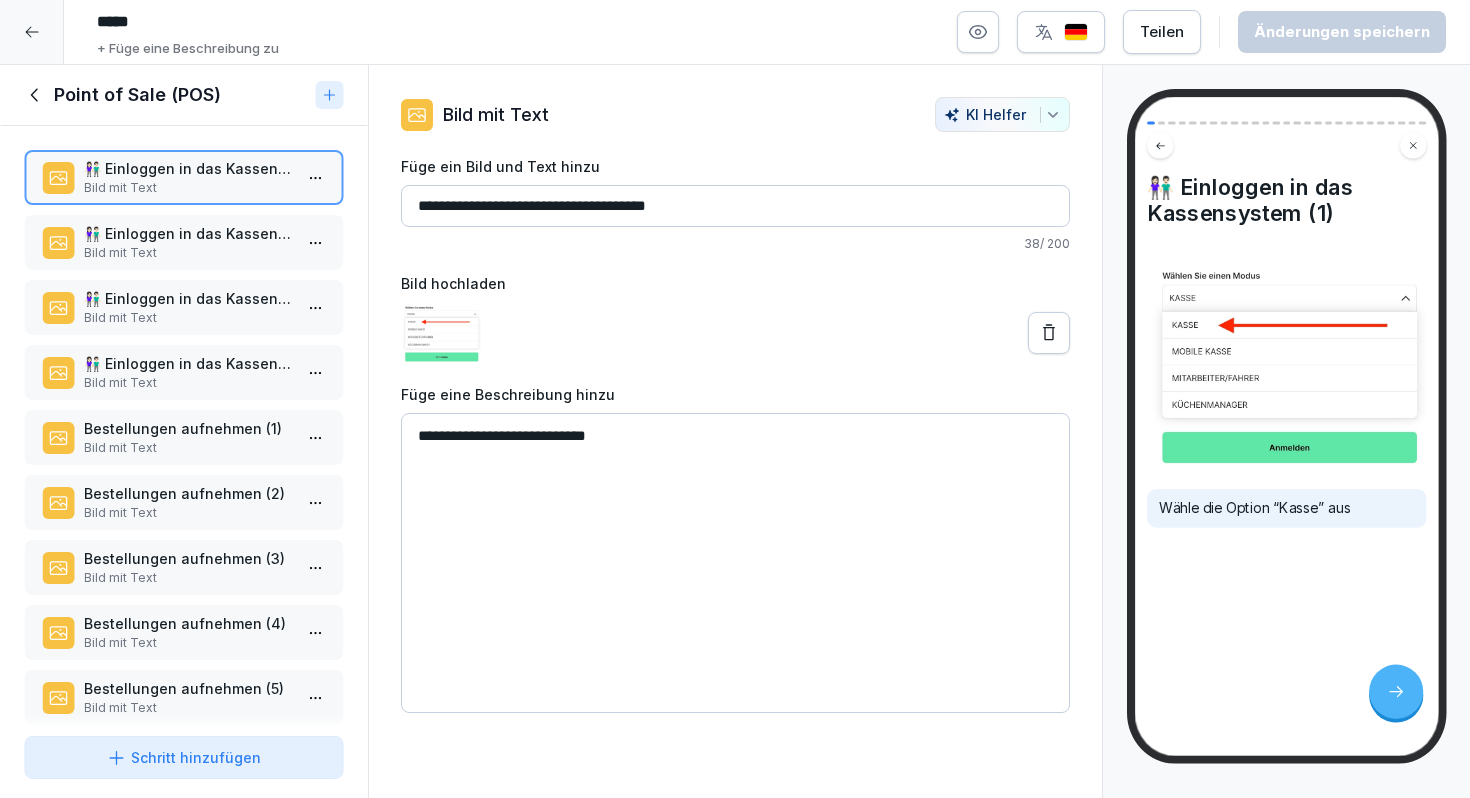 click on "Bild mit Text" at bounding box center (188, 253) 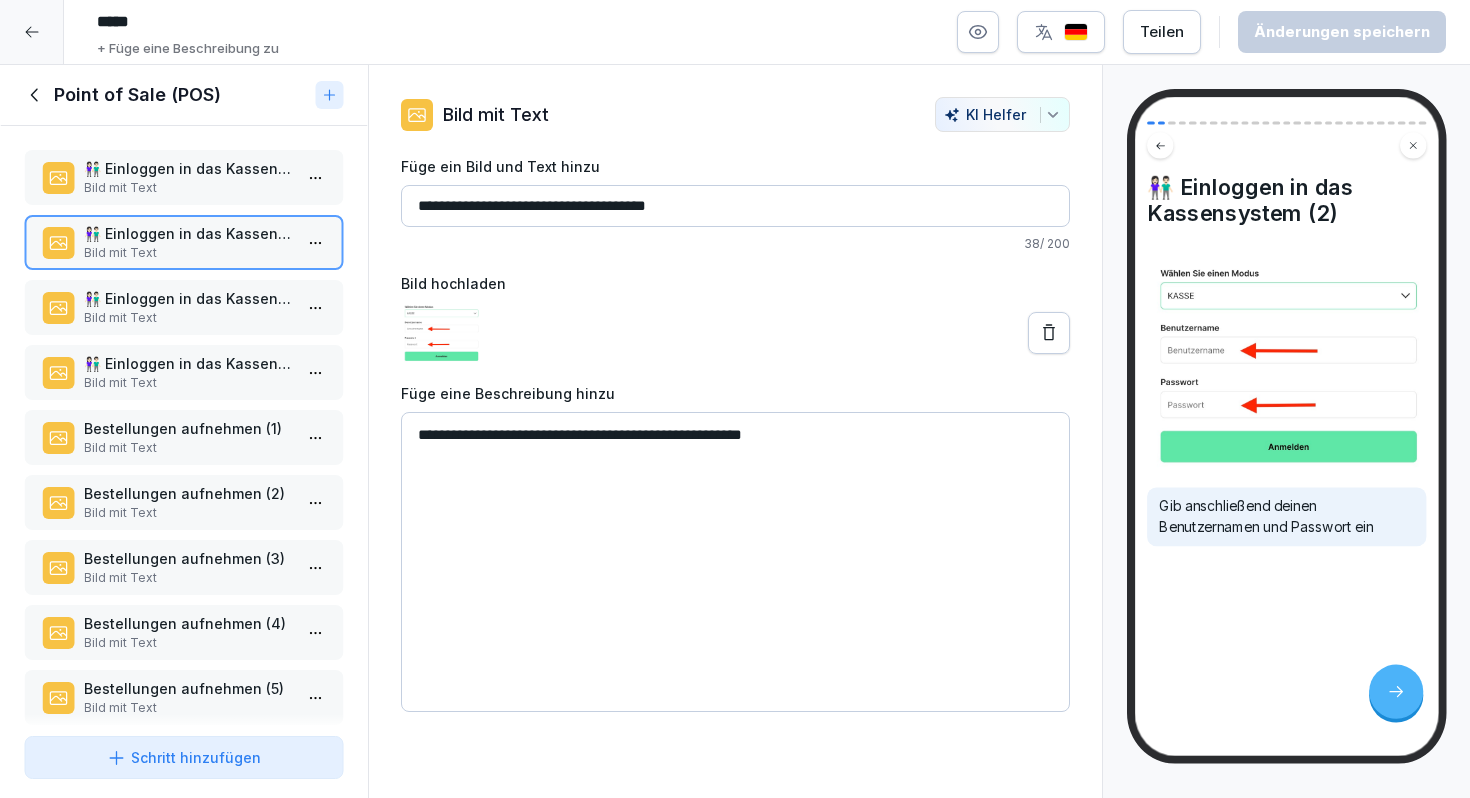 click on "👫🏻 Einloggen in das Kassensystem (3)" at bounding box center (188, 298) 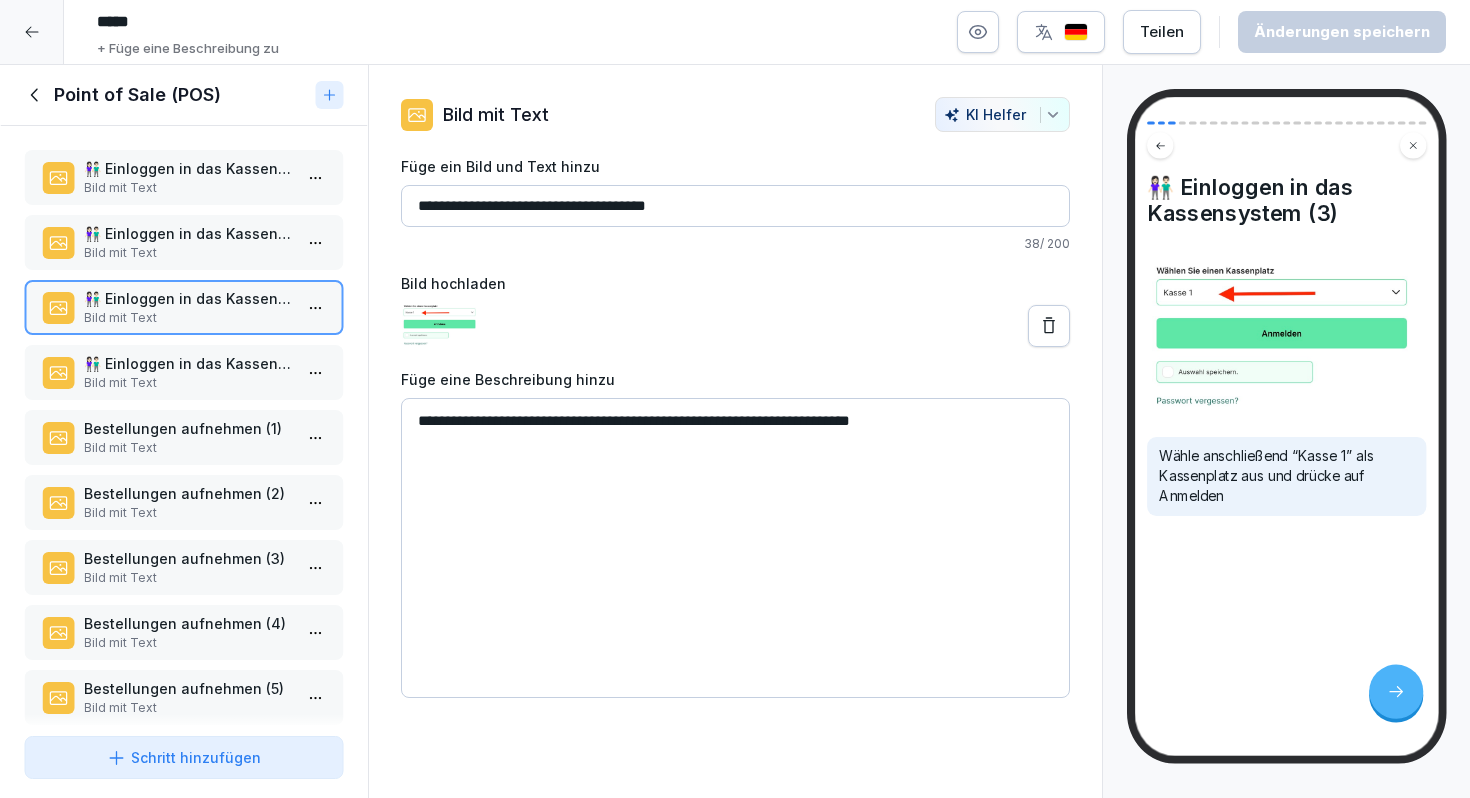 click on "👫🏻 Einloggen in das Kassensystem (4)" at bounding box center [188, 363] 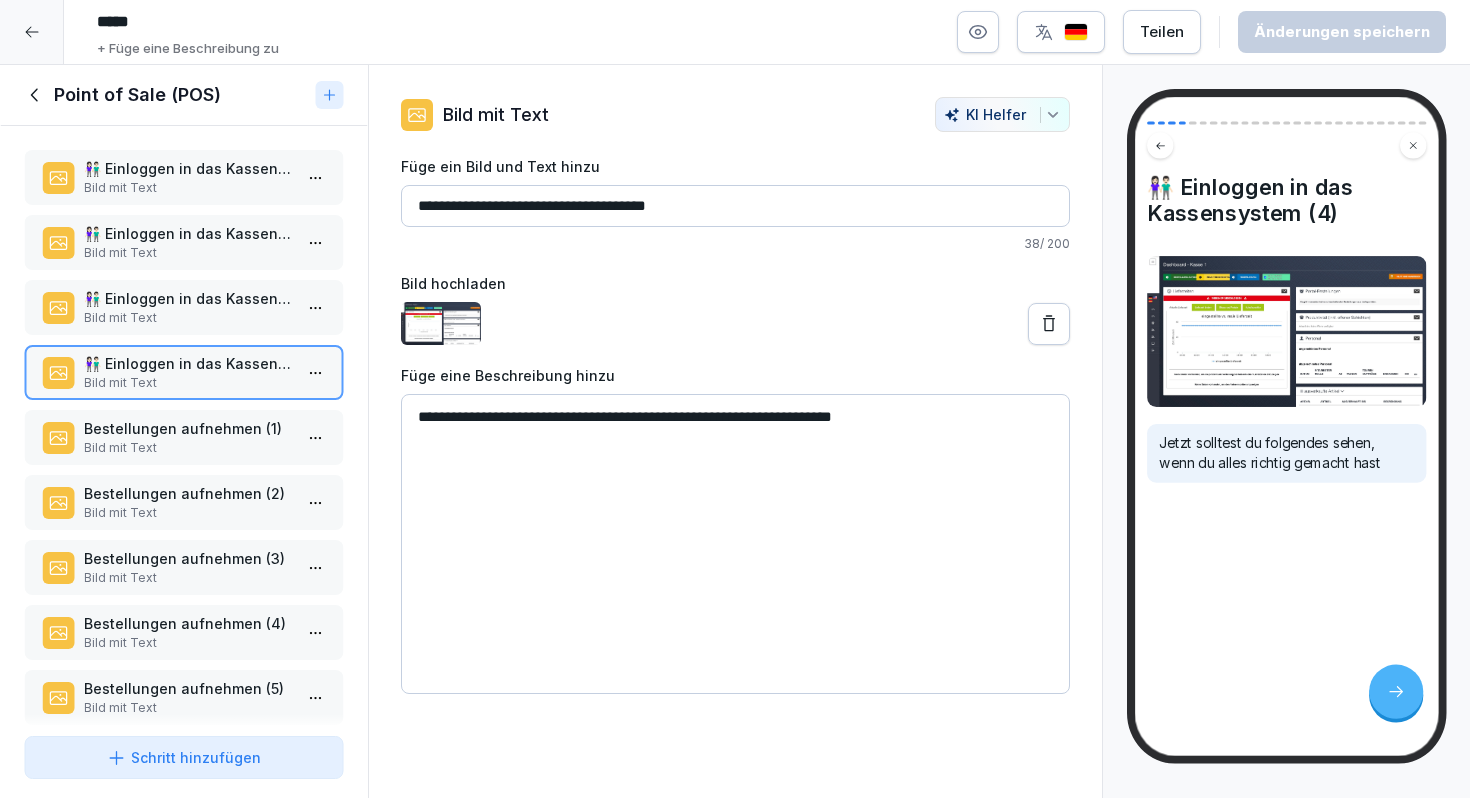 click on "👫🏻 Einloggen in das Kassensystem (1) Bild mit Text 👫🏻 Einloggen in das Kassensystem (2) Bild mit Text 👫🏻 Einloggen in das Kassensystem (3) Bild mit Text 👫🏻 Einloggen in das Kassensystem (4) Bild mit Text Bestellungen aufnehmen (1) Bild mit Text Bestellungen aufnehmen (2) Bild mit Text Bestellungen aufnehmen (3) Bild mit Text Bestellungen aufnehmen (4) Bild mit Text Bestellungen aufnehmen (5) Bild mit Text Bestellungen aufnehmen (6) Bild mit Text Bestellungen aufnehmen (7) Bild mit Text Bestellungen aufnehmen (8) Bild mit Text Bestellungen aufnehmen (9) Bild mit Text Bestellungen aufnehmen (10) Bild mit Text 🧾 Bestellübersicht (1) Bild mit Text 🧾 Bestellübersicht (2) Bild mit Text 🧾 Bestellübersicht - Bestellungen bearbeiten (1) Bild mit Text 🧾 Bestellübersicht - Bestellungen bearbeiten (2) Bild mit Text 🧾 Bestellübersicht - Bestellungen bearbeiten (3) Bild mit Text 🧾 Bestellübersicht - Bestellungen filtern (1) Bild mit Text Bild mit Text Bild mit Text" at bounding box center (184, 427) 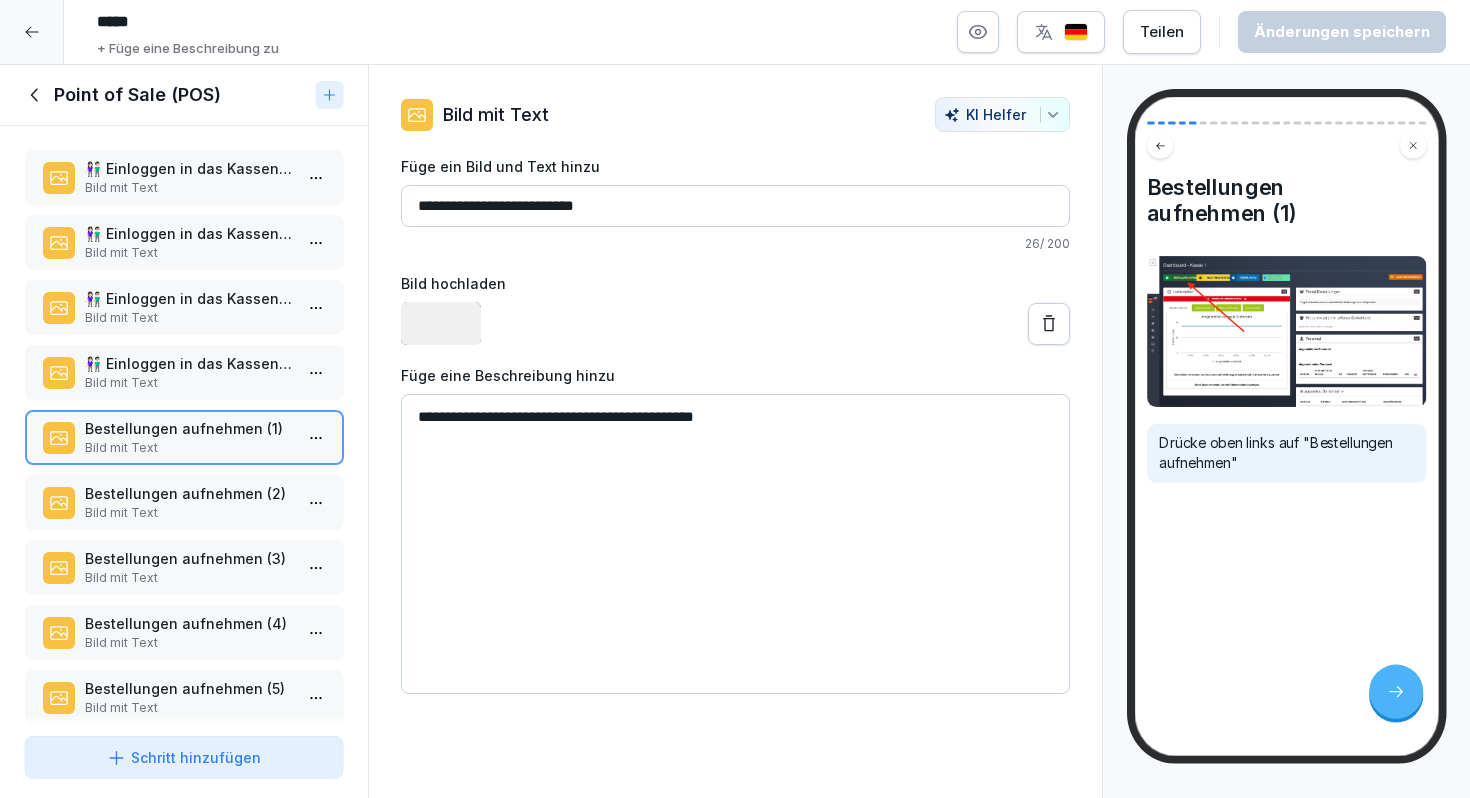 click on "Bestellungen aufnehmen (2)" at bounding box center (188, 493) 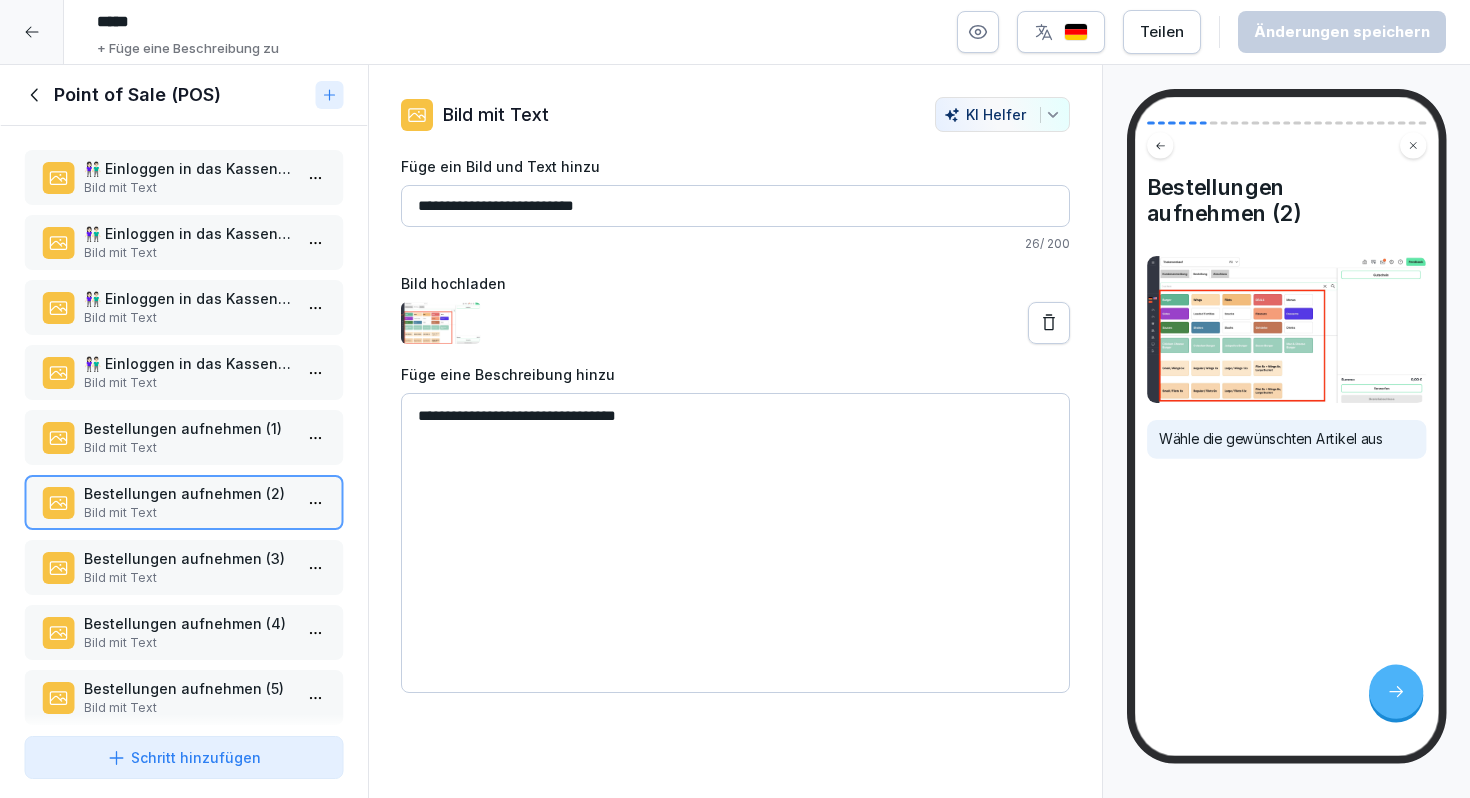 click on "Bestellungen aufnehmen (3)" at bounding box center (188, 558) 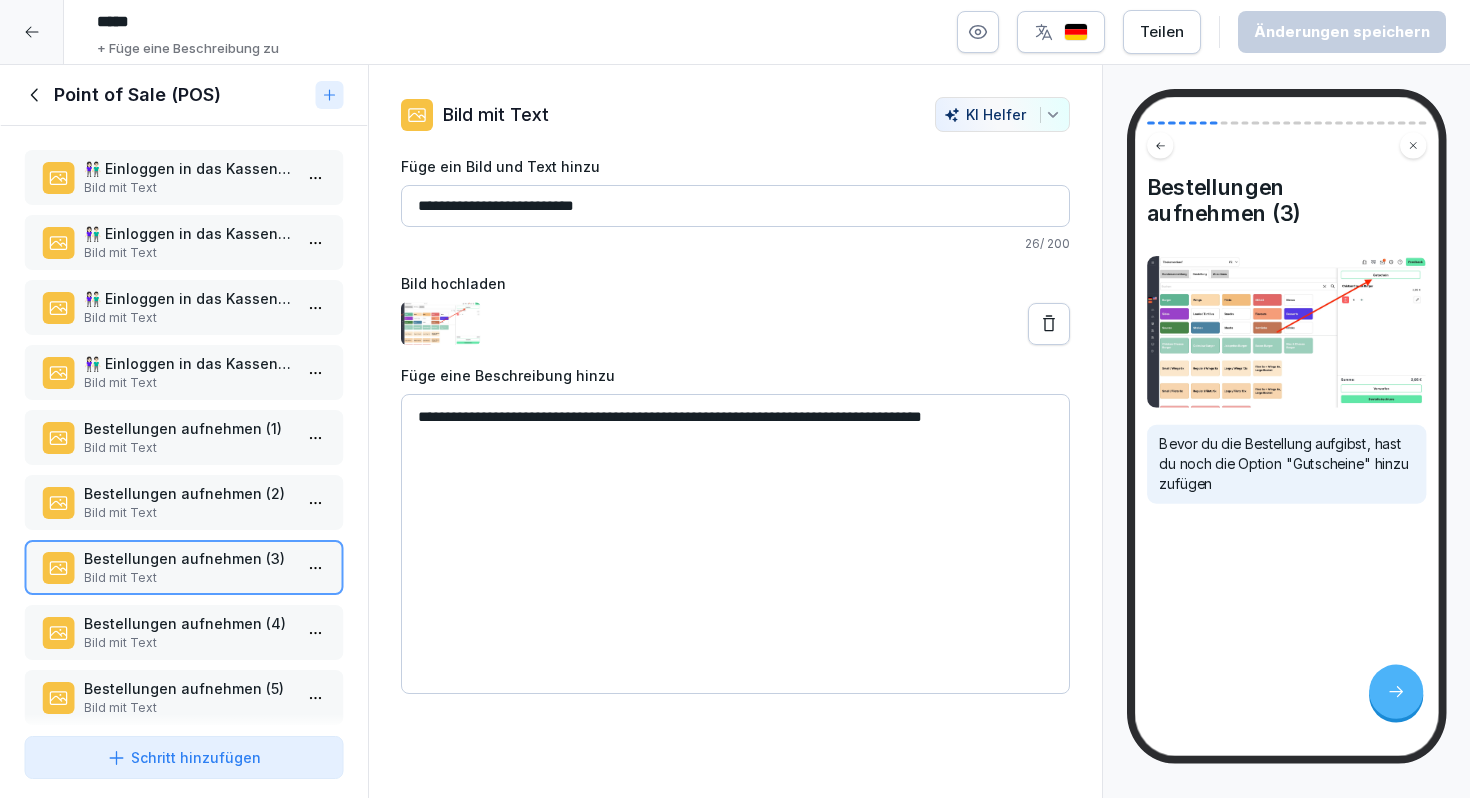 scroll, scrollTop: 75, scrollLeft: 0, axis: vertical 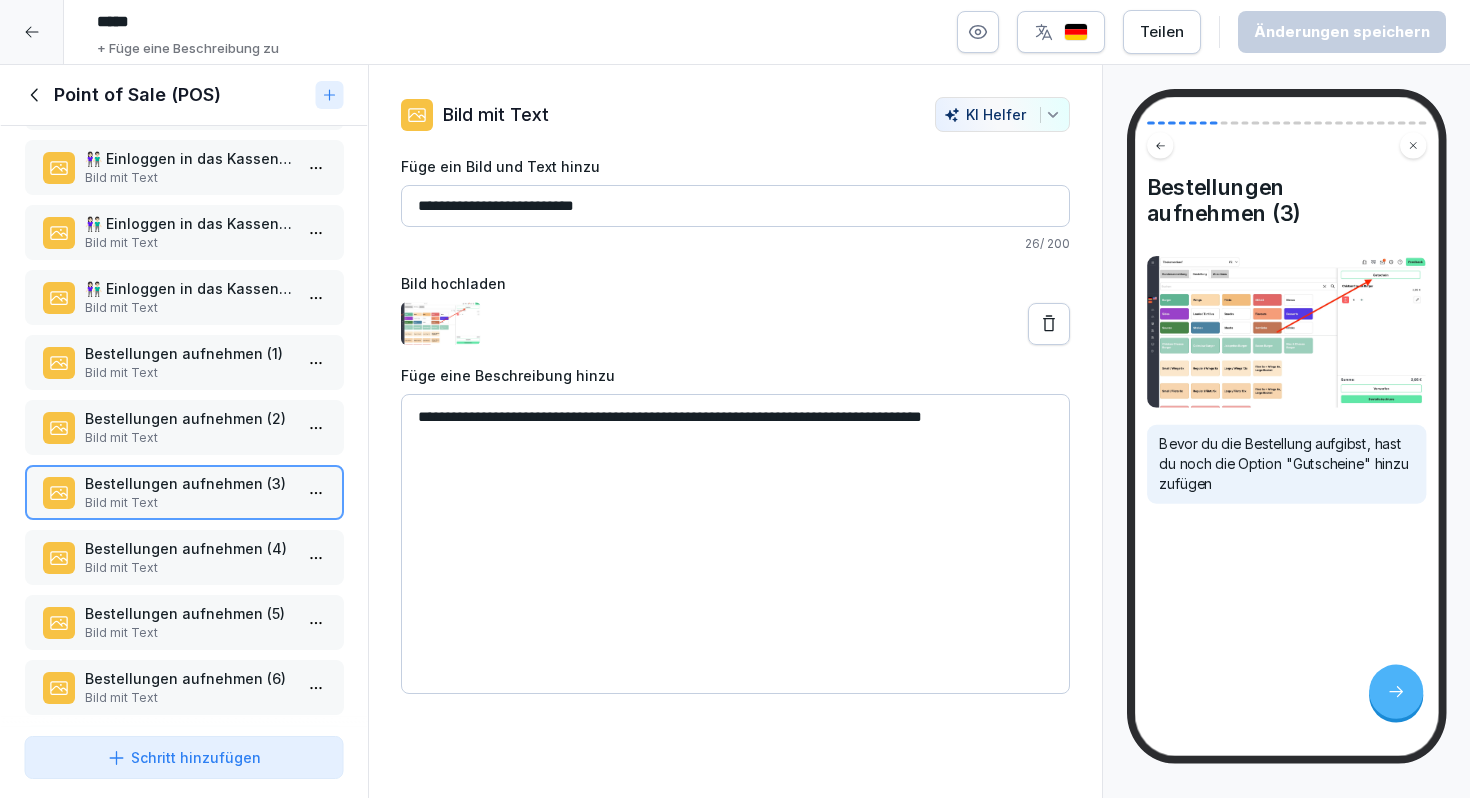 click on "Bestellungen aufnehmen (4)" at bounding box center (188, 548) 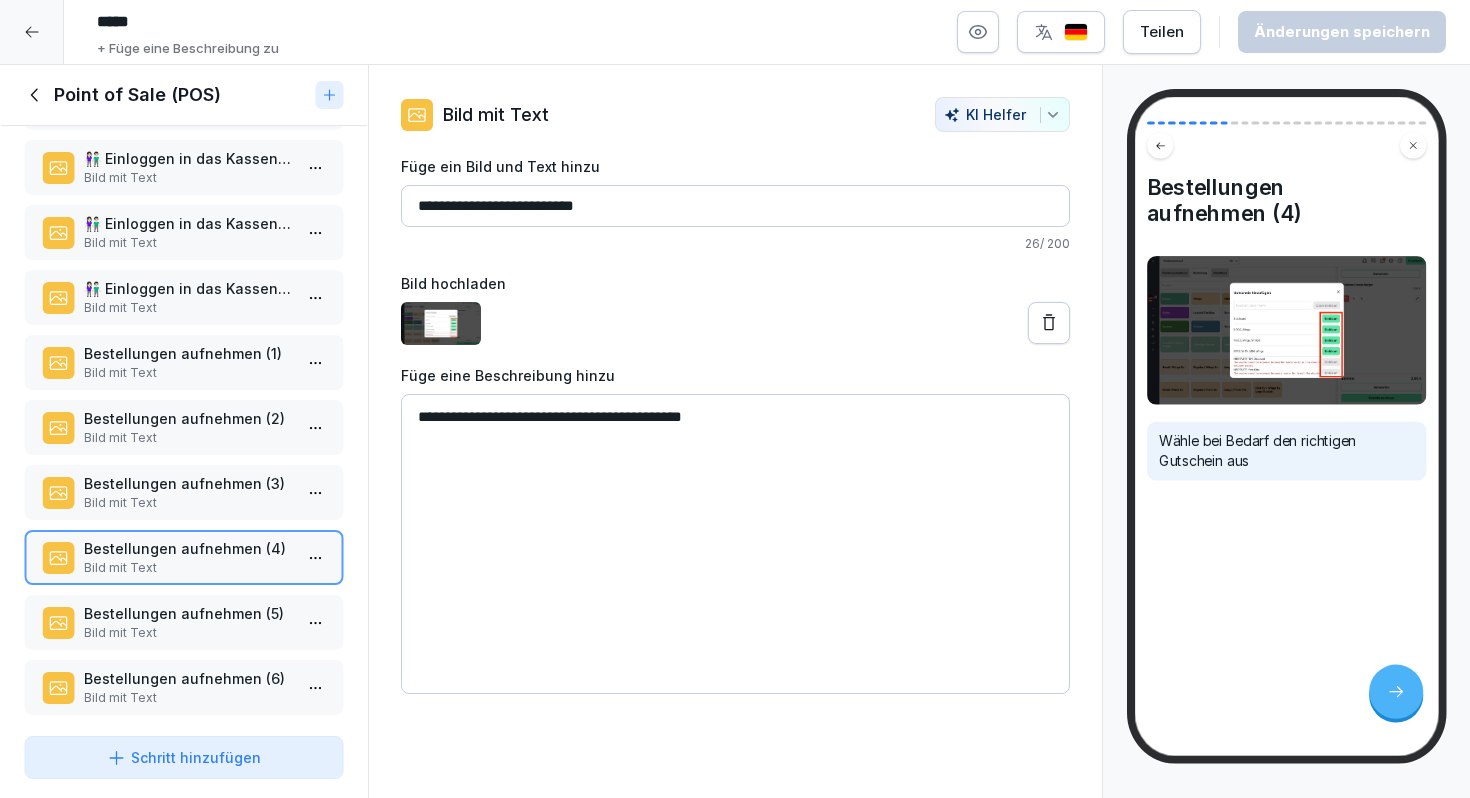 click on "Bestellungen aufnehmen (5)" at bounding box center [188, 613] 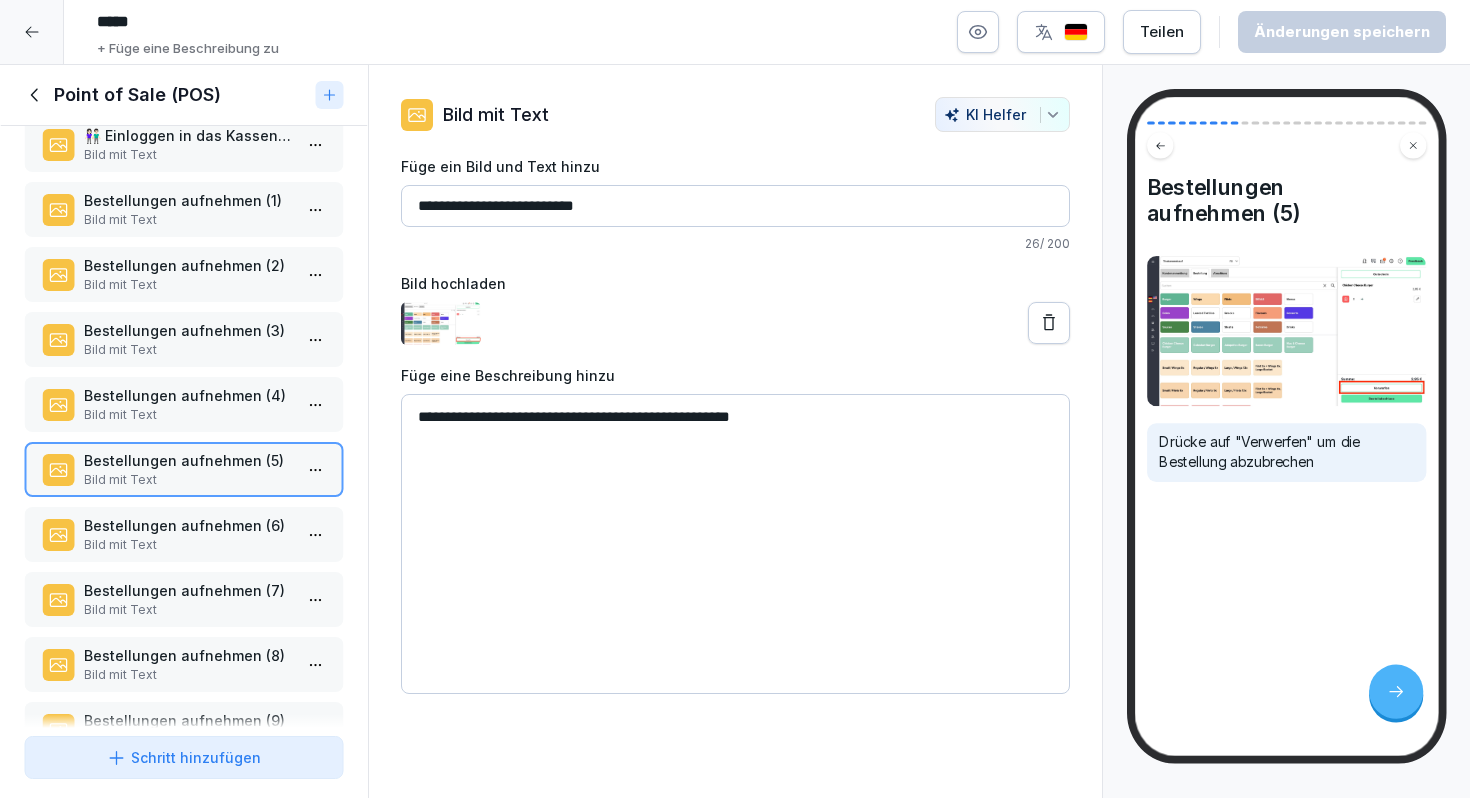scroll, scrollTop: 240, scrollLeft: 0, axis: vertical 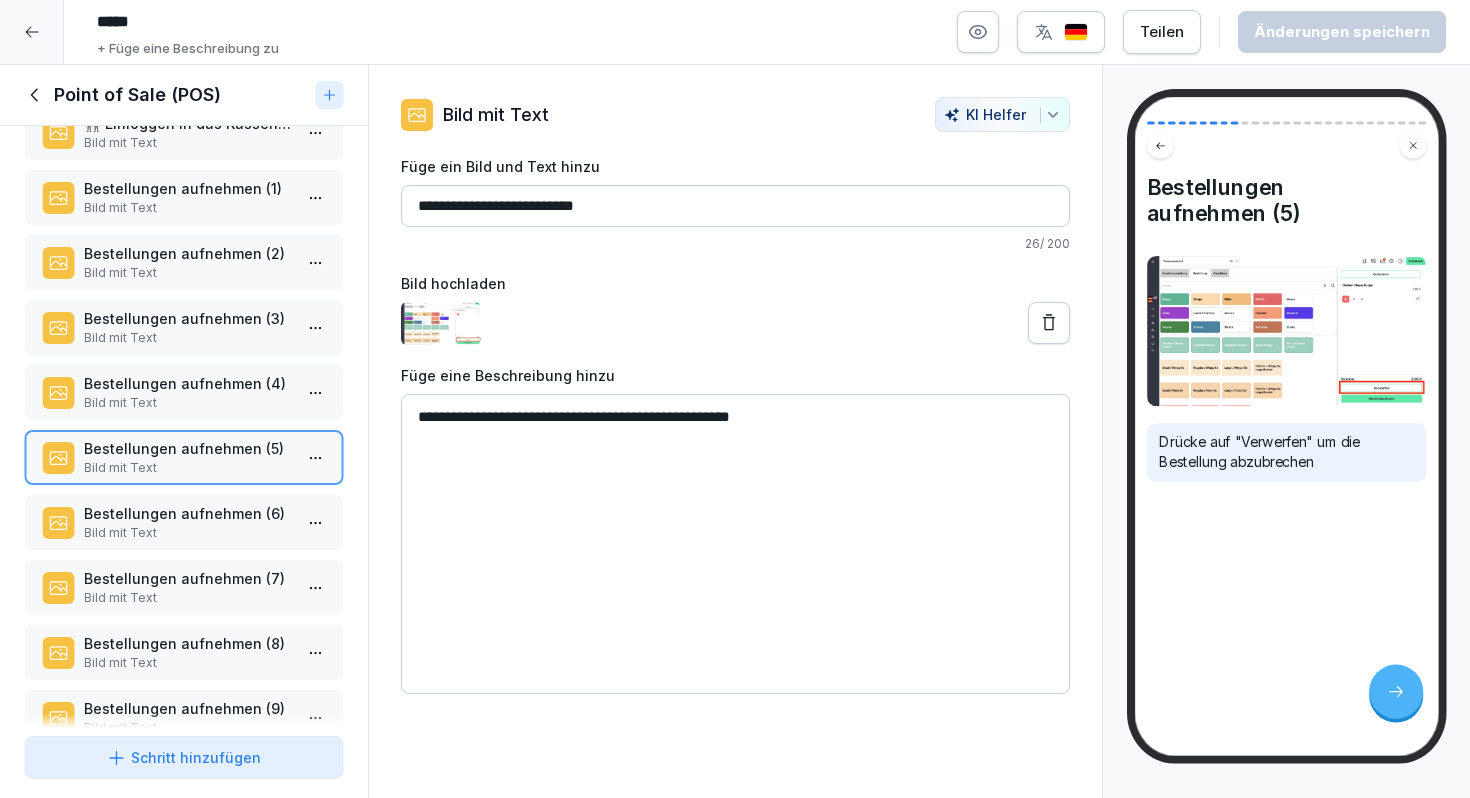 click on "Bestellungen aufnehmen (6)" at bounding box center (188, 513) 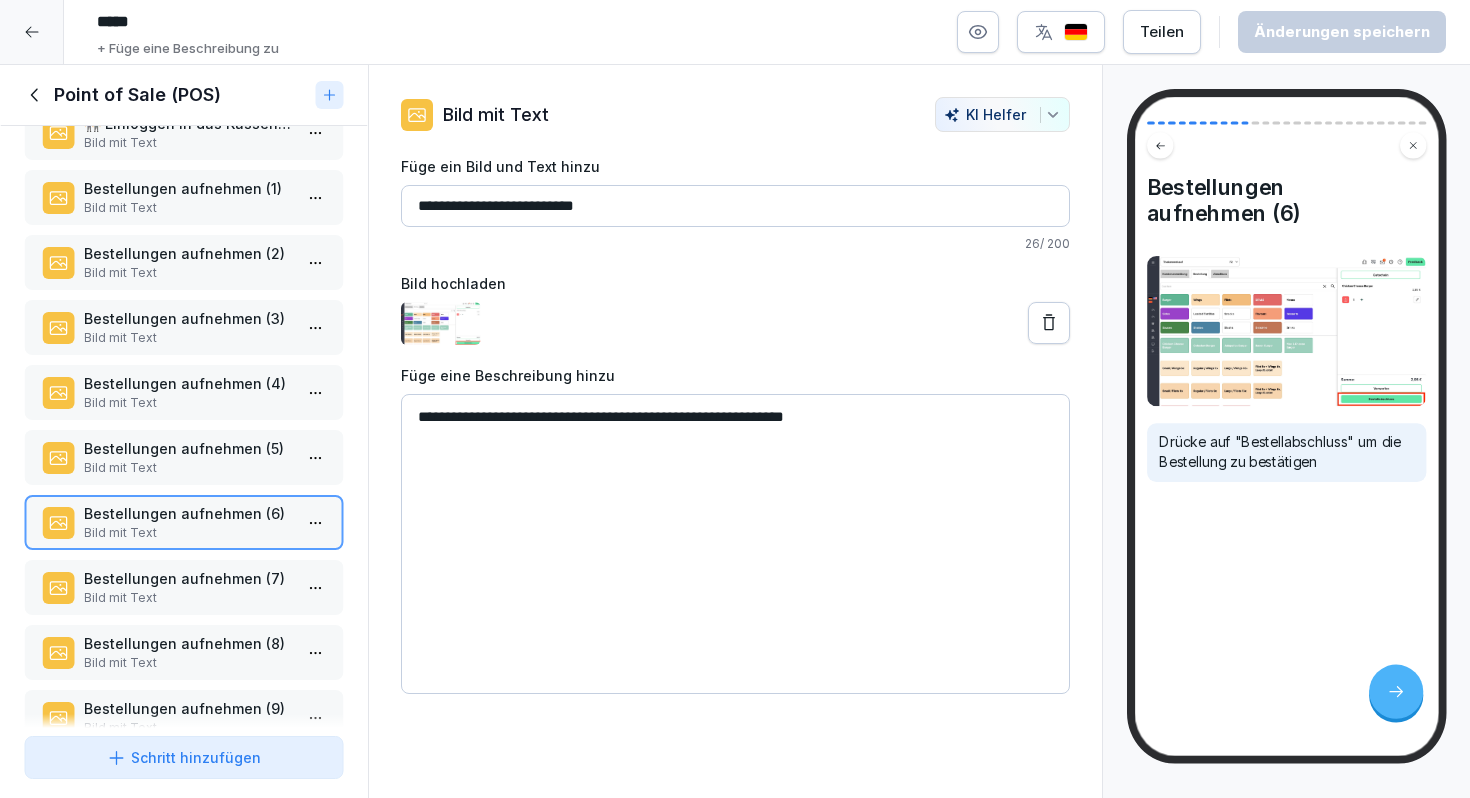 click 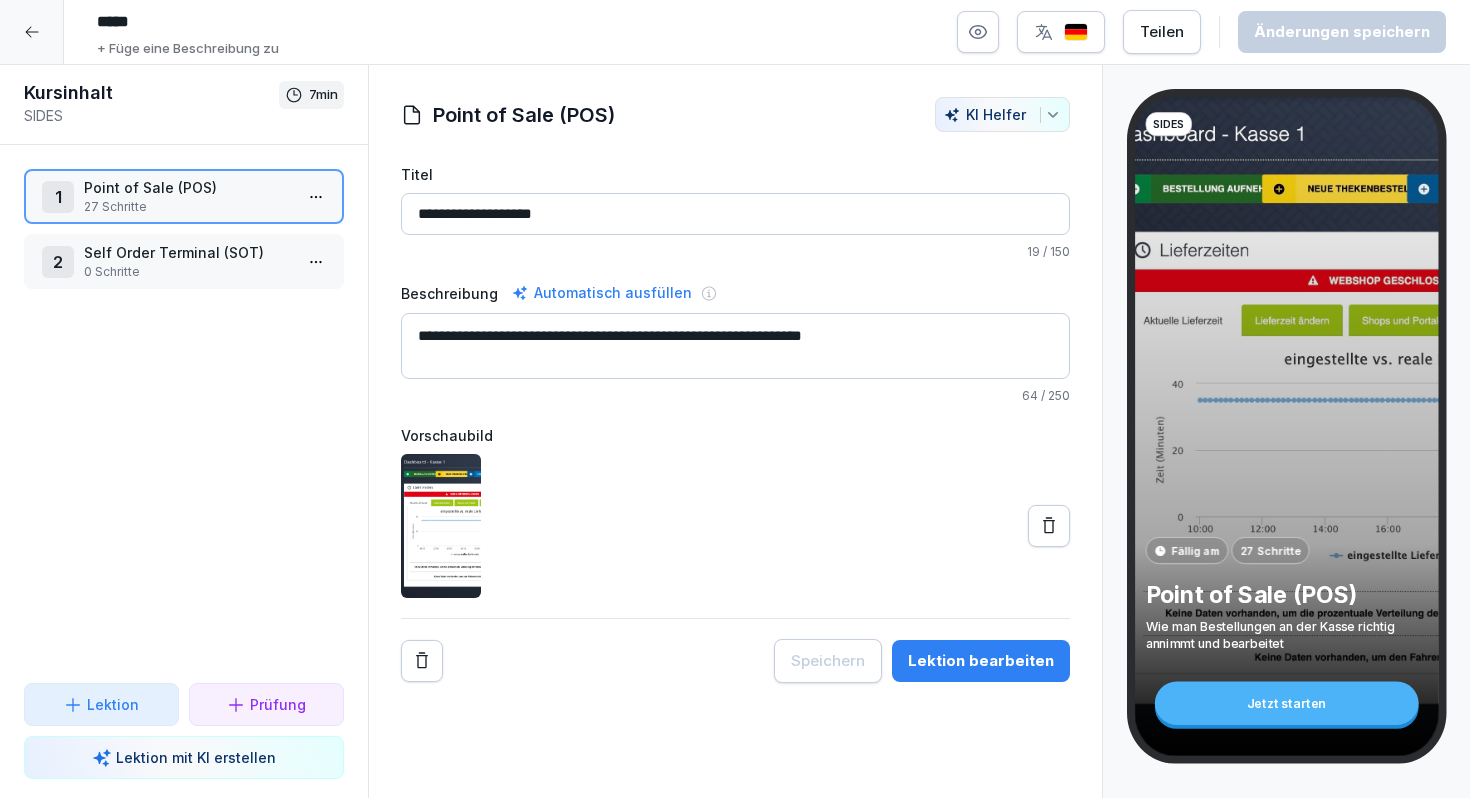 click 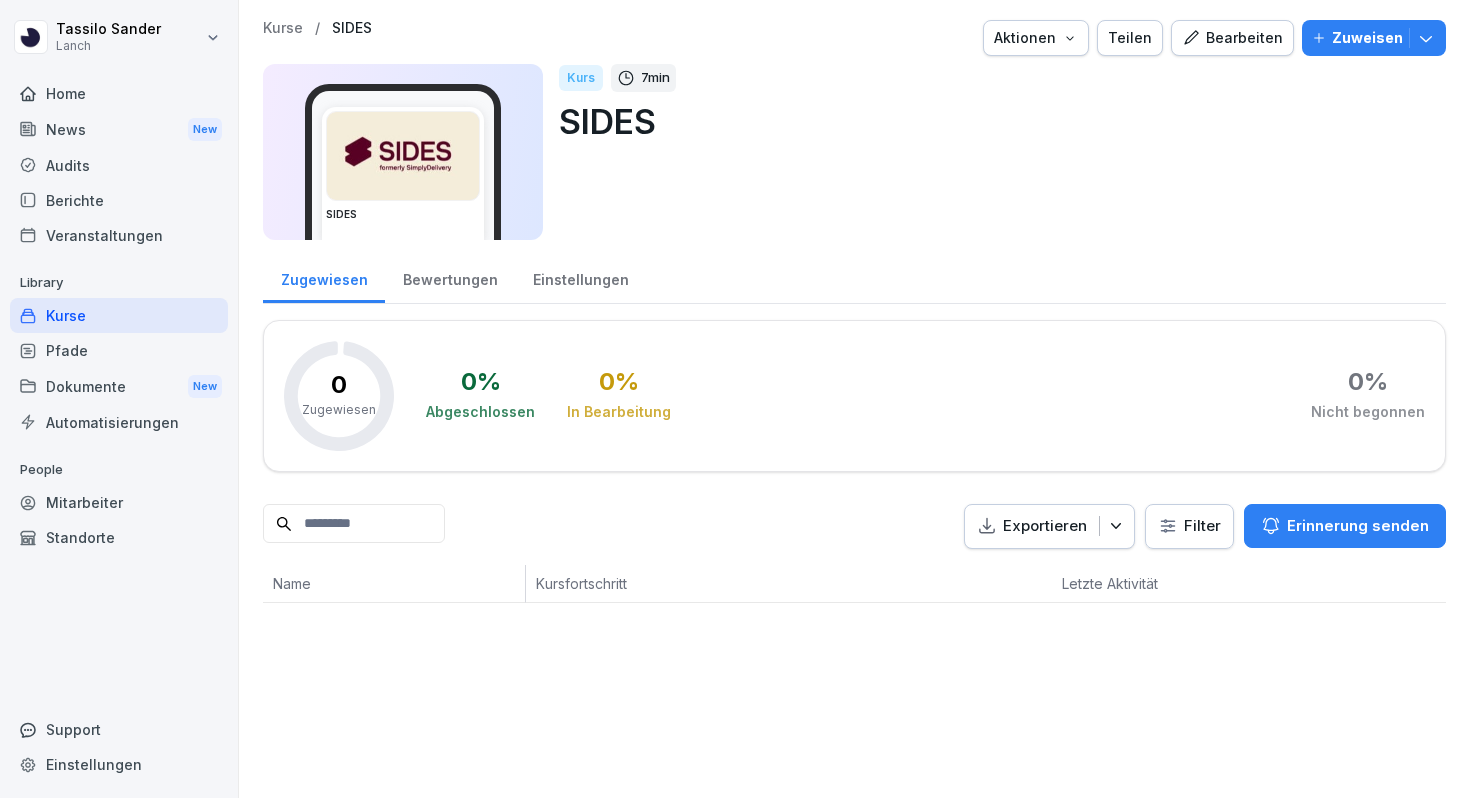 click on "Pfade" at bounding box center (119, 350) 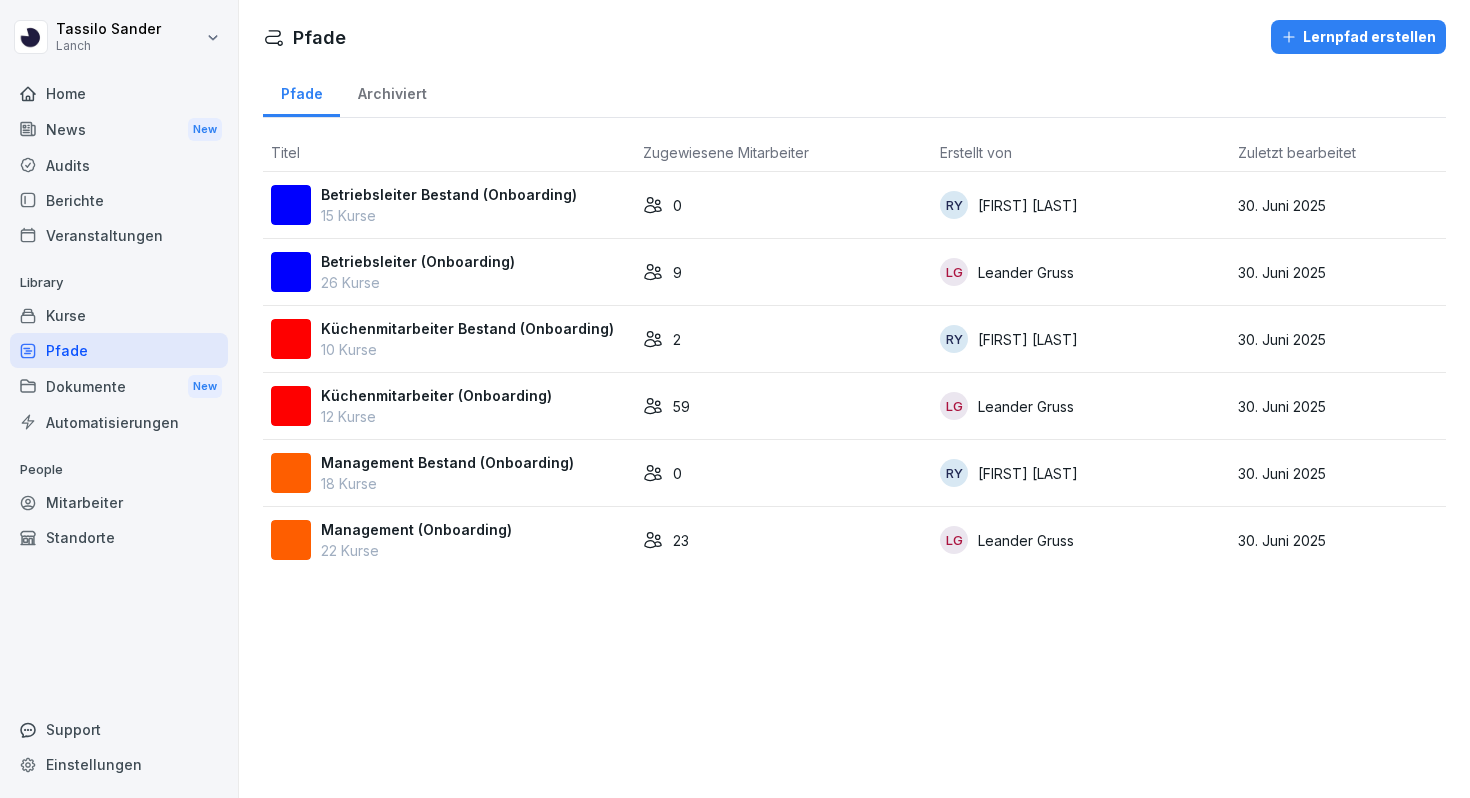 click on "15 Kurse" at bounding box center [449, 215] 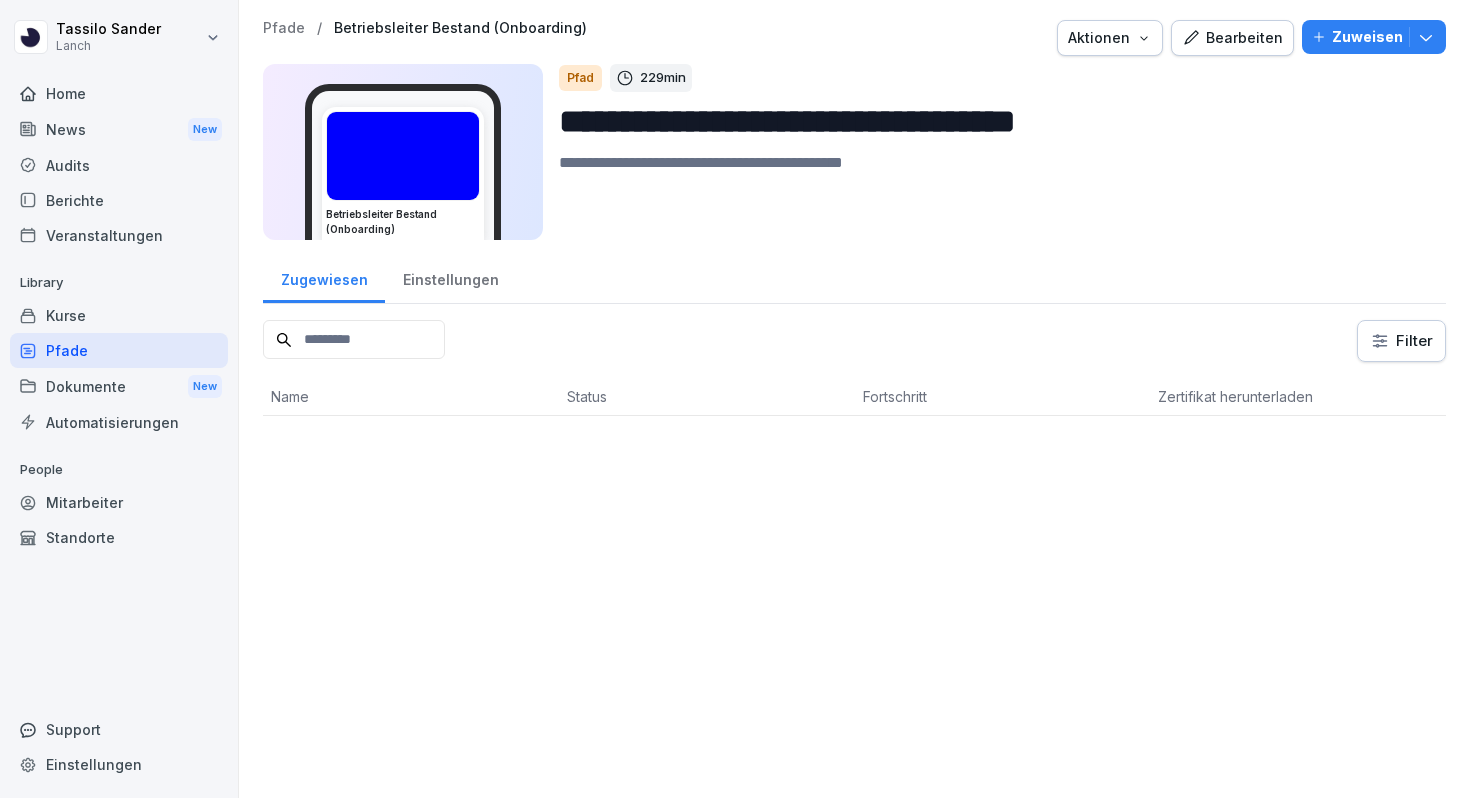 scroll, scrollTop: 0, scrollLeft: 0, axis: both 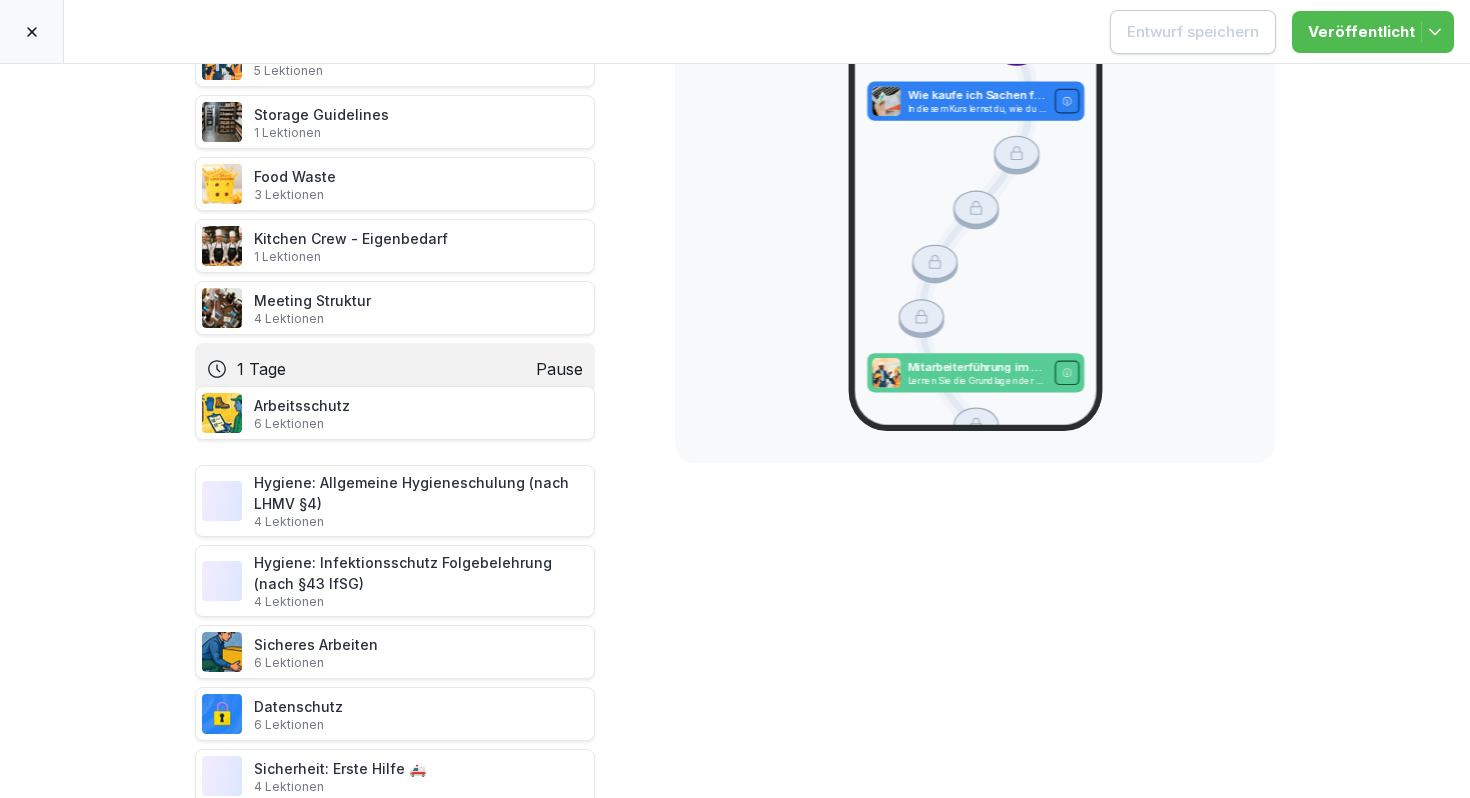 drag, startPoint x: 179, startPoint y: 424, endPoint x: 178, endPoint y: 407, distance: 17.029387 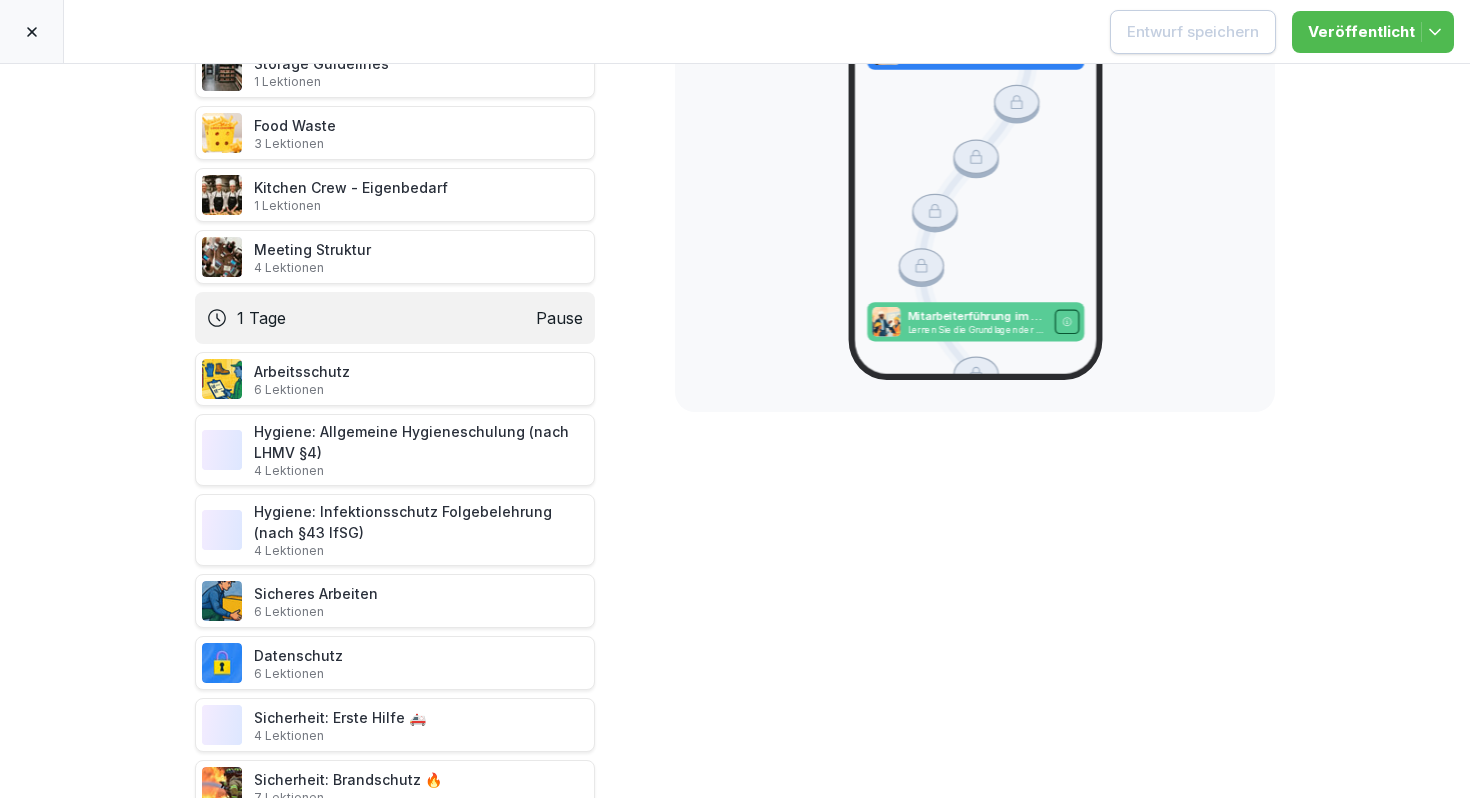 scroll, scrollTop: 298, scrollLeft: 0, axis: vertical 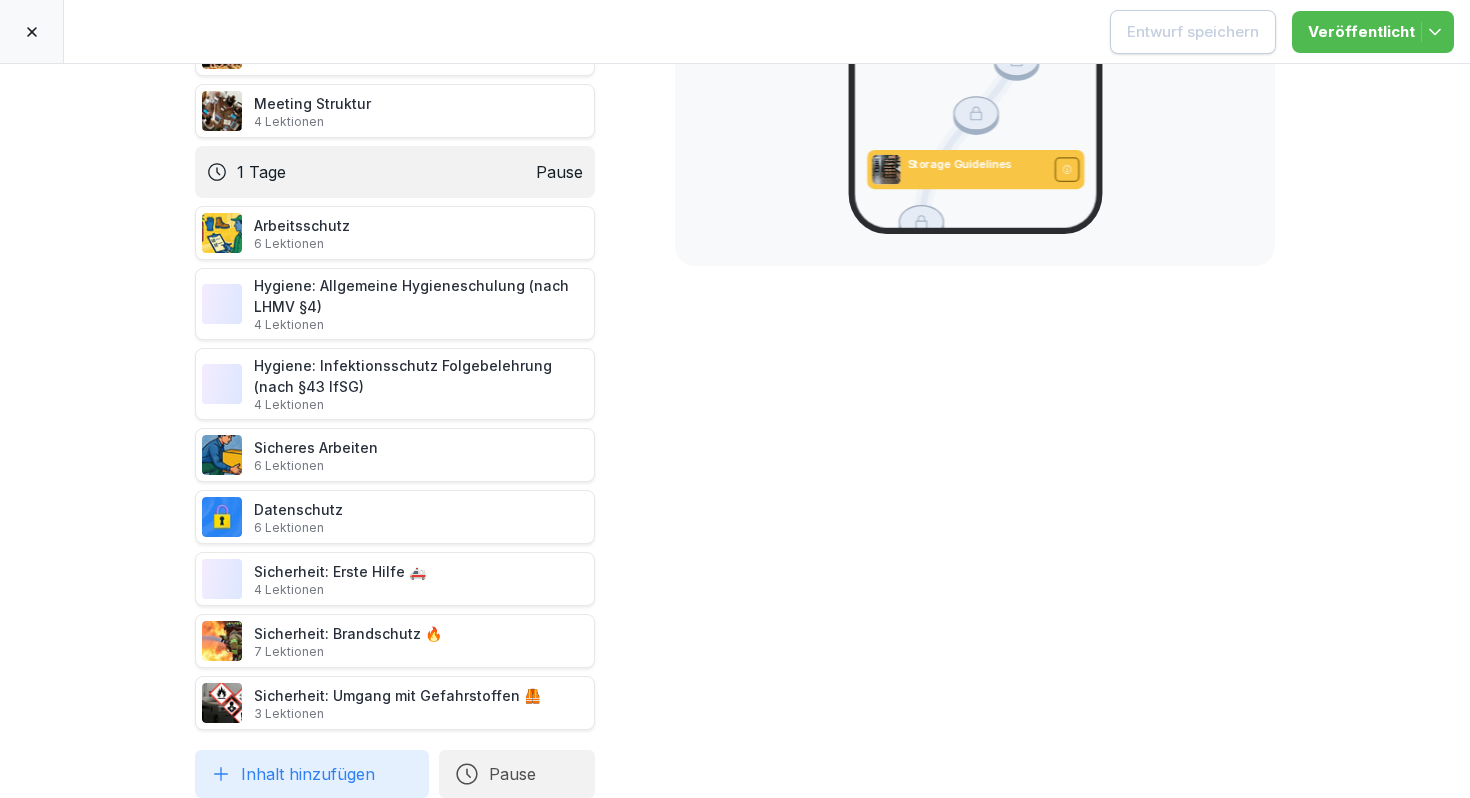 click on "Inhalt hinzufügen" at bounding box center (312, 774) 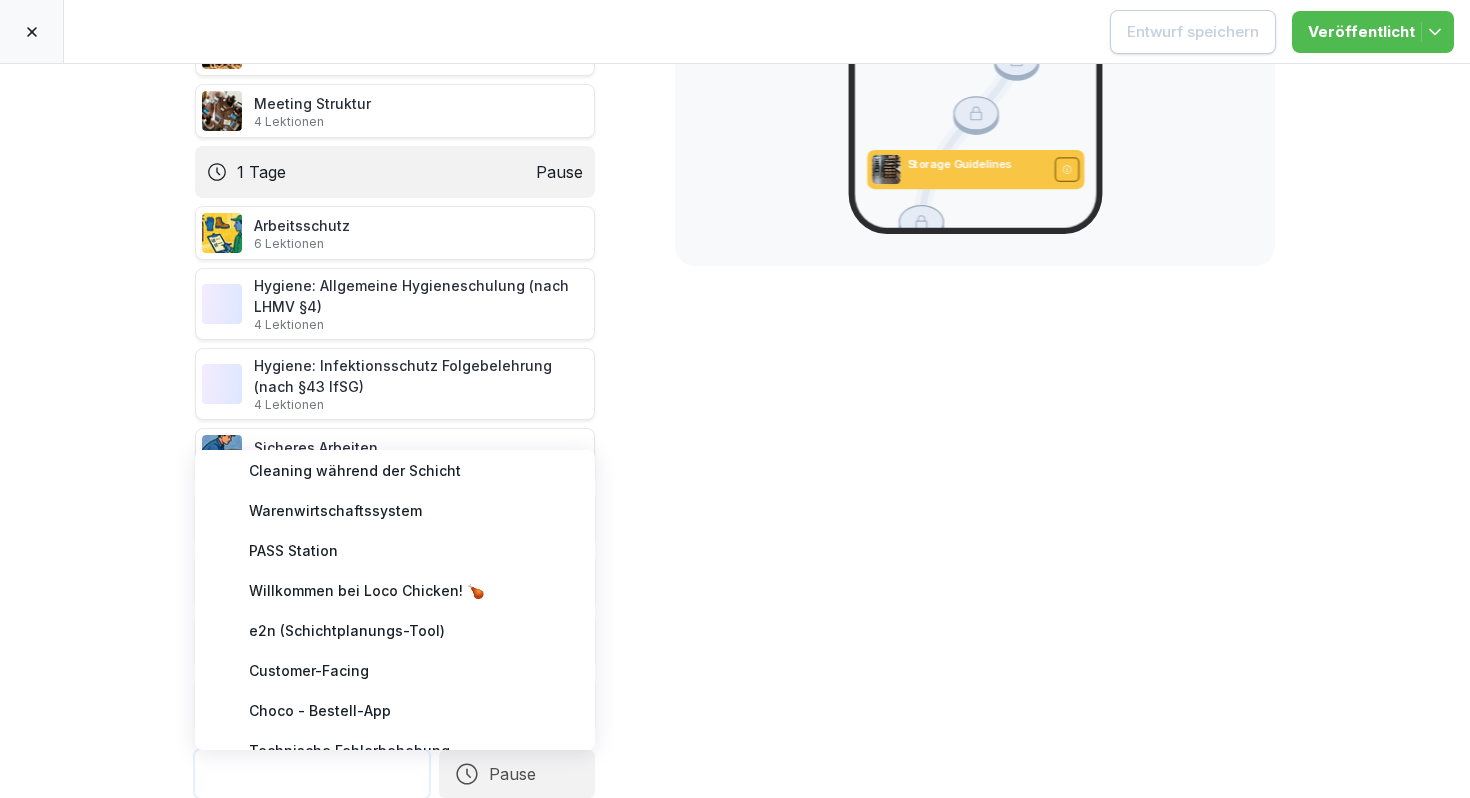 scroll, scrollTop: 230, scrollLeft: 0, axis: vertical 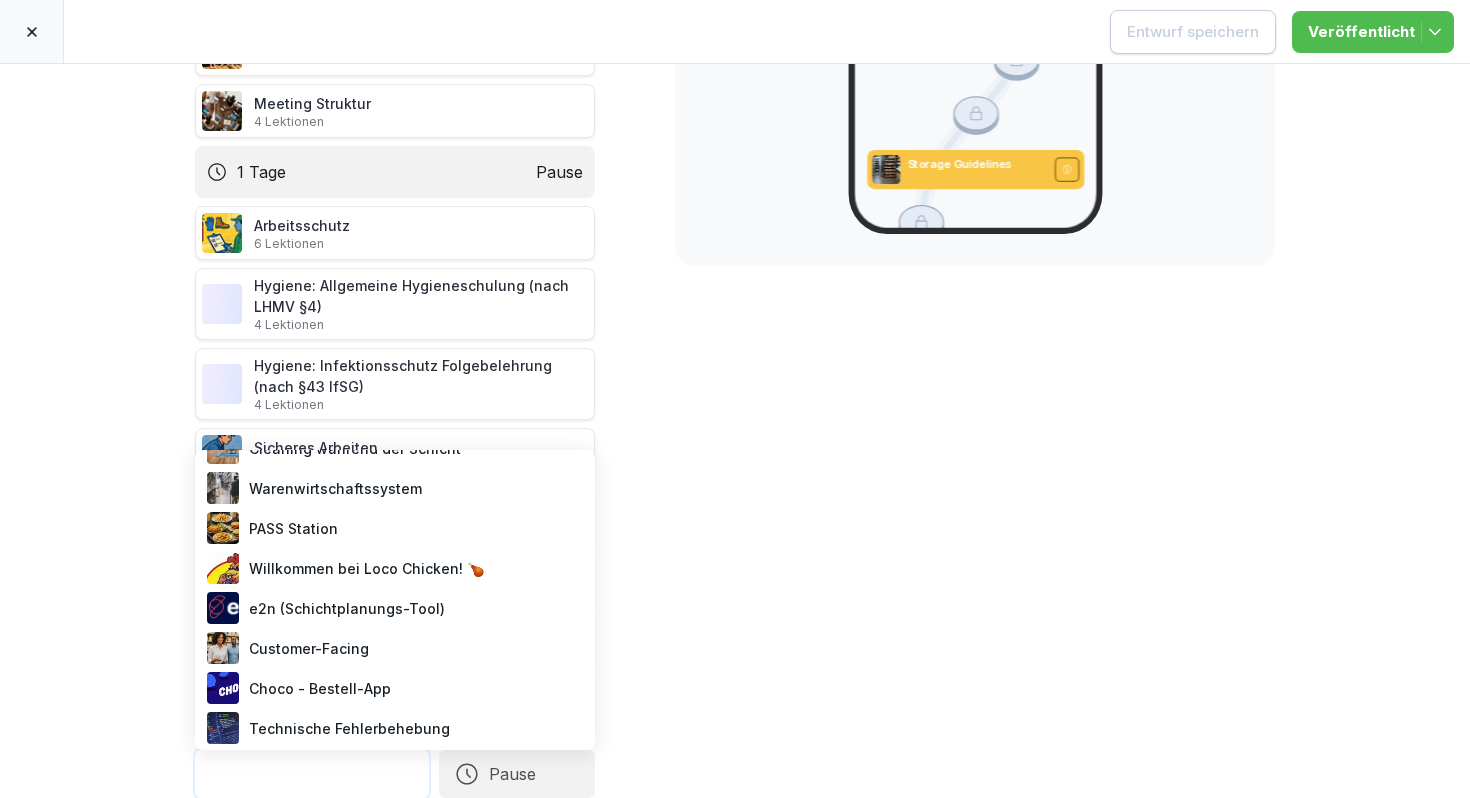 click on "Betriebsleiter Bestand (Onboarding) Erstellung Deiner Konten 1 Lektionen Wie kaufe ich Sachen für den Store? 4 Lektionen Mitarbeiterführung im Schichtbetrieb 5 Lektionen Storage Guidelines 1 Lektionen Food Waste 3 Lektionen Kitchen Crew - Eigenbedarf 1 Lektionen Meeting Struktur 4 Lektionen 1 Tage Pause Arbeitsschutz 6 Lektionen Hygiene: Allgemeine Hygieneschulung (nach LHMV §4) 4 Lektionen Hygiene: Infektionsschutz Folgebelehrung (nach §43 IfSG) 4 Lektionen Sicheres Arbeiten 6 Lektionen Datenschutz  6 Lektionen Sicherheit: Erste Hilfe 🚑 4 Lektionen Sicherheit: Brandschutz 🔥 7 Lektionen Sicherheit: Umgang mit Gefahrstoffen 🦺 3 Lektionen
To pick up a draggable item, press the space bar.
While dragging, use the arrow keys to move the item.
Press space again to drop the item in its new position, or press escape to cancel.
Draggable item a7208005-8a2f-4cac-8ad4-593258770e48 was dropped over droppable area a7208005-8a2f-4cac-8ad4-593258770e48 Pause Vorschau Erstellung Deiner Konten" at bounding box center [735, 431] 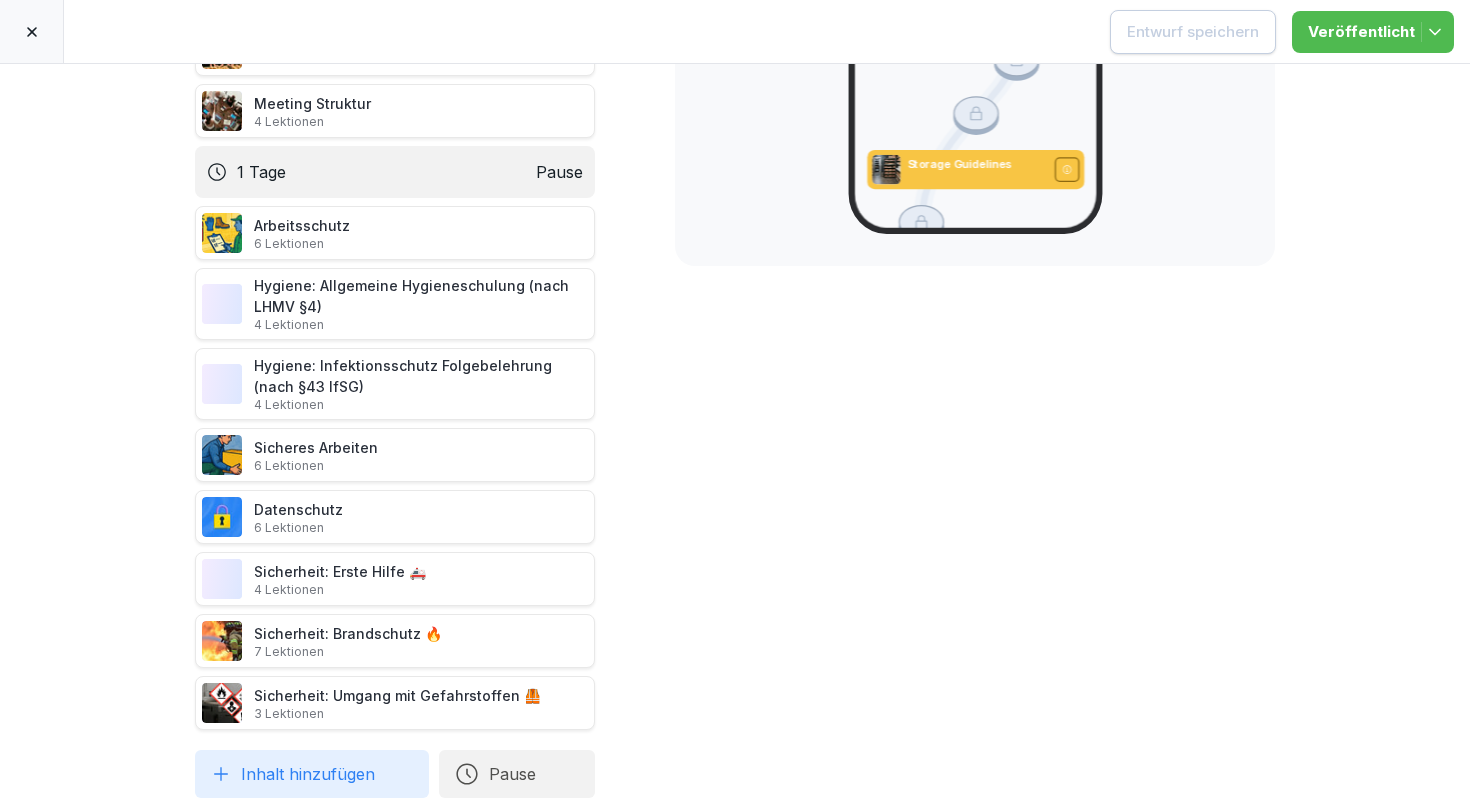 click at bounding box center [32, 31] 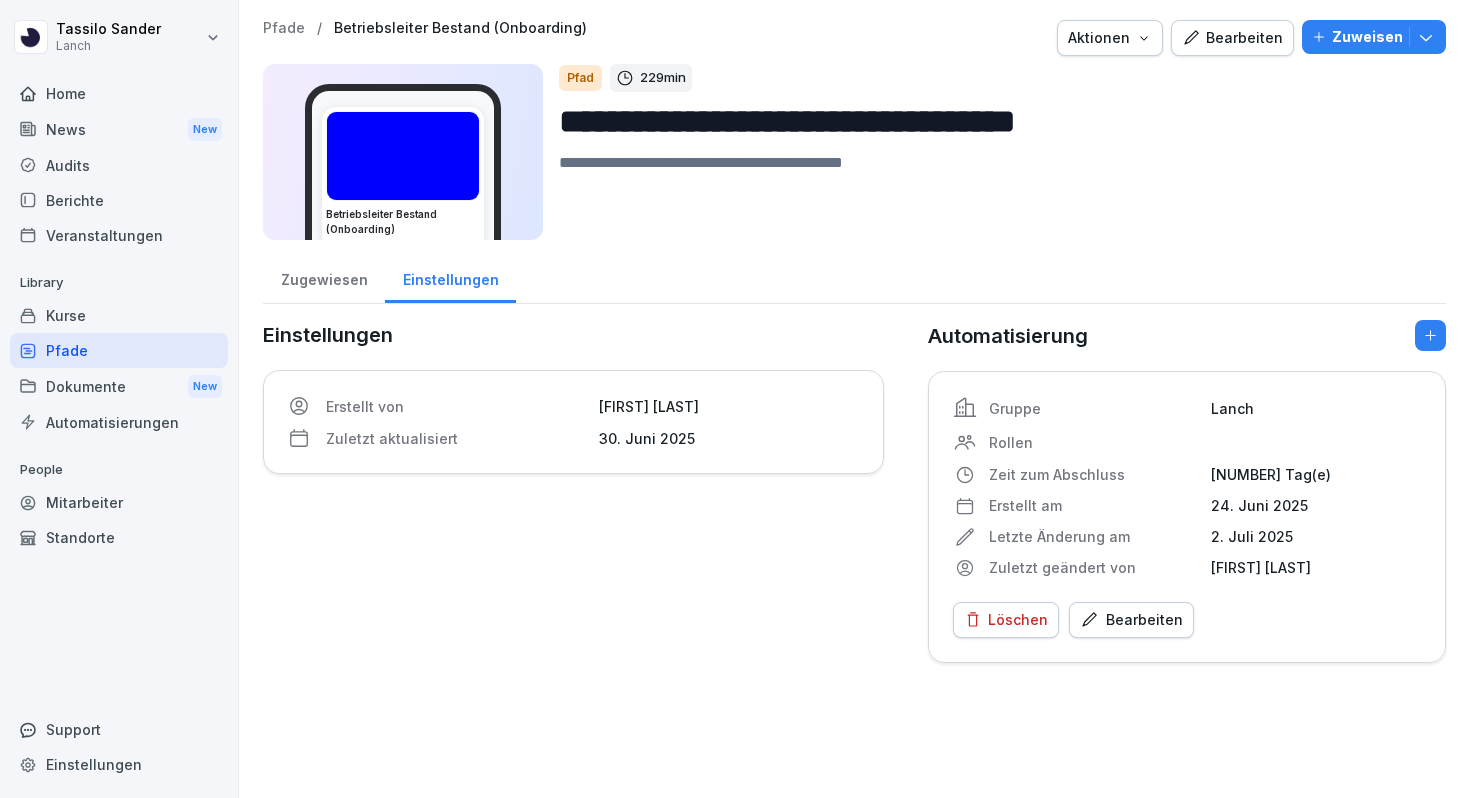 click on "Pfade" at bounding box center [119, 350] 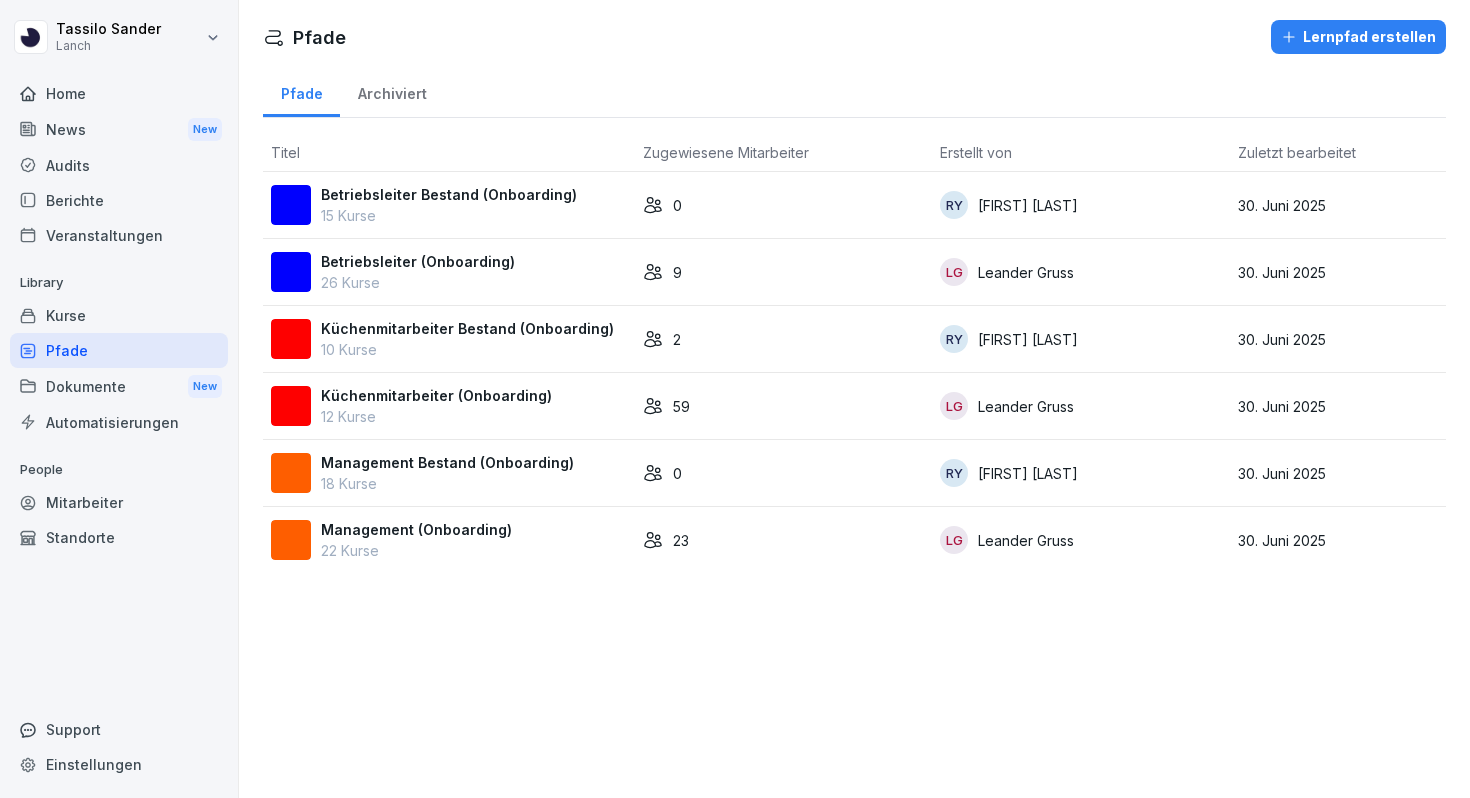 click on "Pfade" at bounding box center (119, 350) 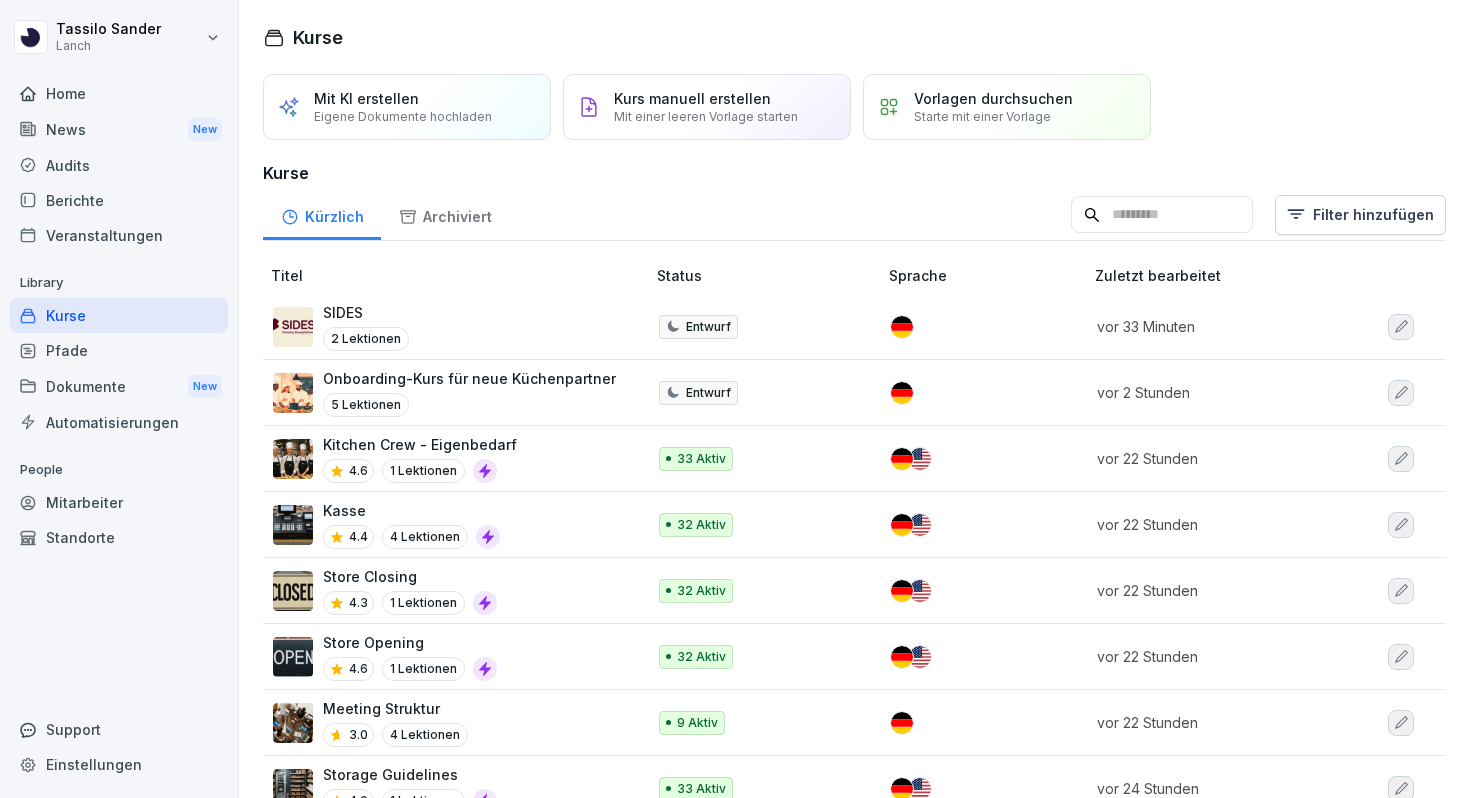 click on "Kitchen Crew - Eigenbedarf 4.6 1 Lektionen" at bounding box center (449, 458) 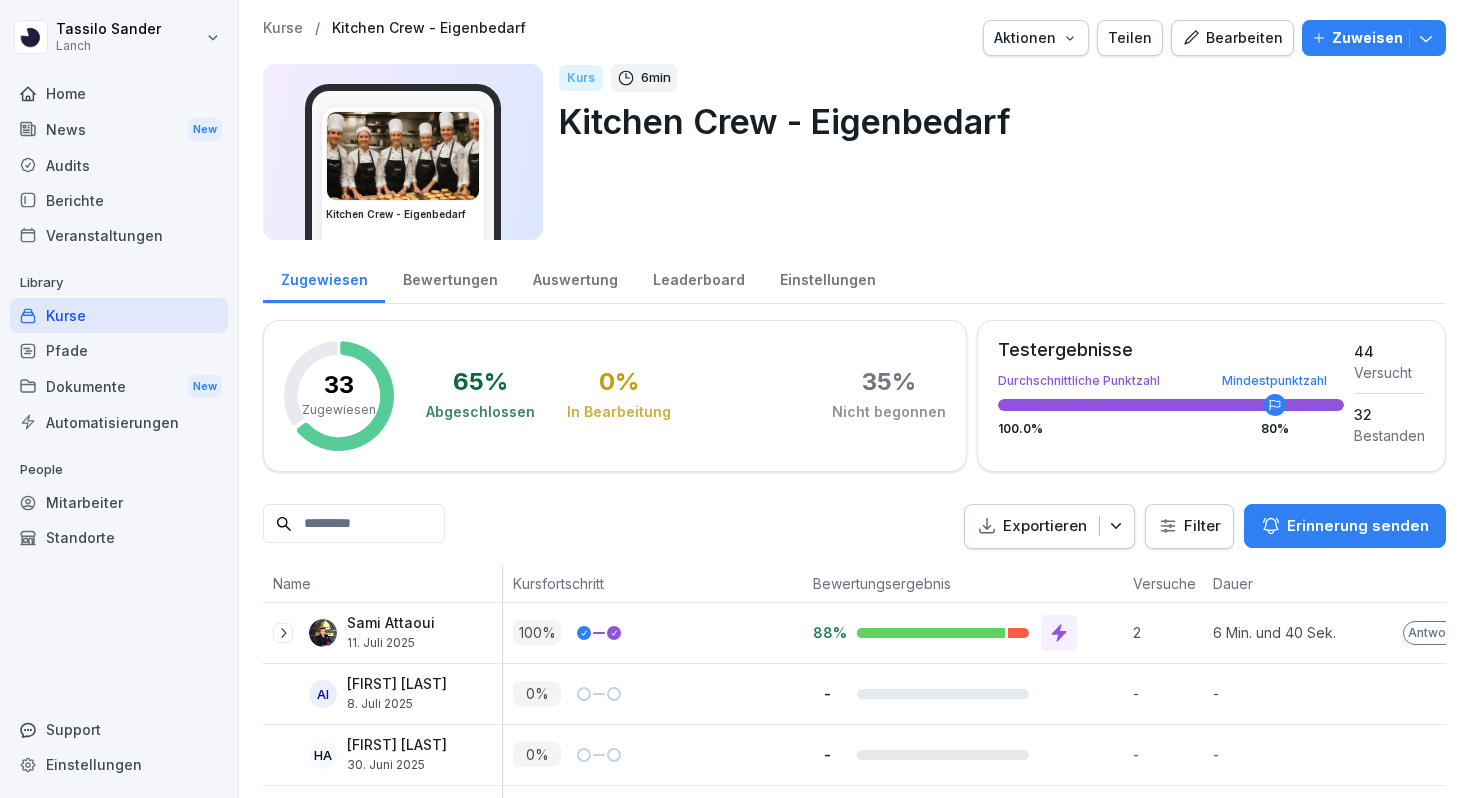 scroll, scrollTop: 0, scrollLeft: 0, axis: both 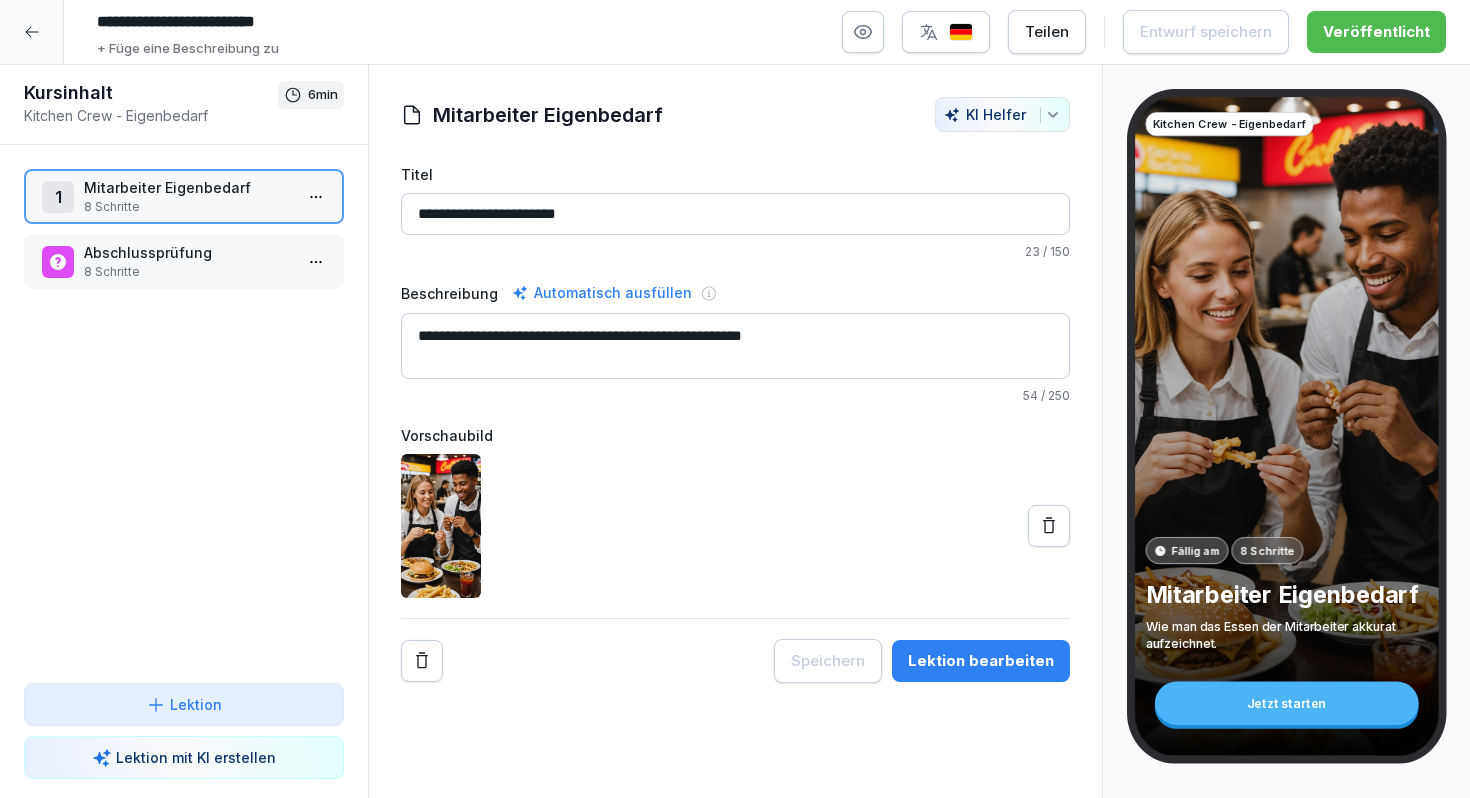 click on "Mitarbeiter Eigenbedarf" at bounding box center (188, 187) 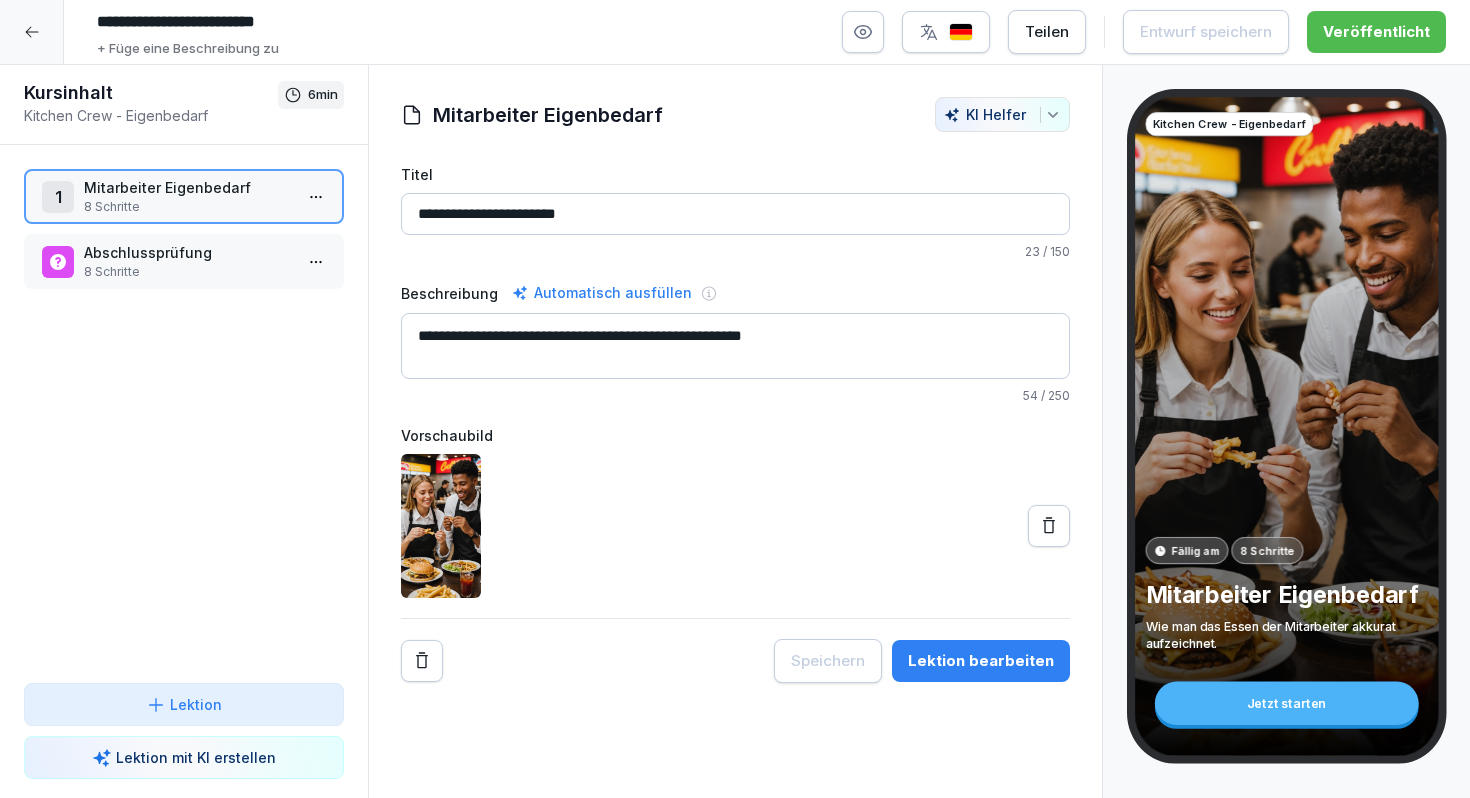 click on "Mitarbeiter Eigenbedarf" at bounding box center [188, 187] 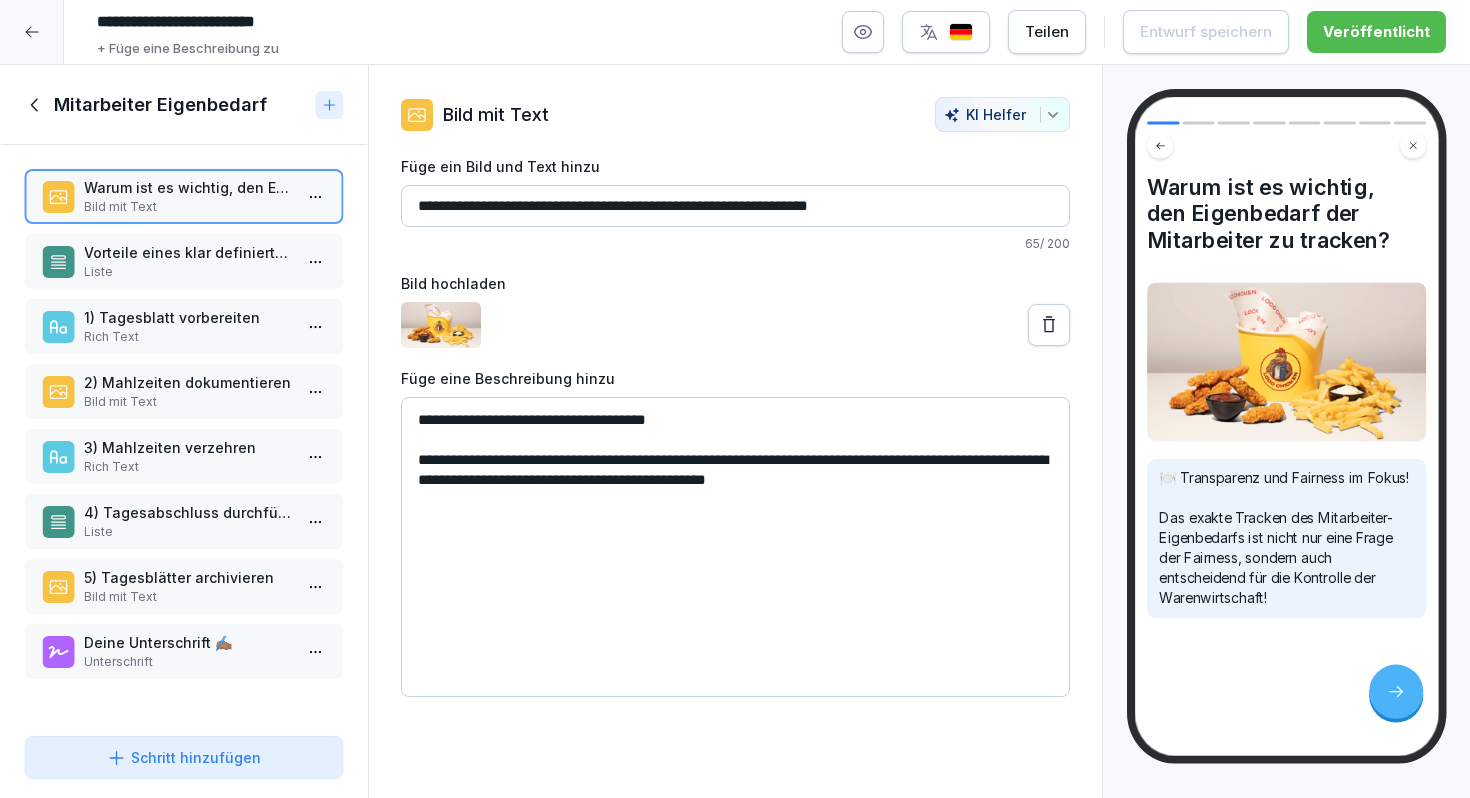 click on "1) Tagesblatt vorbereiten" at bounding box center [188, 317] 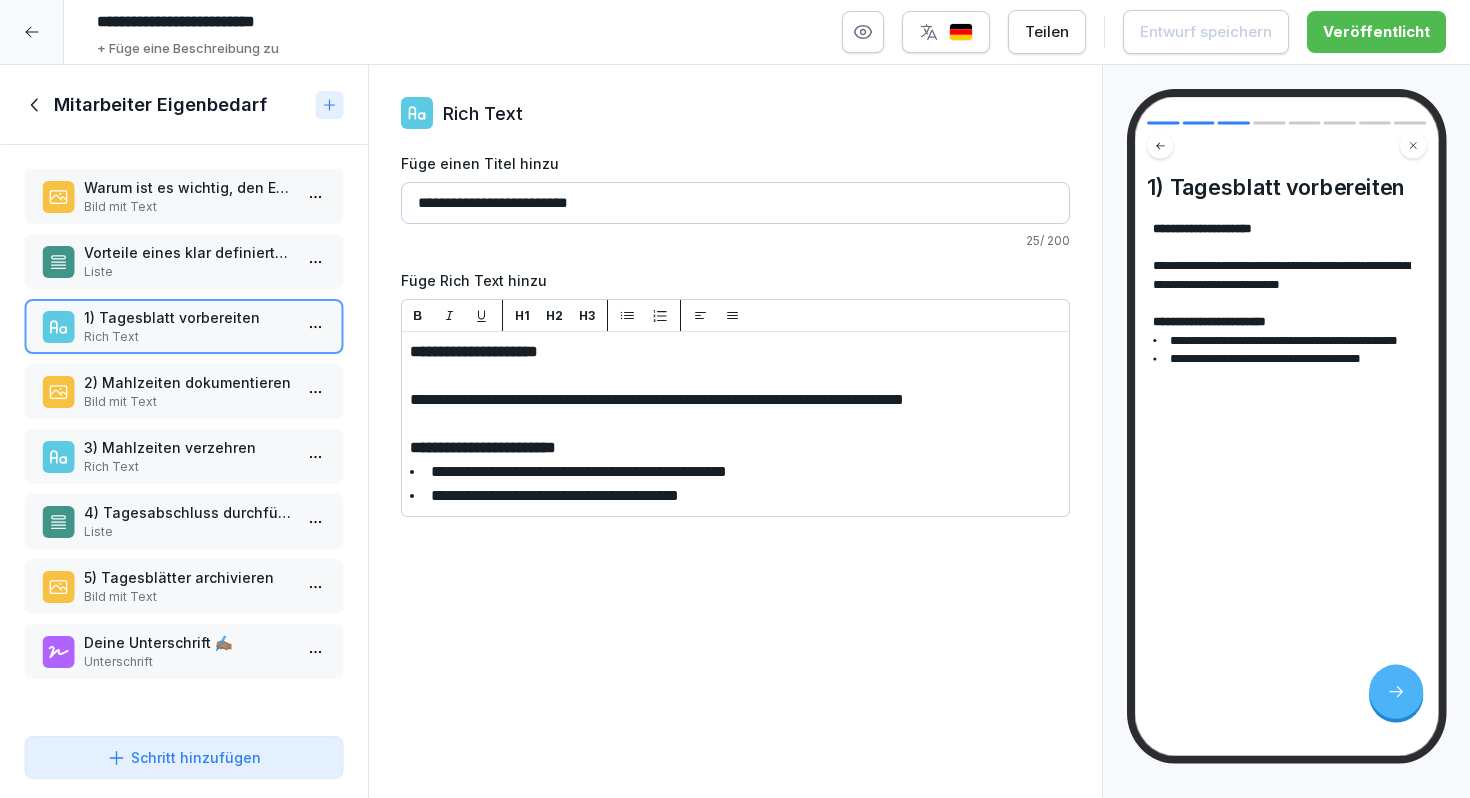 click on "2) Mahlzeiten dokumentieren" at bounding box center [188, 382] 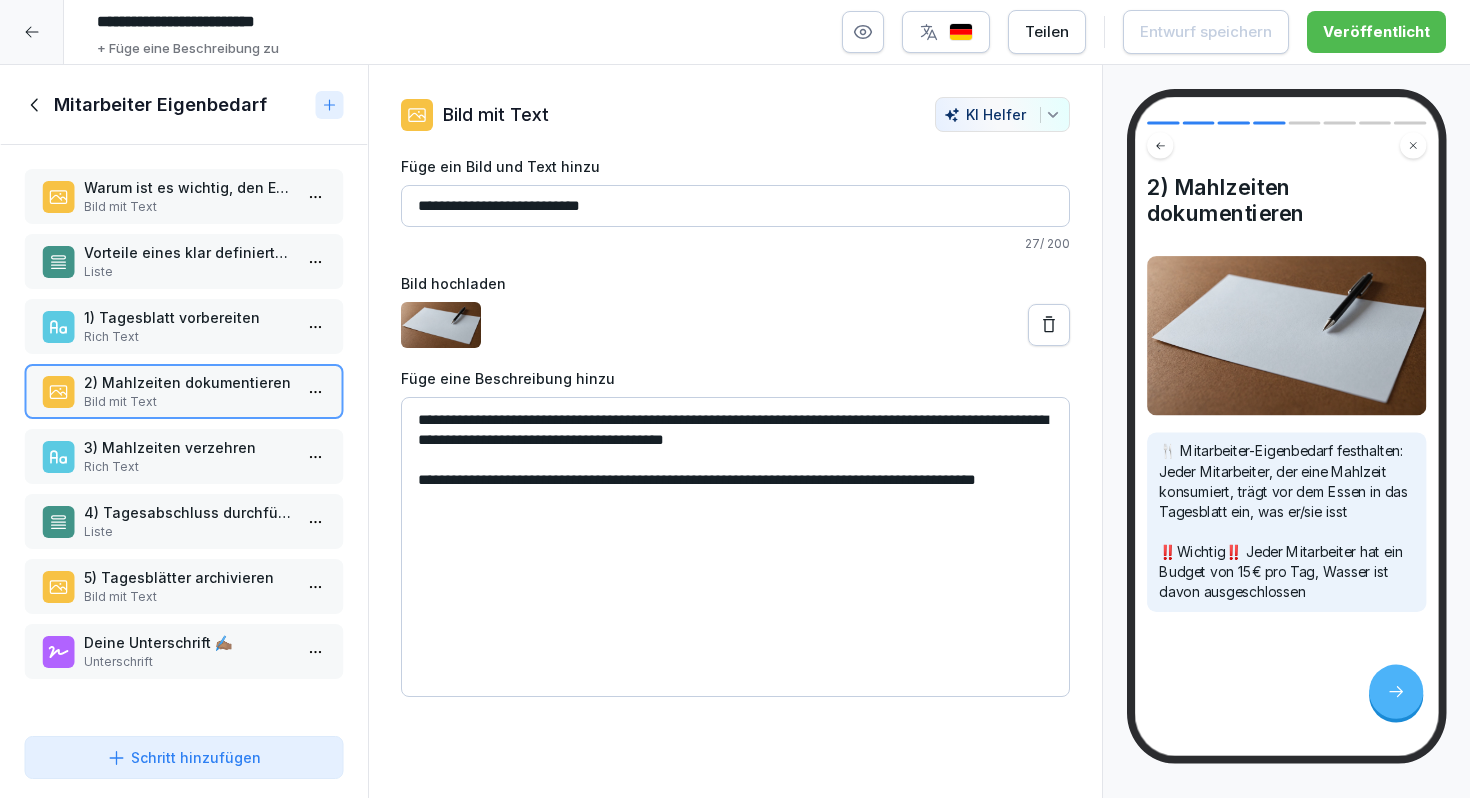 drag, startPoint x: 751, startPoint y: 487, endPoint x: 811, endPoint y: 487, distance: 60 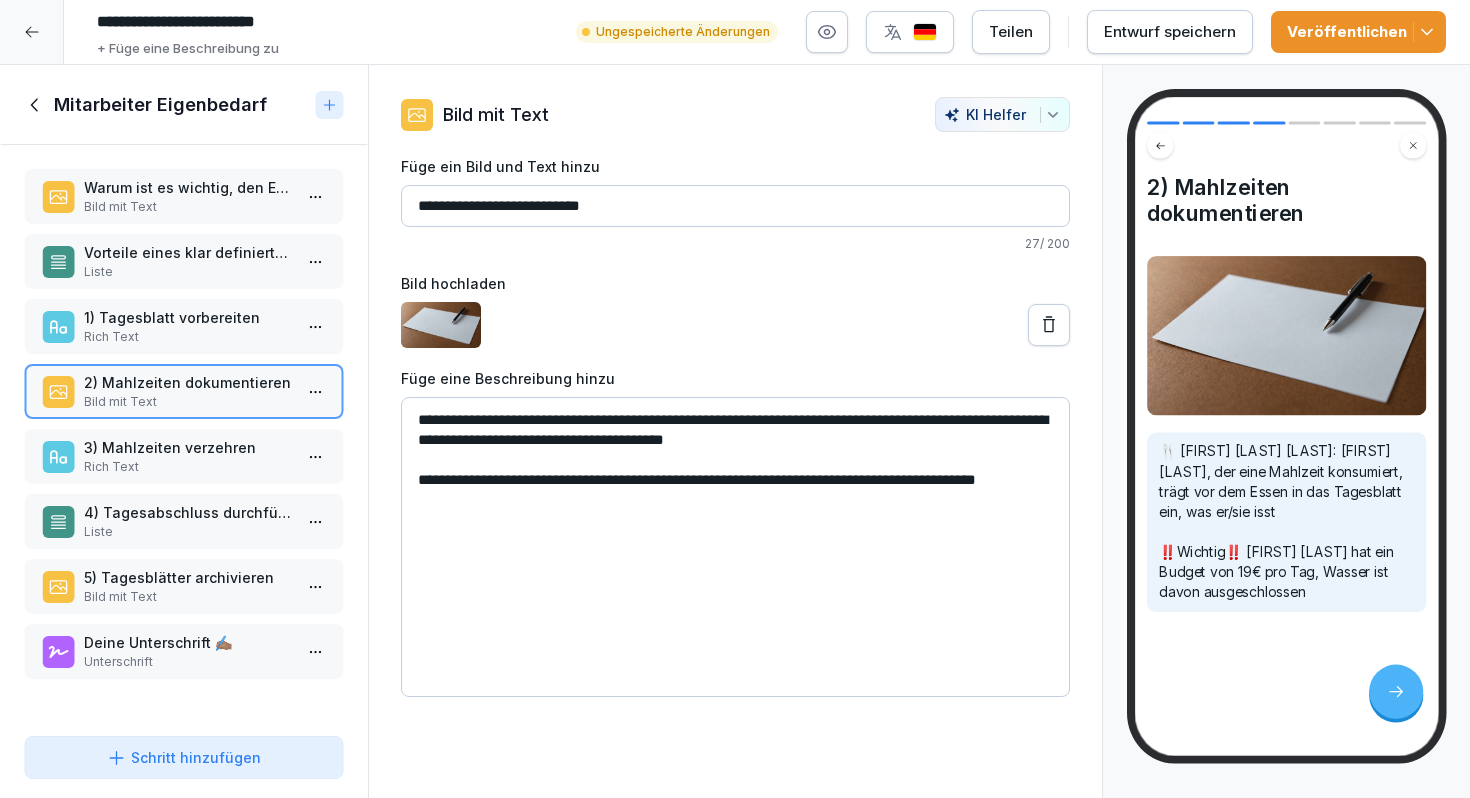 click on "Veröffentlichen" at bounding box center [1358, 32] 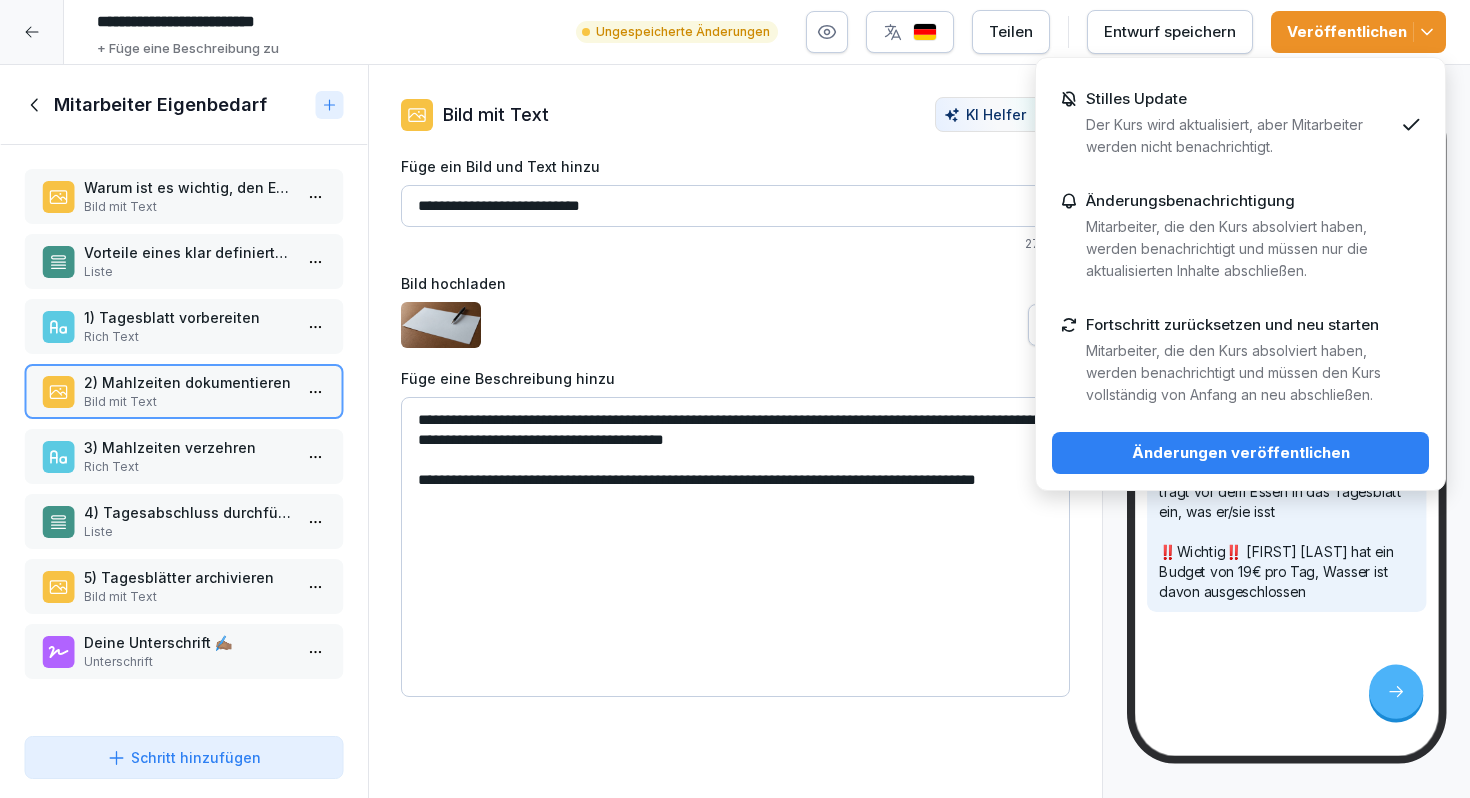click on "**********" at bounding box center [735, 547] 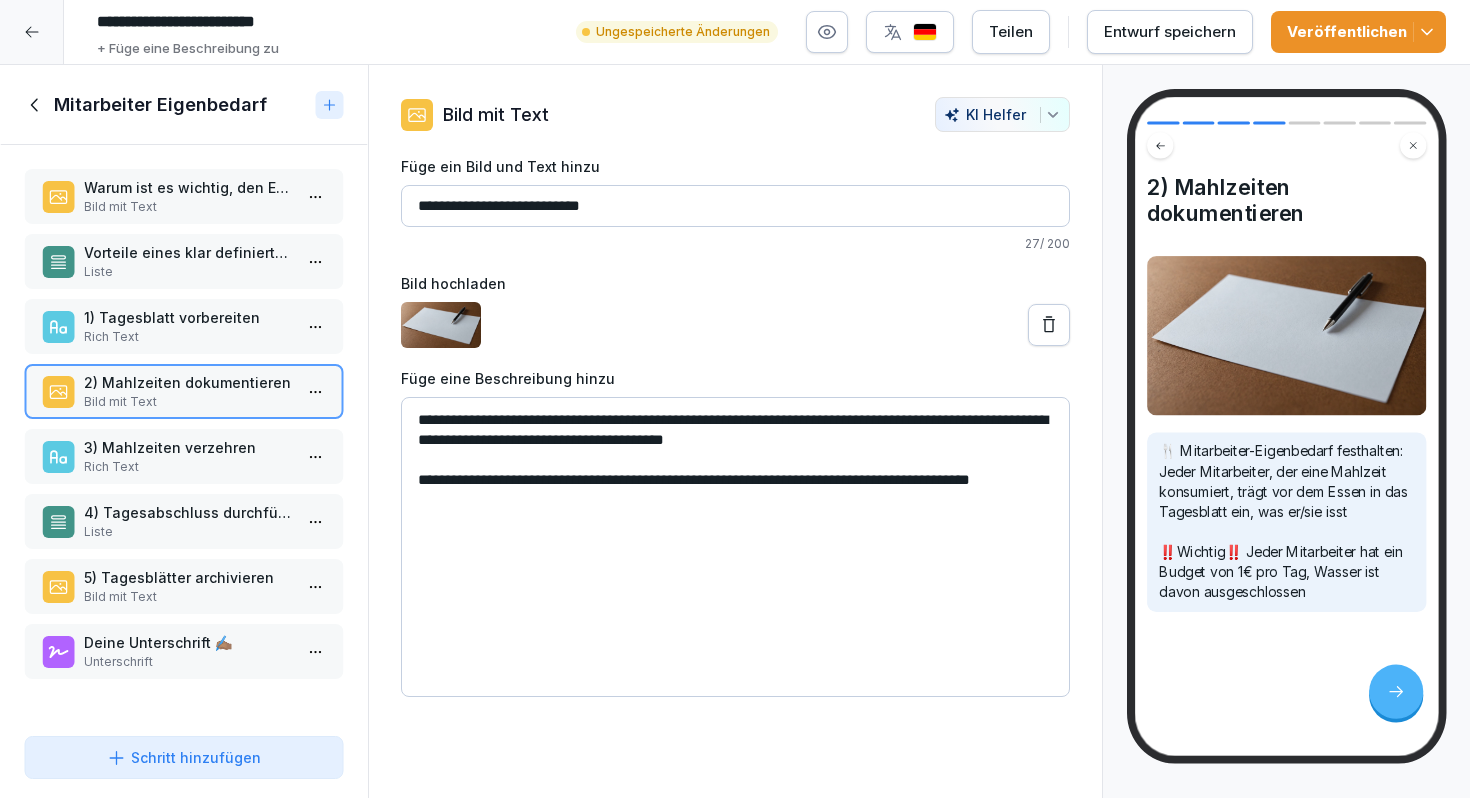click on "Veröffentlichen" at bounding box center [1358, 32] 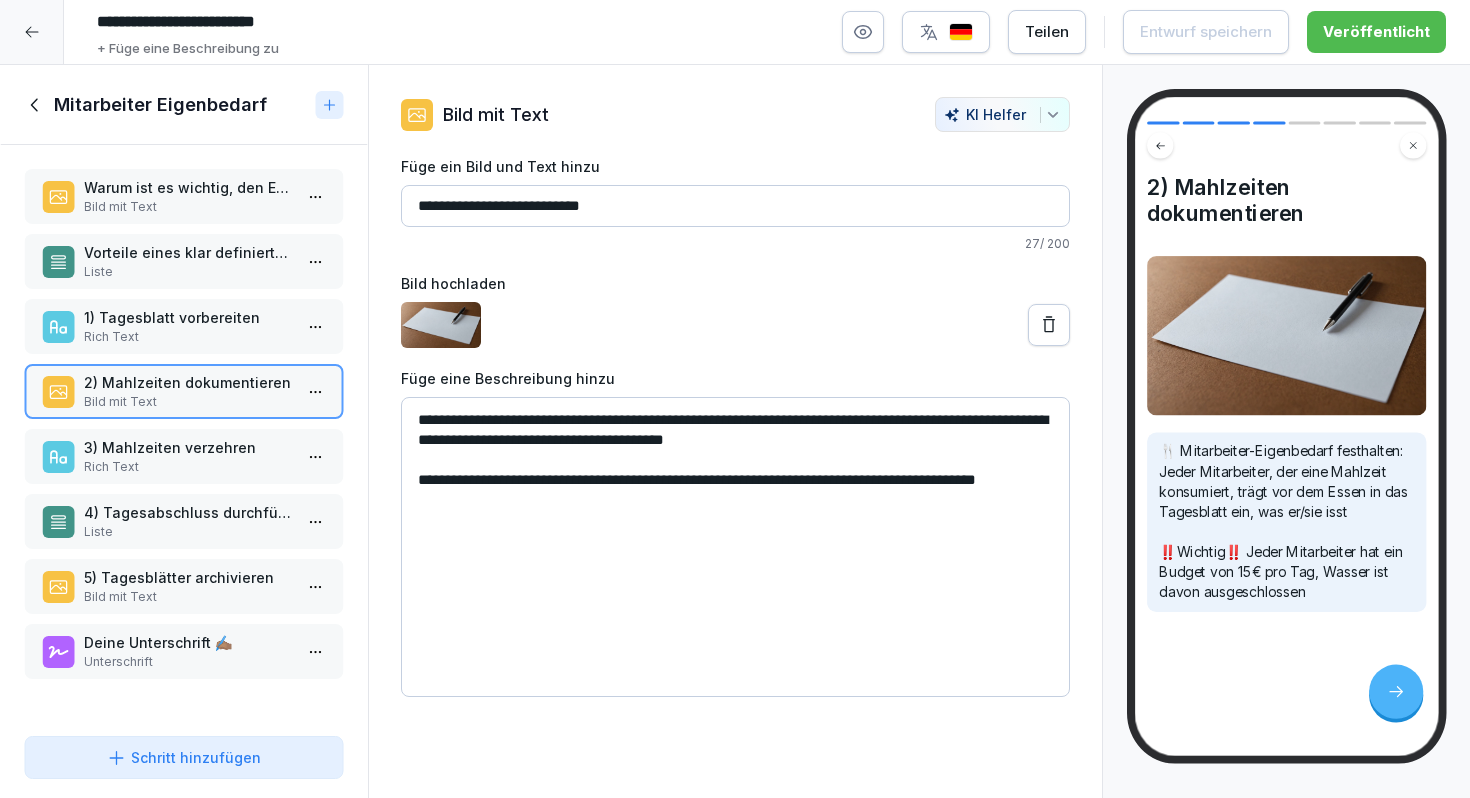 type on "**********" 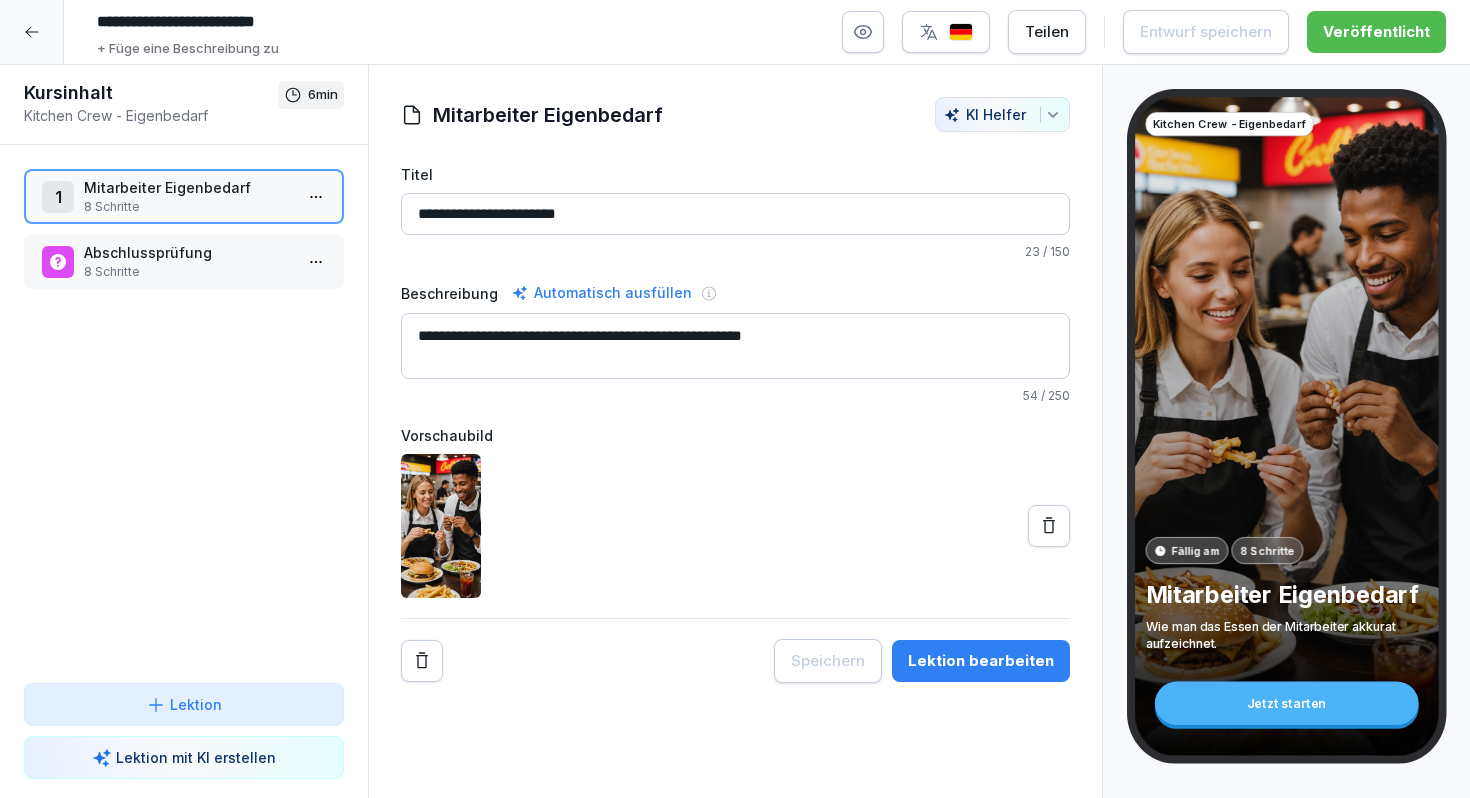 click on "Abschlussprüfung" at bounding box center (188, 252) 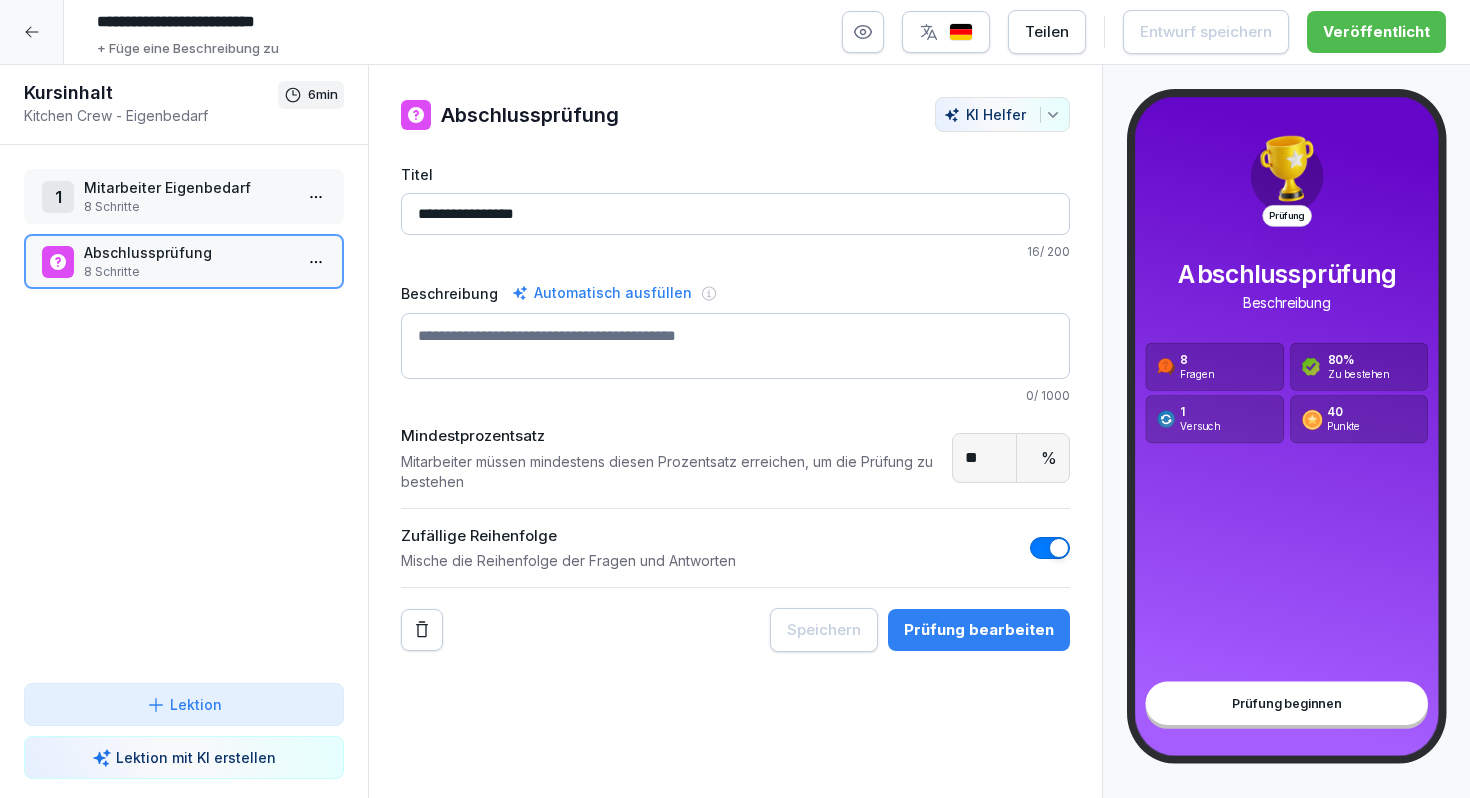 click on "Abschlussprüfung" at bounding box center (188, 252) 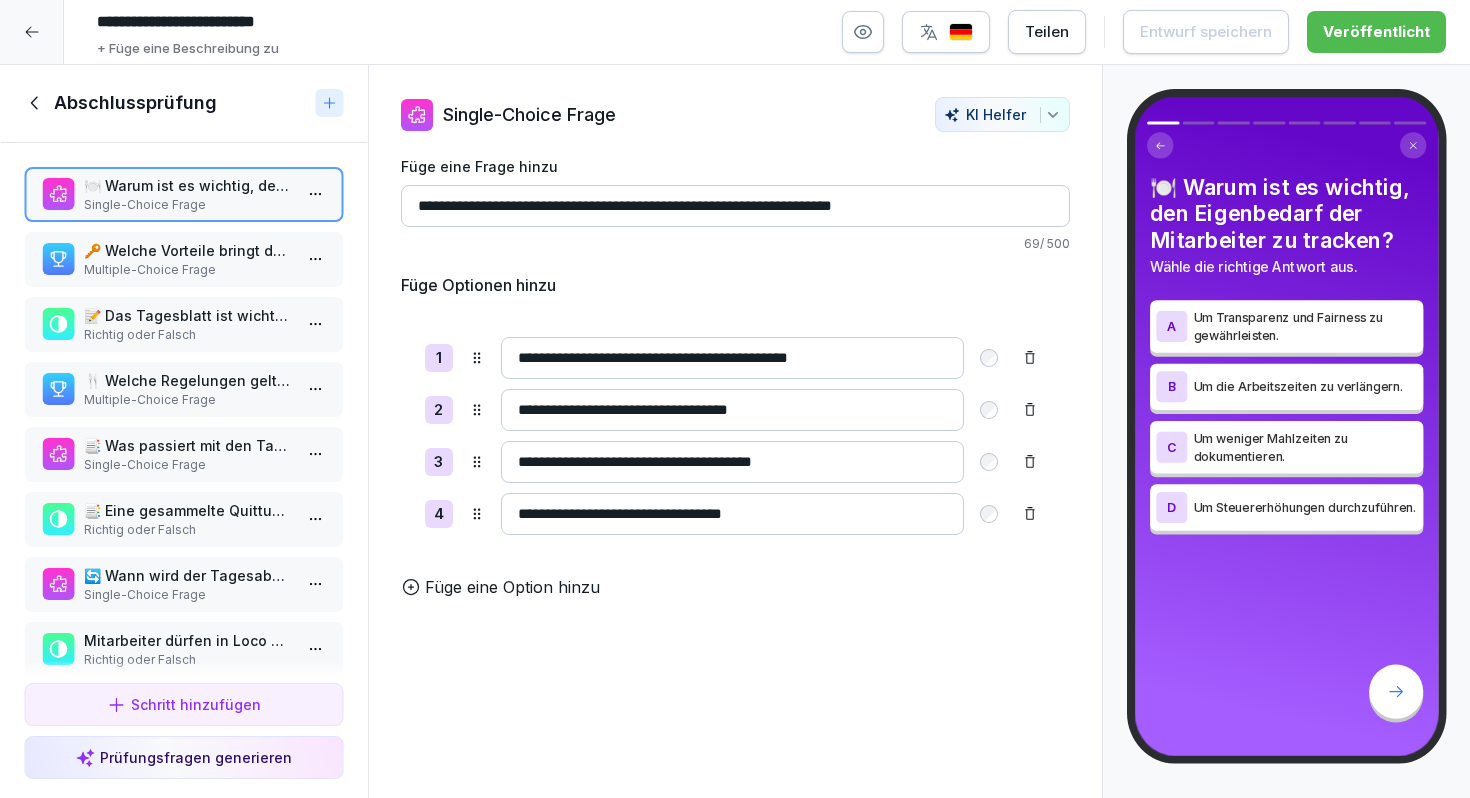 click on "🔑 Welche Vorteile bringt das genaue Tracken des Eigenbedarfs? Wähle alle zutreffenden Antworten." at bounding box center [188, 250] 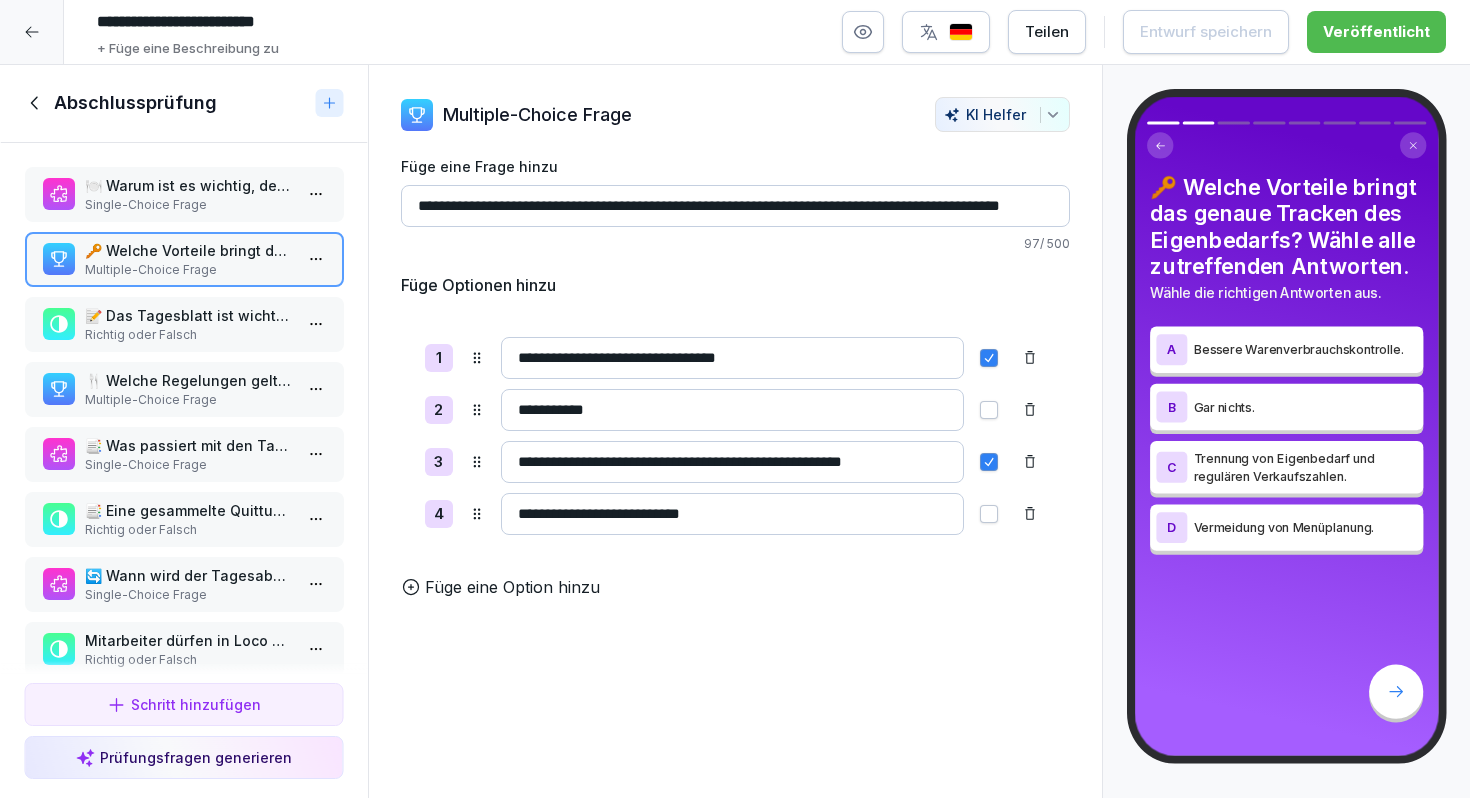 click on "Richtig oder Falsch" at bounding box center (188, 335) 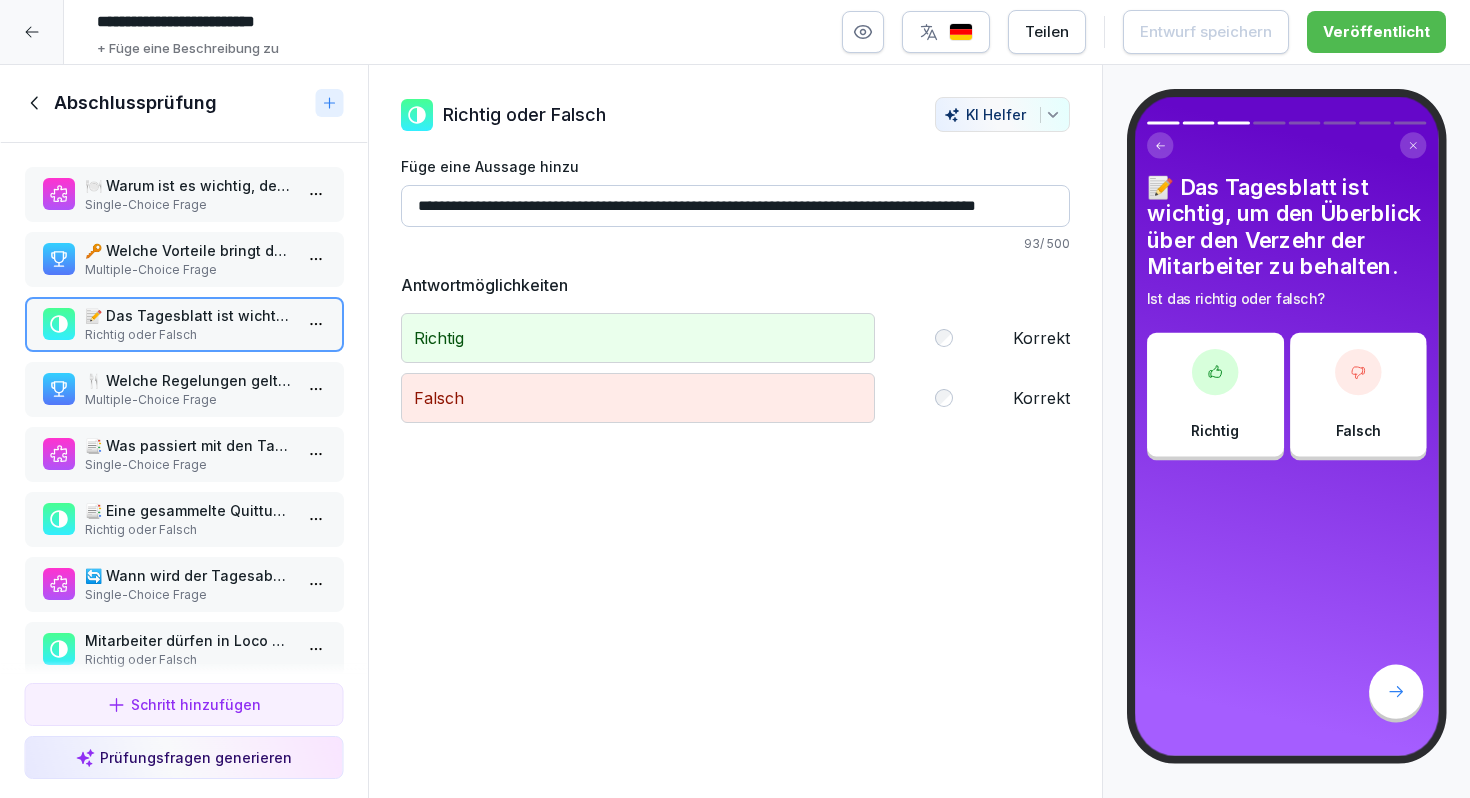 click on "Multiple-Choice Frage" at bounding box center [188, 400] 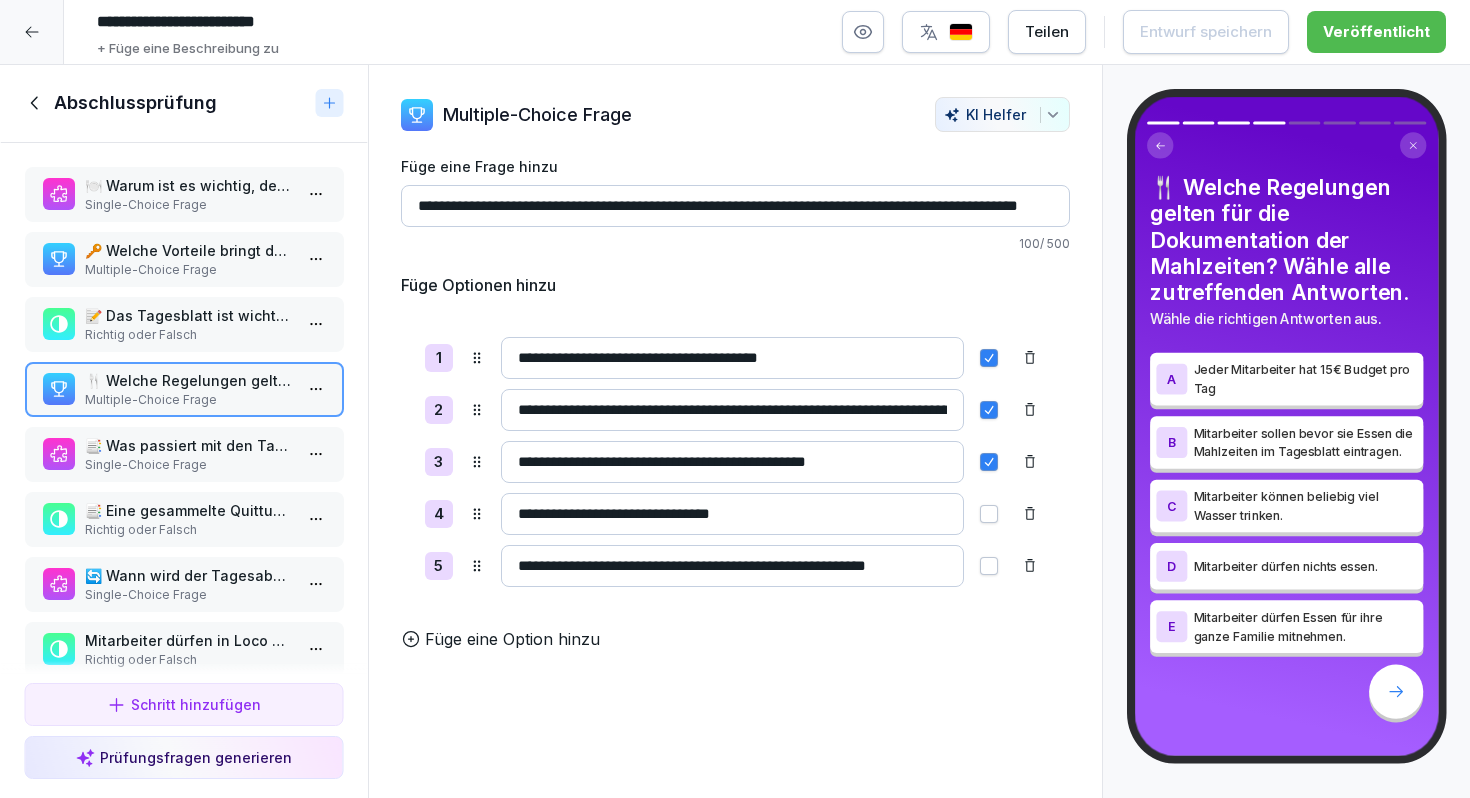 click on "📑 Was passiert mit den Tagesblättern nach Abschluss?" at bounding box center (188, 445) 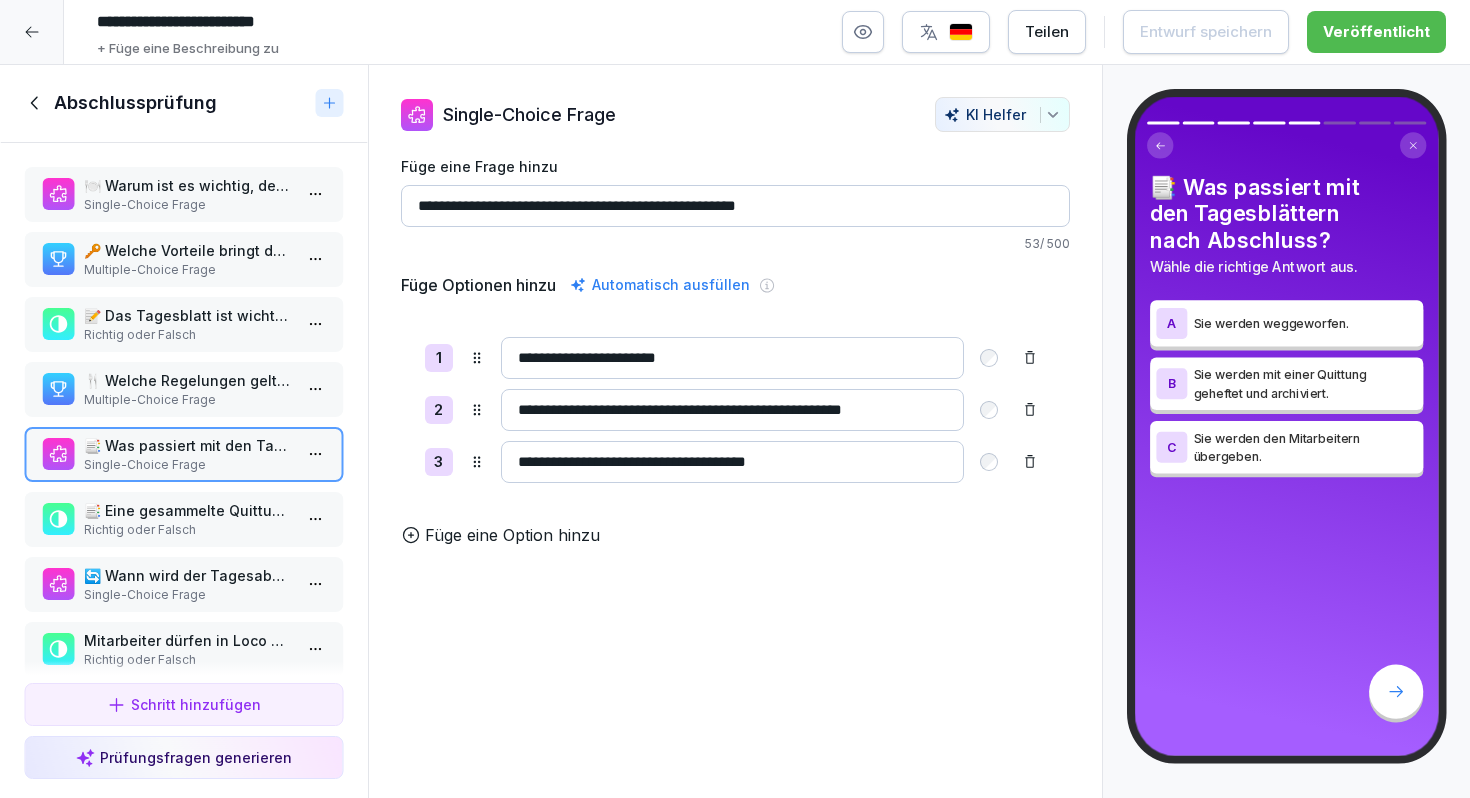 click on "Abschlussprüfung" at bounding box center [166, 103] 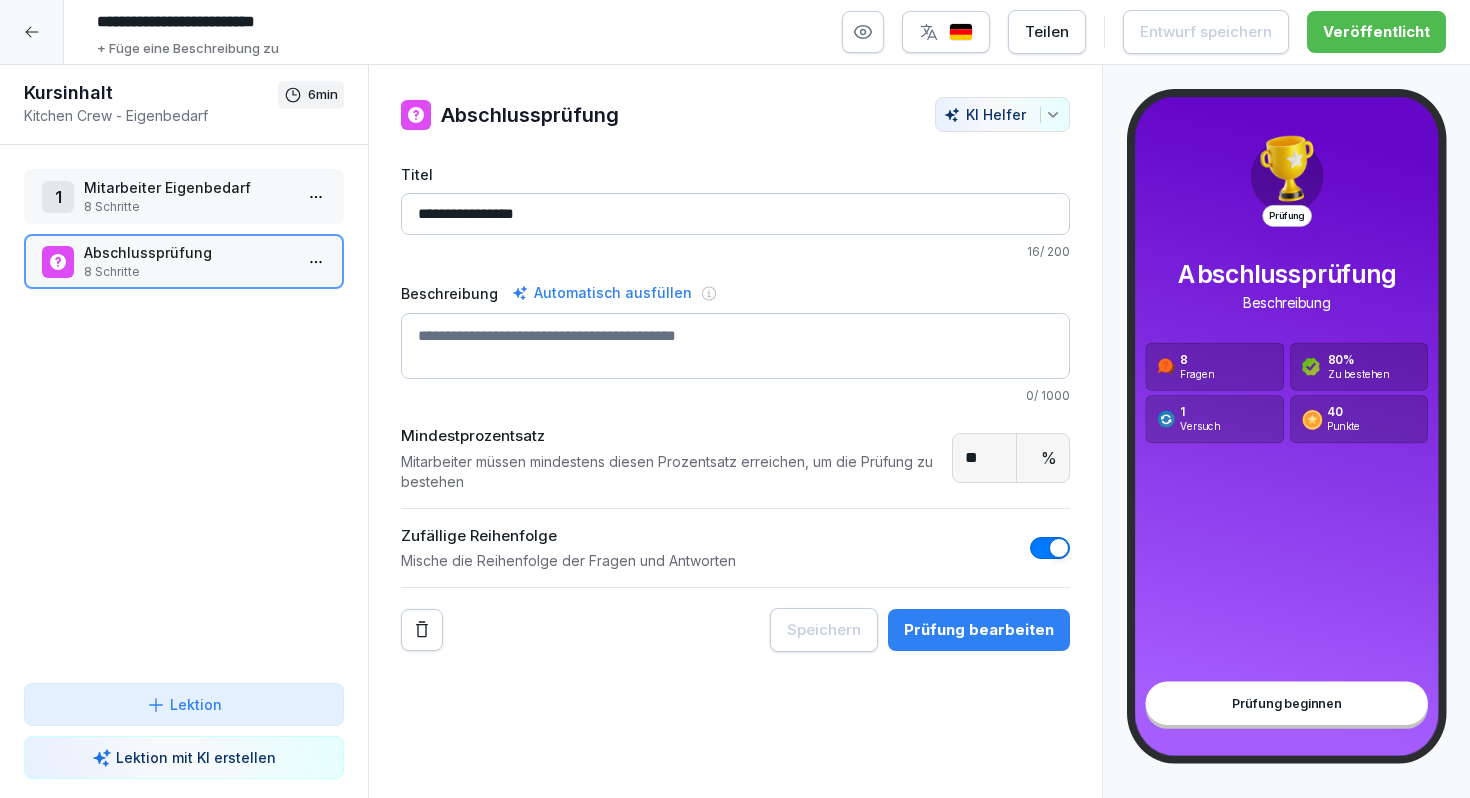 click at bounding box center [32, 32] 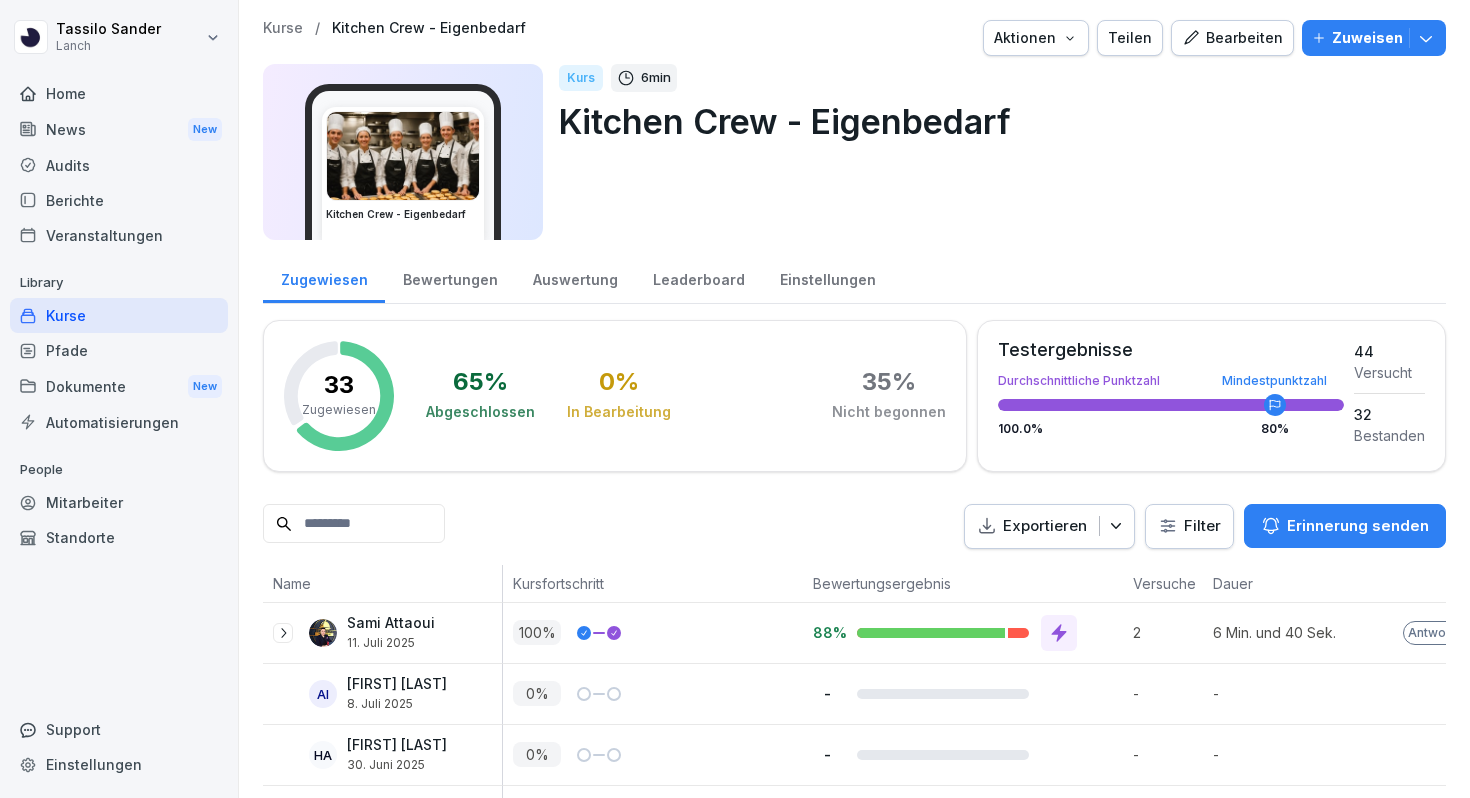 click on "Dokumente New" at bounding box center (119, 386) 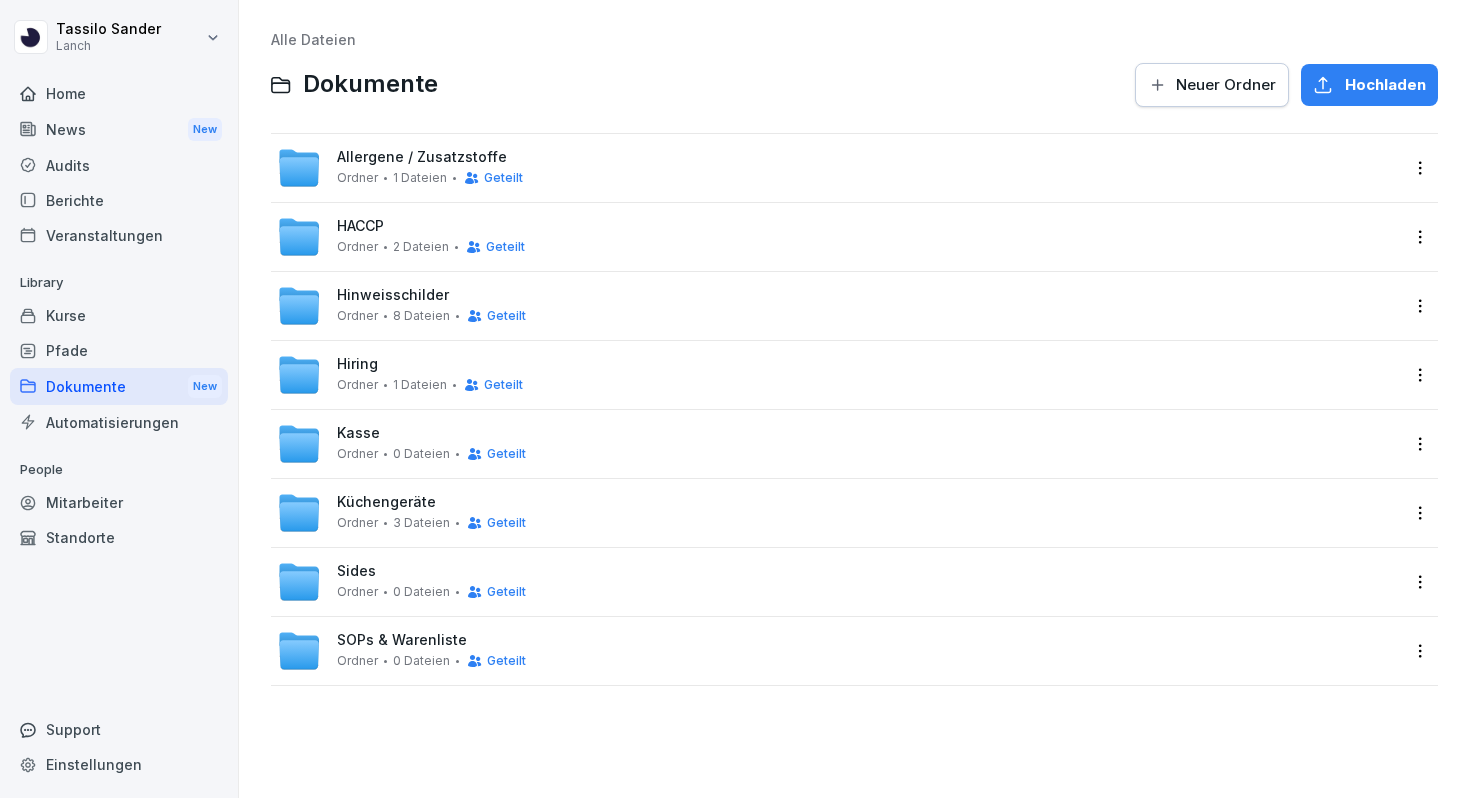 click on "SOPs & Warenliste Ordner 0 Dateien Geteilt" at bounding box center (838, 651) 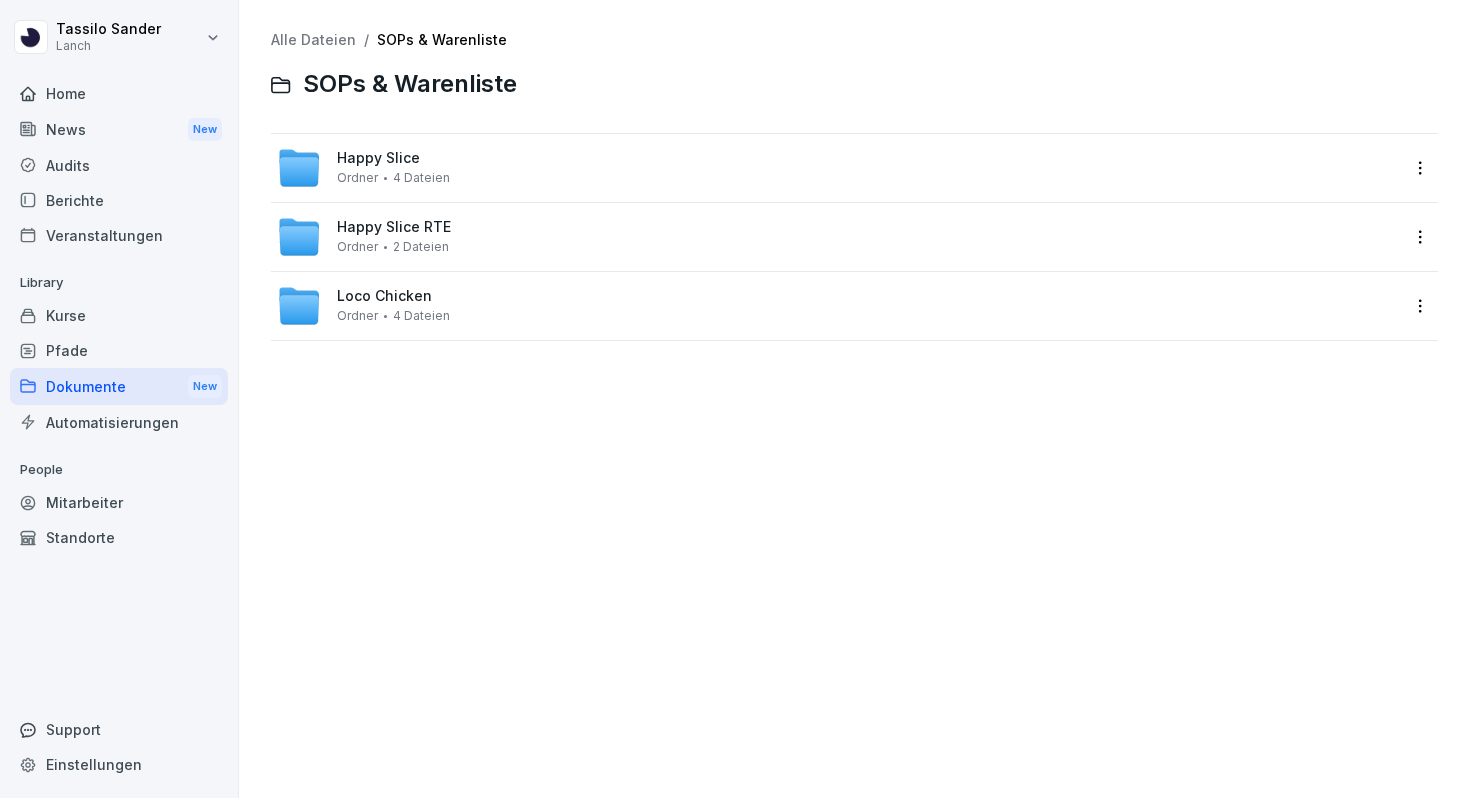 click on "Loco Chicken Ordner 4 Dateien" at bounding box center [838, 306] 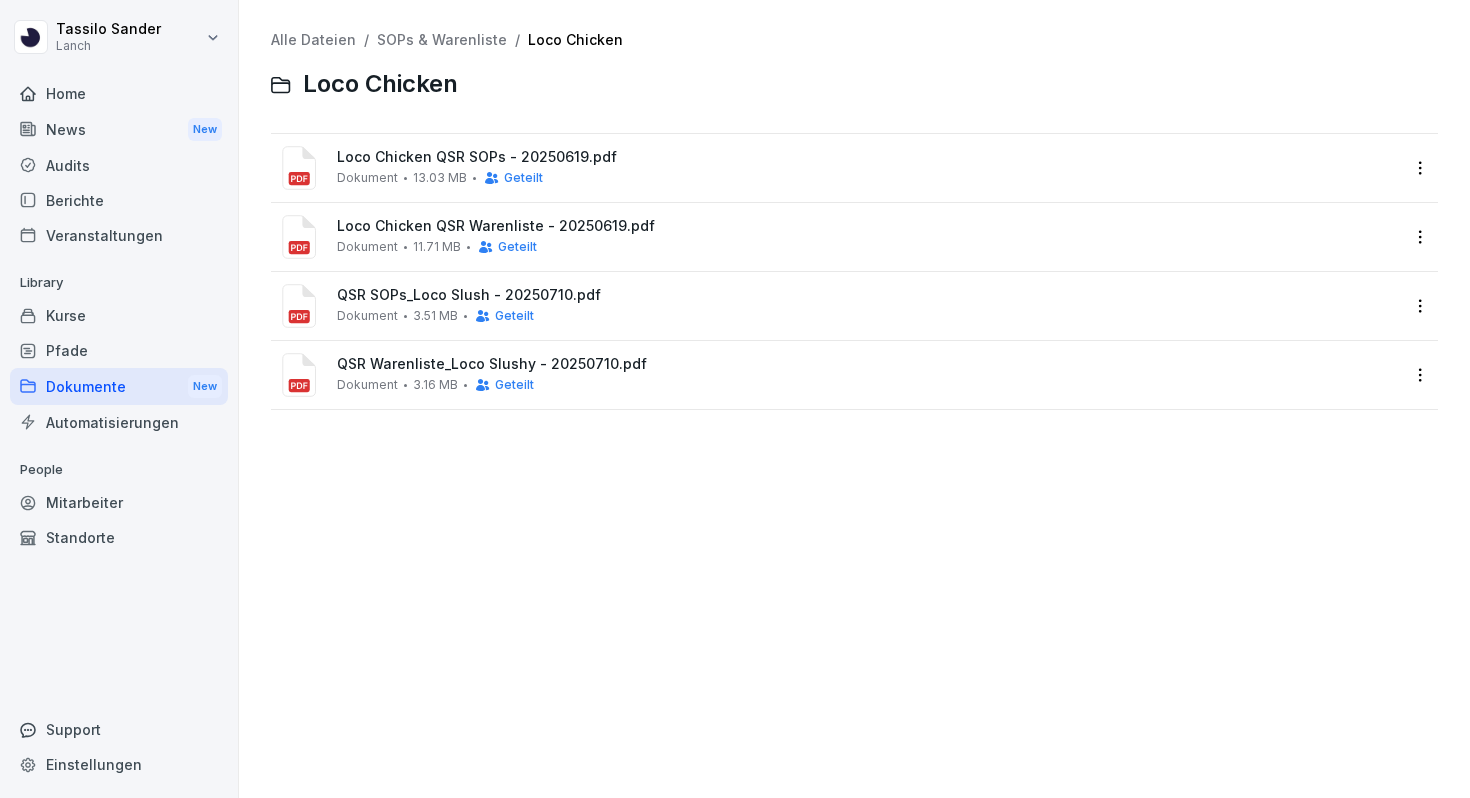 click on "Loco Chicken QSR SOPs - 20250619.pdf" at bounding box center [868, 157] 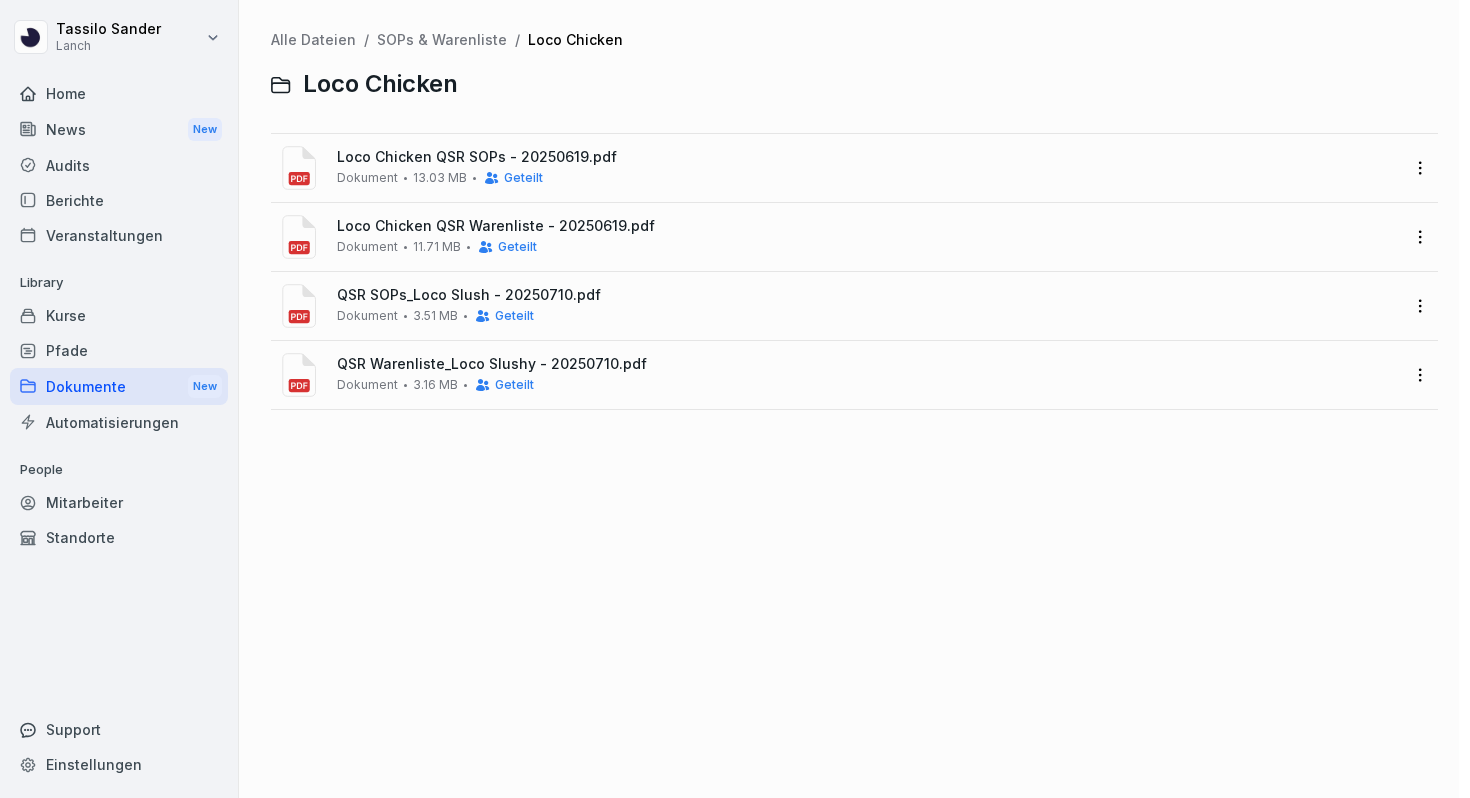 click at bounding box center [735, 399] 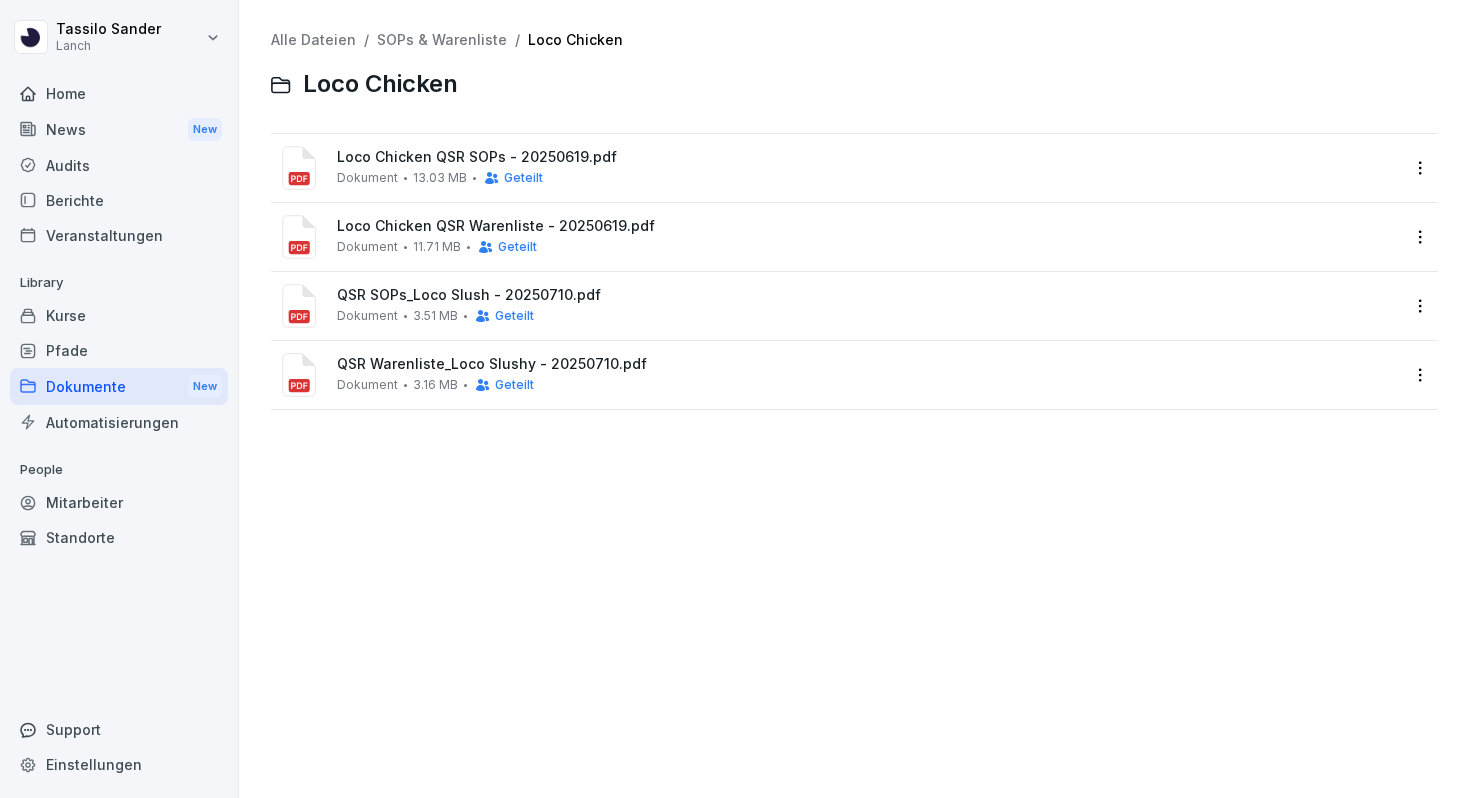 click on "Loco Chicken QSR SOPs - 20250619.pdf" at bounding box center (868, 157) 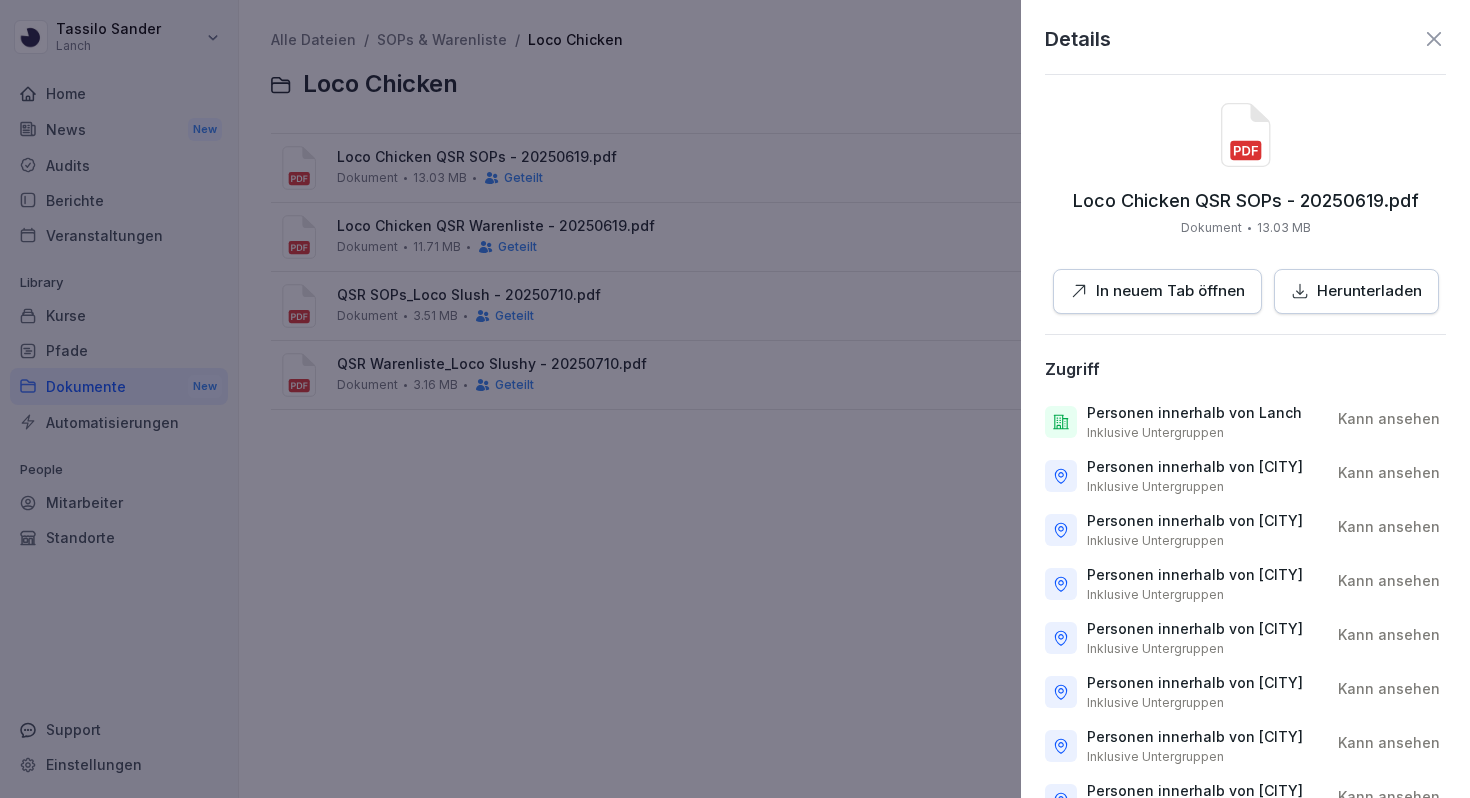 click on "In neuem Tab öffnen" at bounding box center [1170, 291] 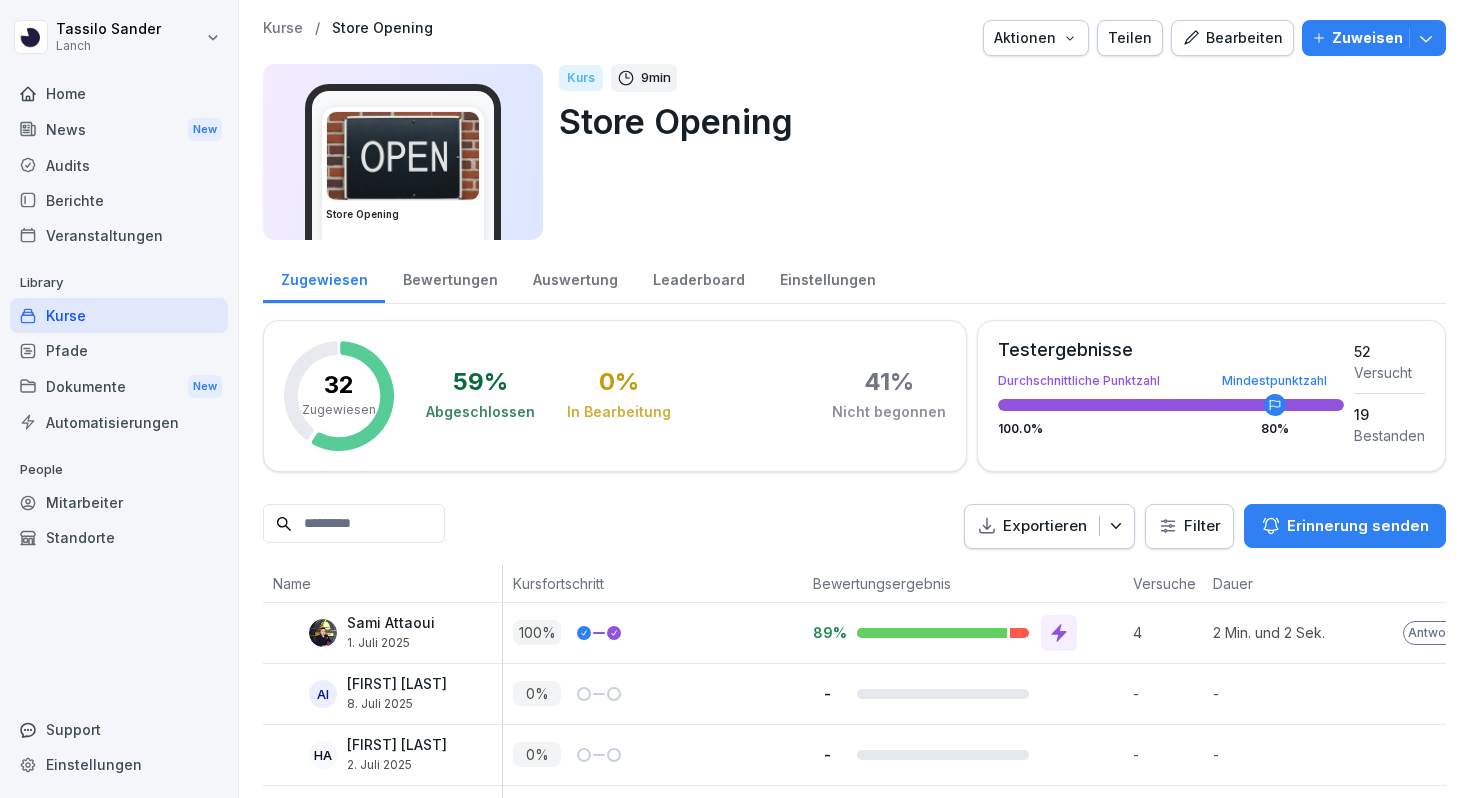 scroll, scrollTop: 0, scrollLeft: 0, axis: both 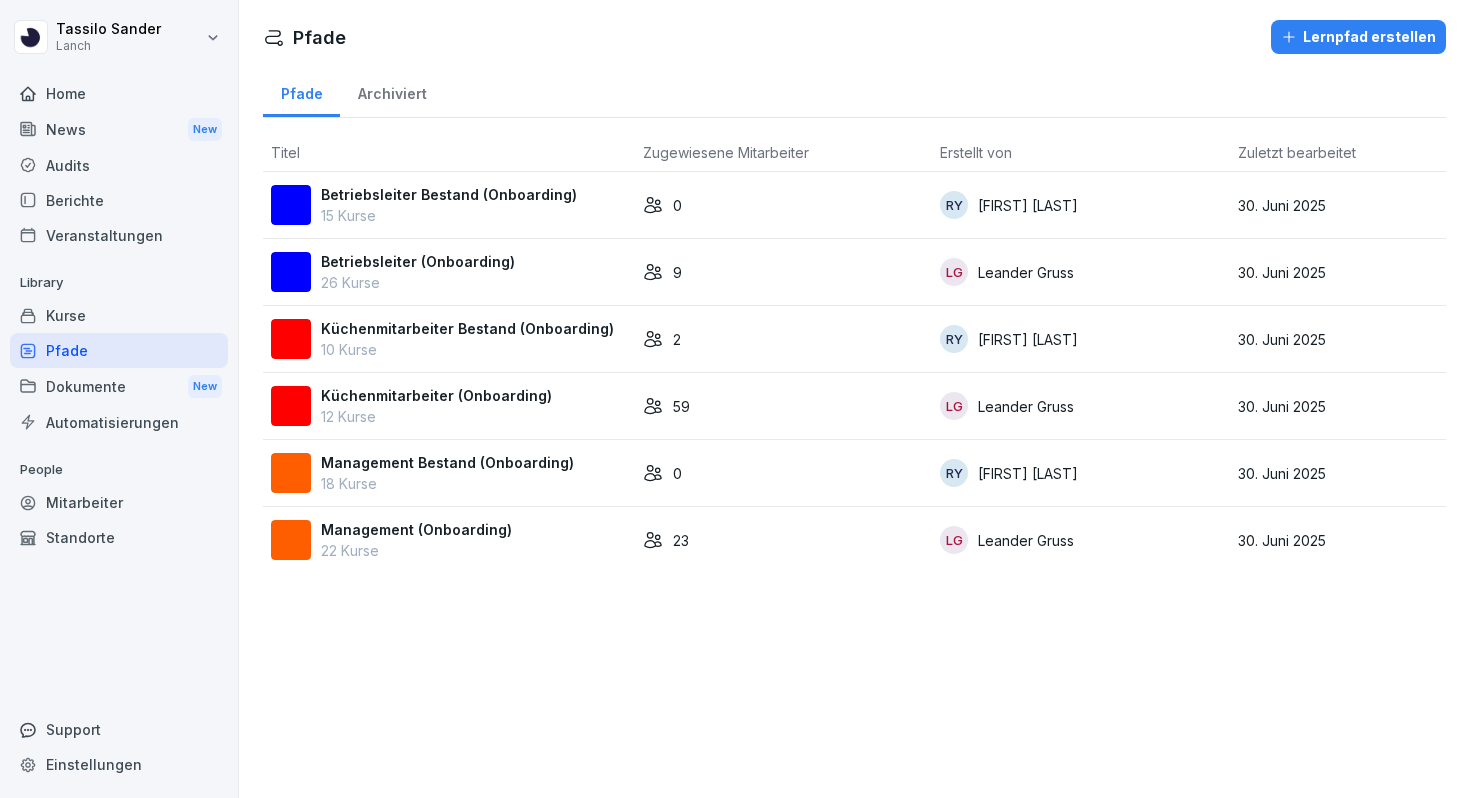 click on "12 Kurse" at bounding box center [436, 416] 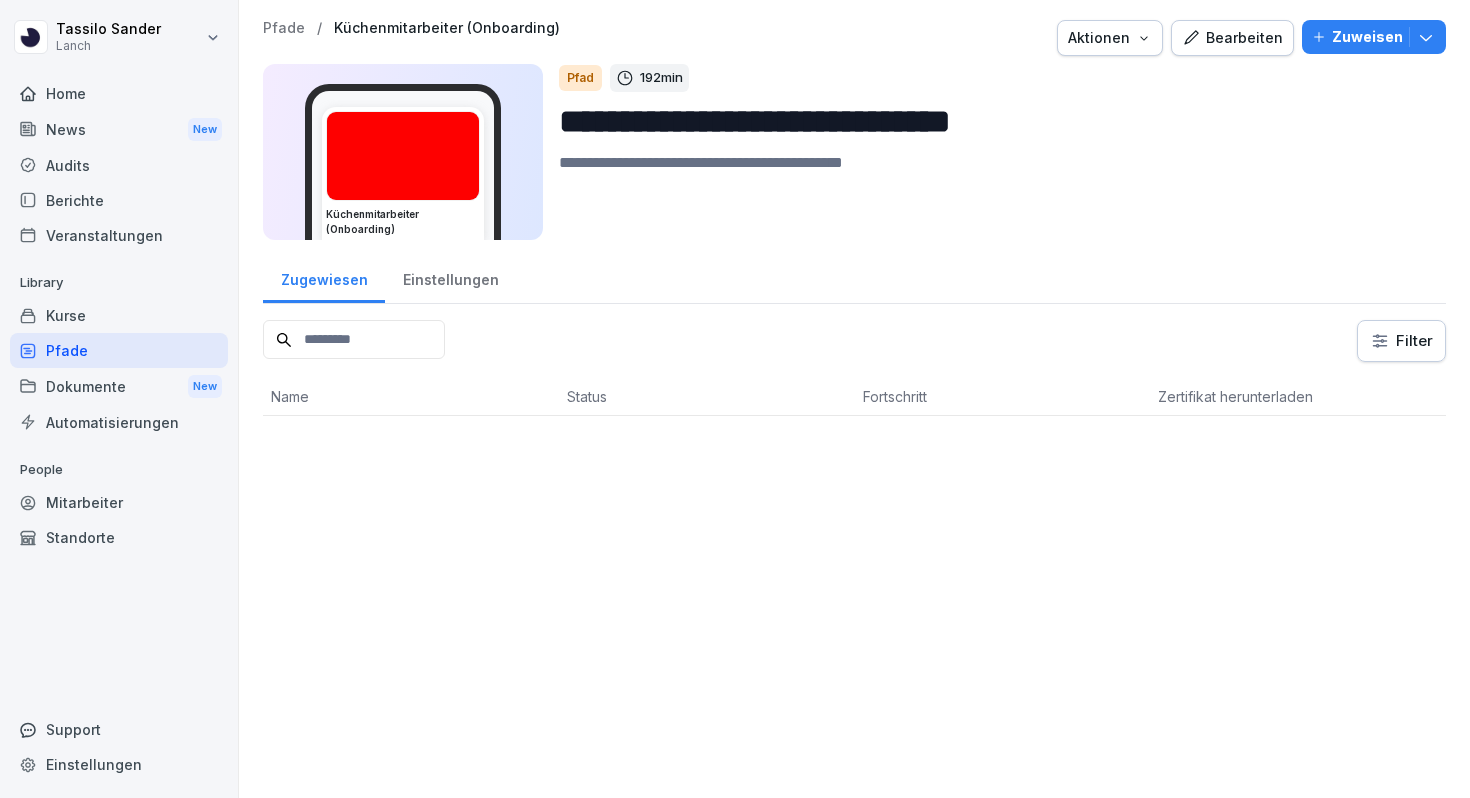 scroll, scrollTop: 0, scrollLeft: 0, axis: both 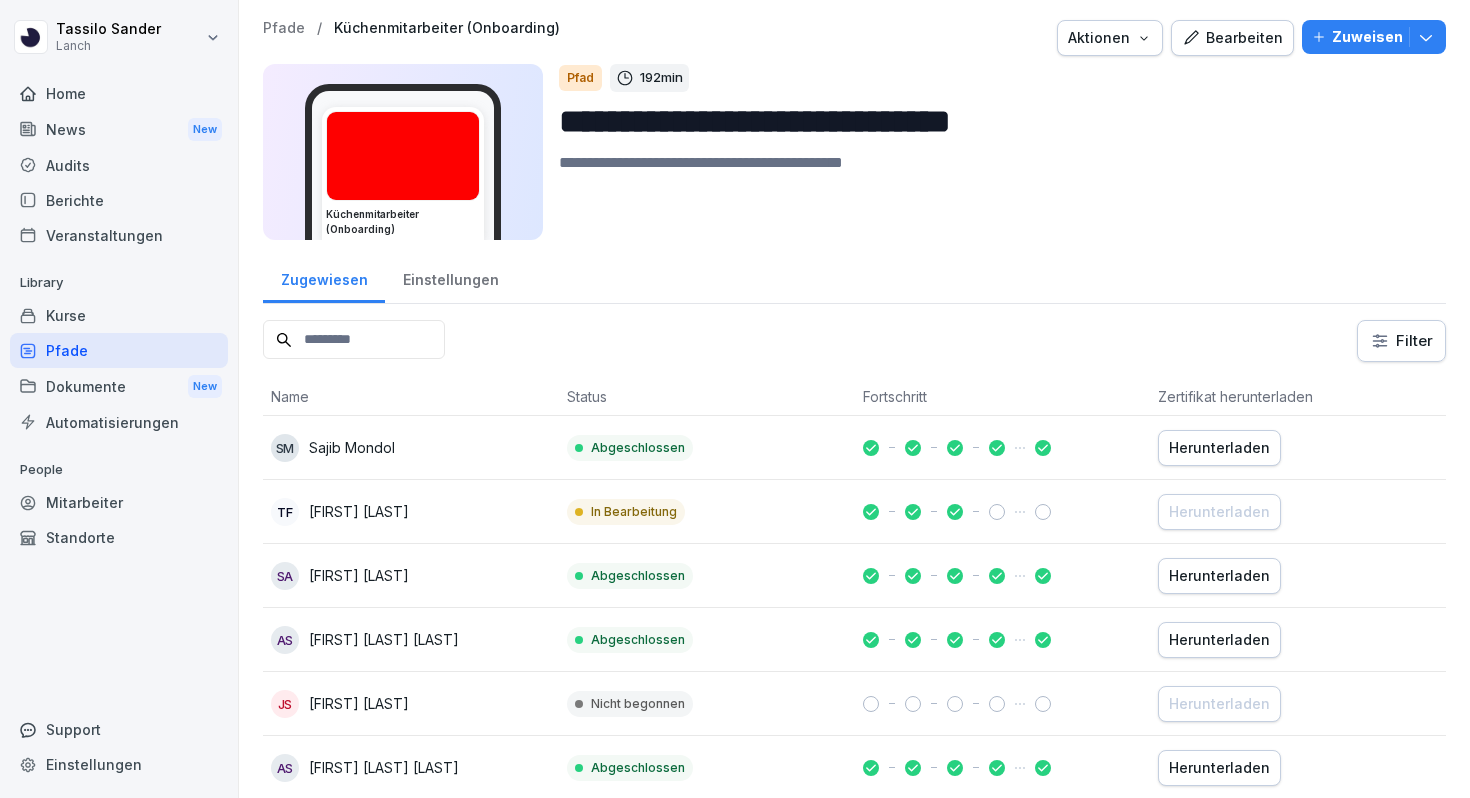 click on "Einstellungen" at bounding box center (450, 277) 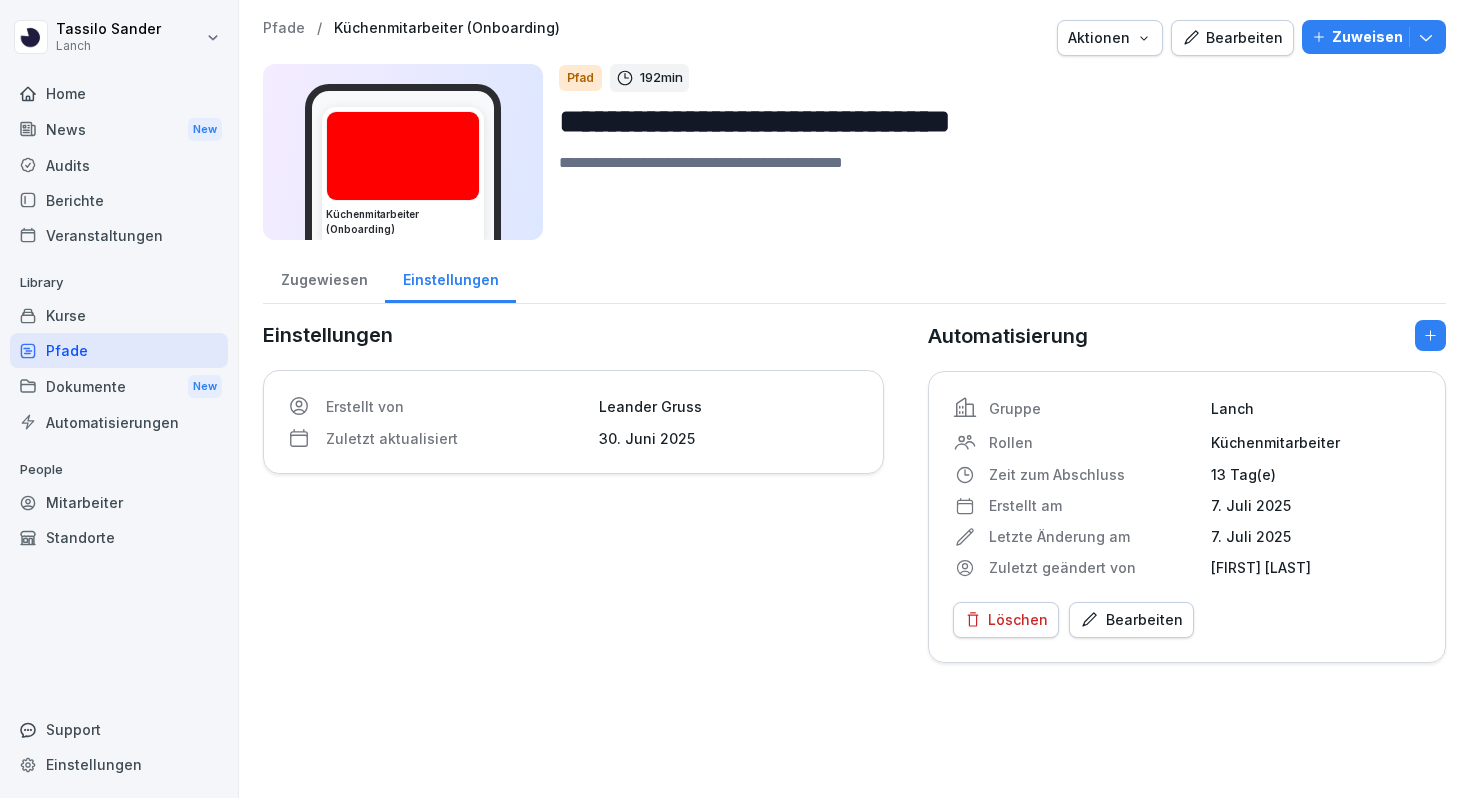 click on "Bearbeiten" at bounding box center (1131, 620) 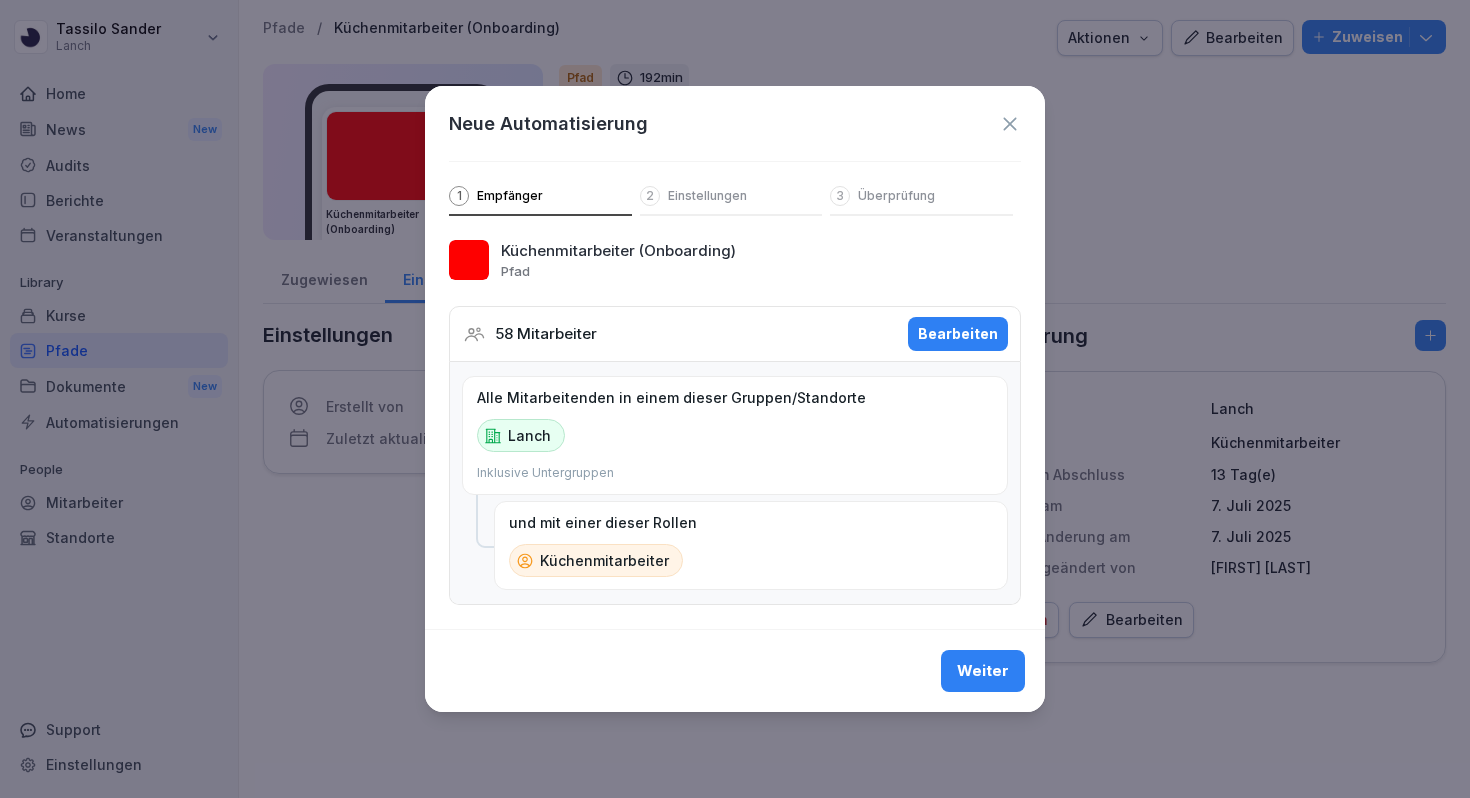 click on "Weiter" at bounding box center (983, 671) 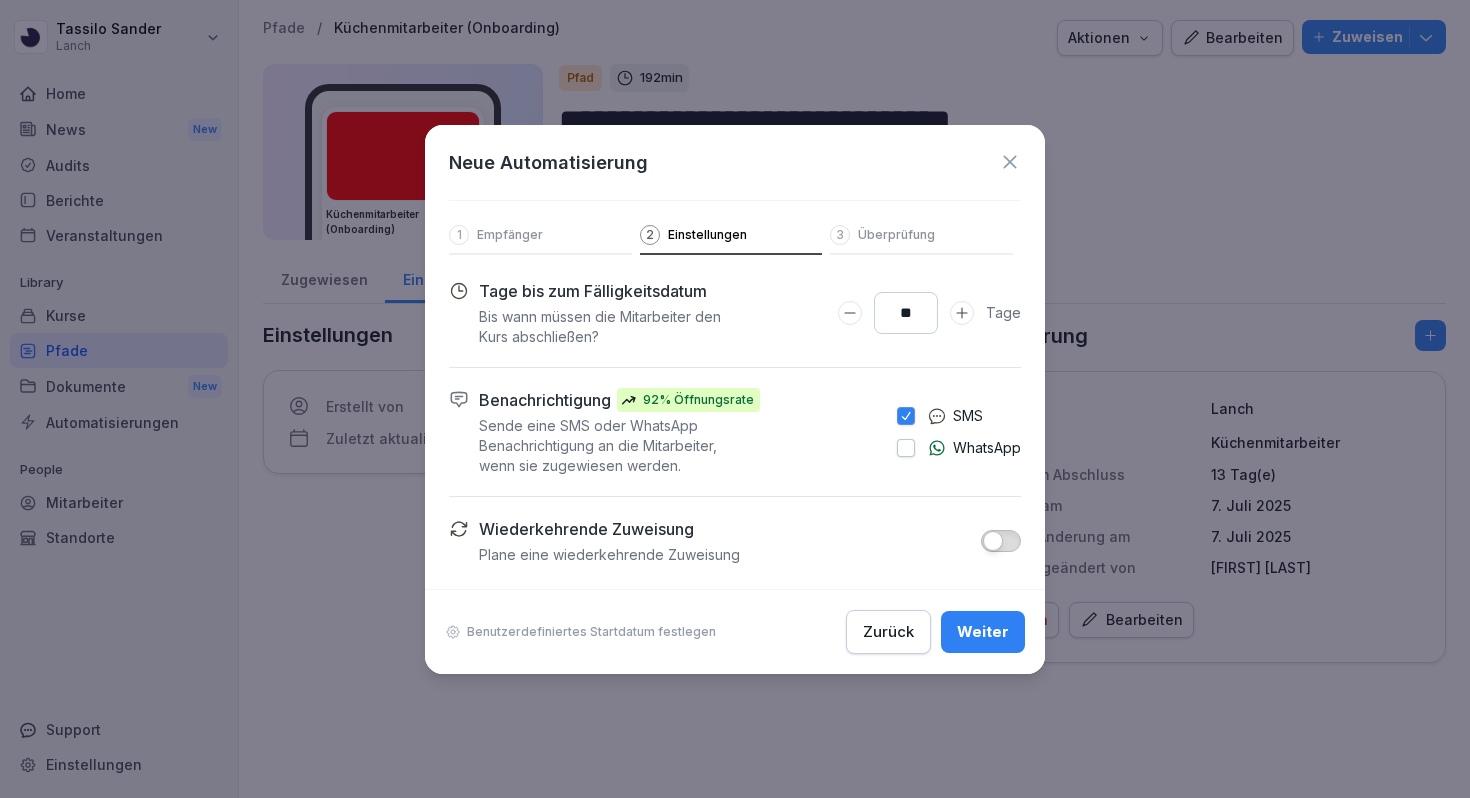 click on "Weiter" at bounding box center (983, 632) 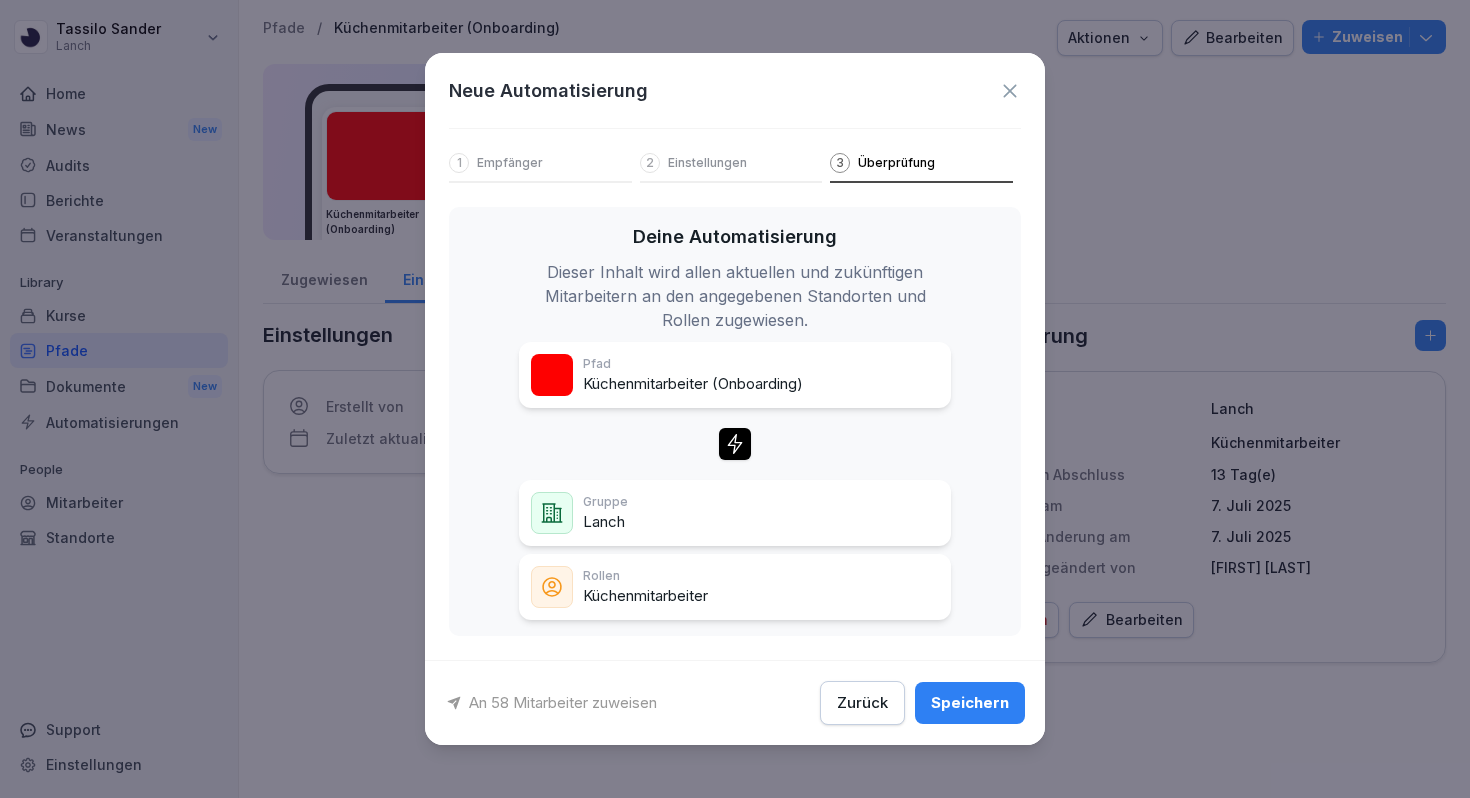 click 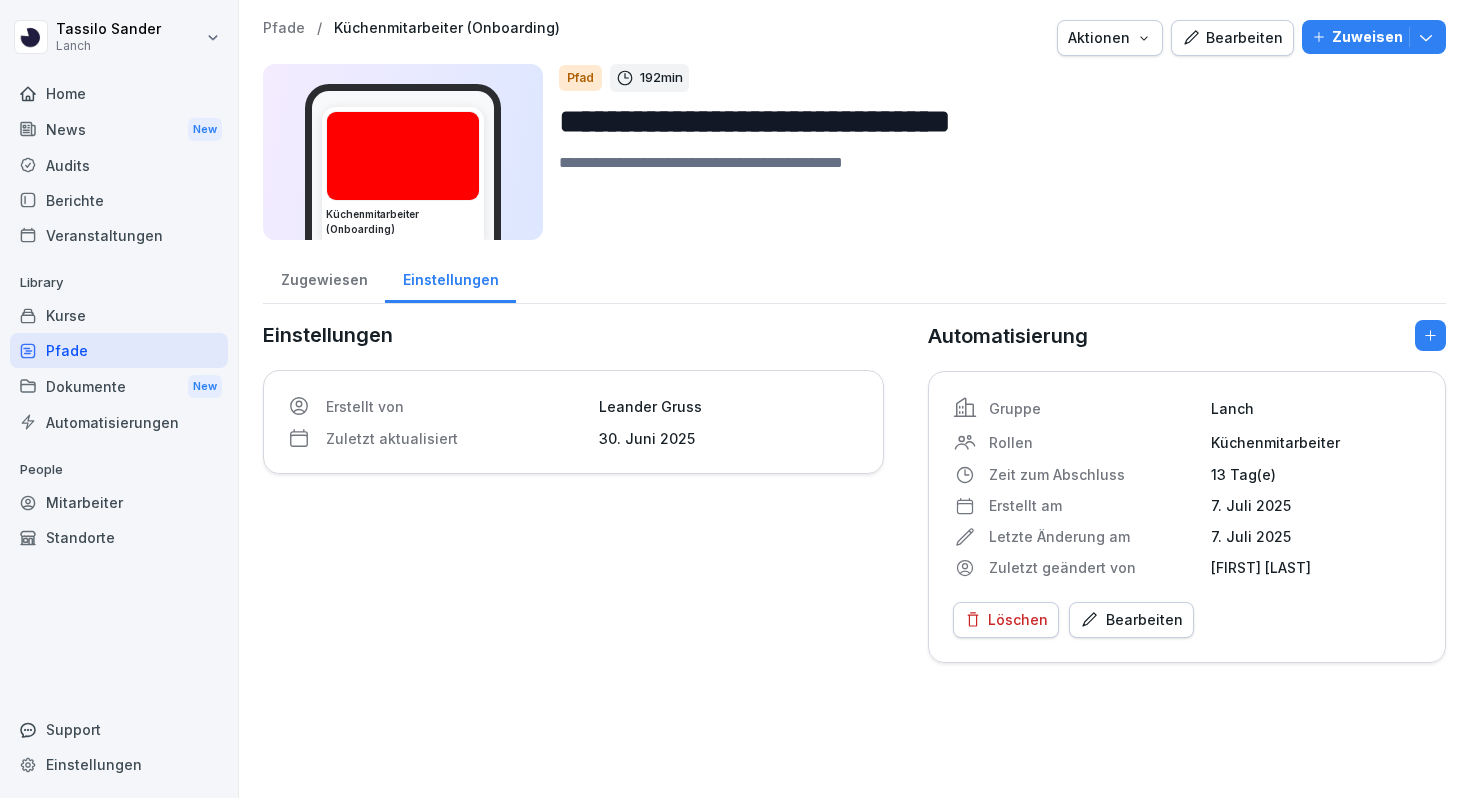 click on "Zugewiesen" at bounding box center [324, 277] 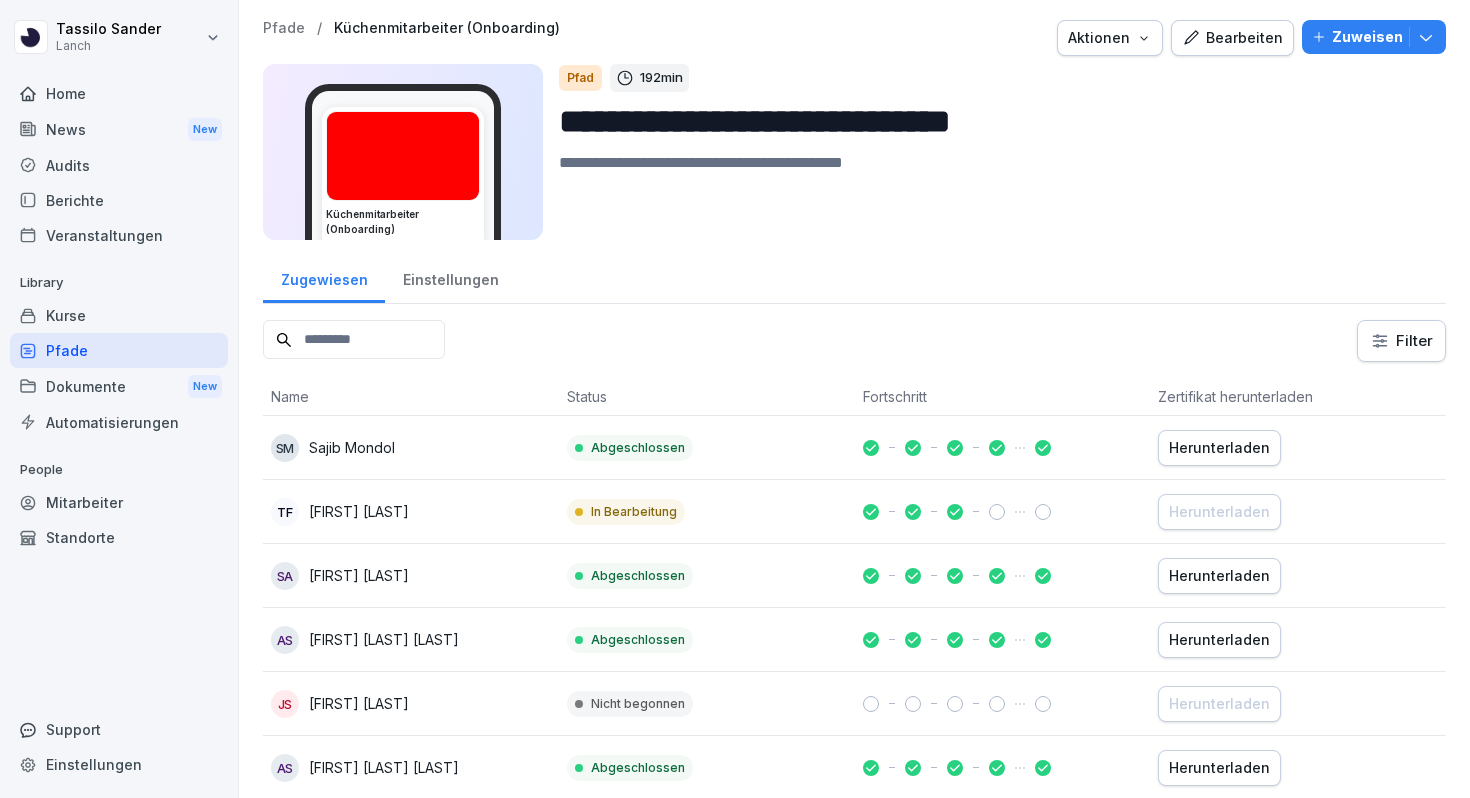 click on "Zuweisen" at bounding box center (1374, 37) 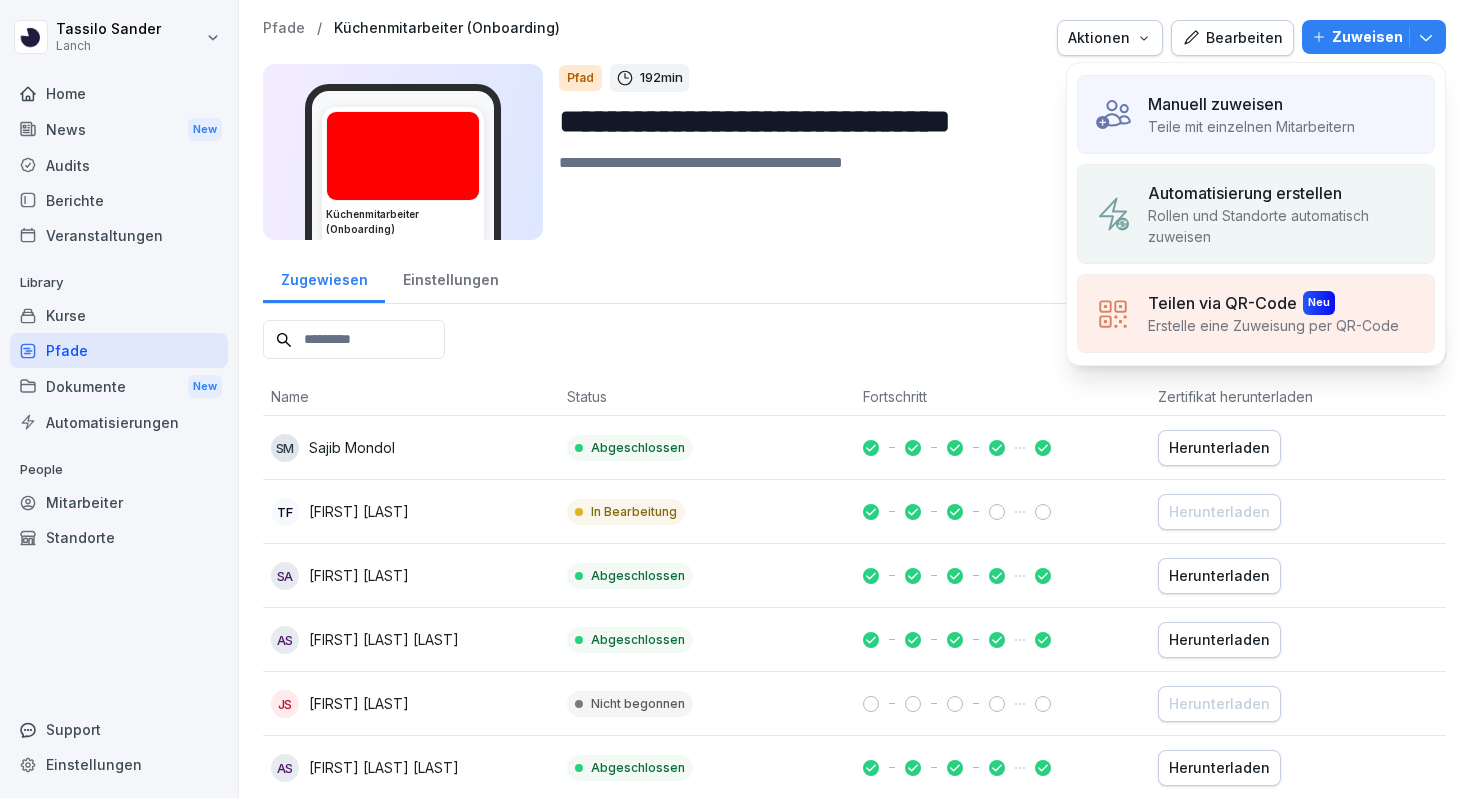 click on "Teile mit einzelnen Mitarbeitern" at bounding box center (1251, 126) 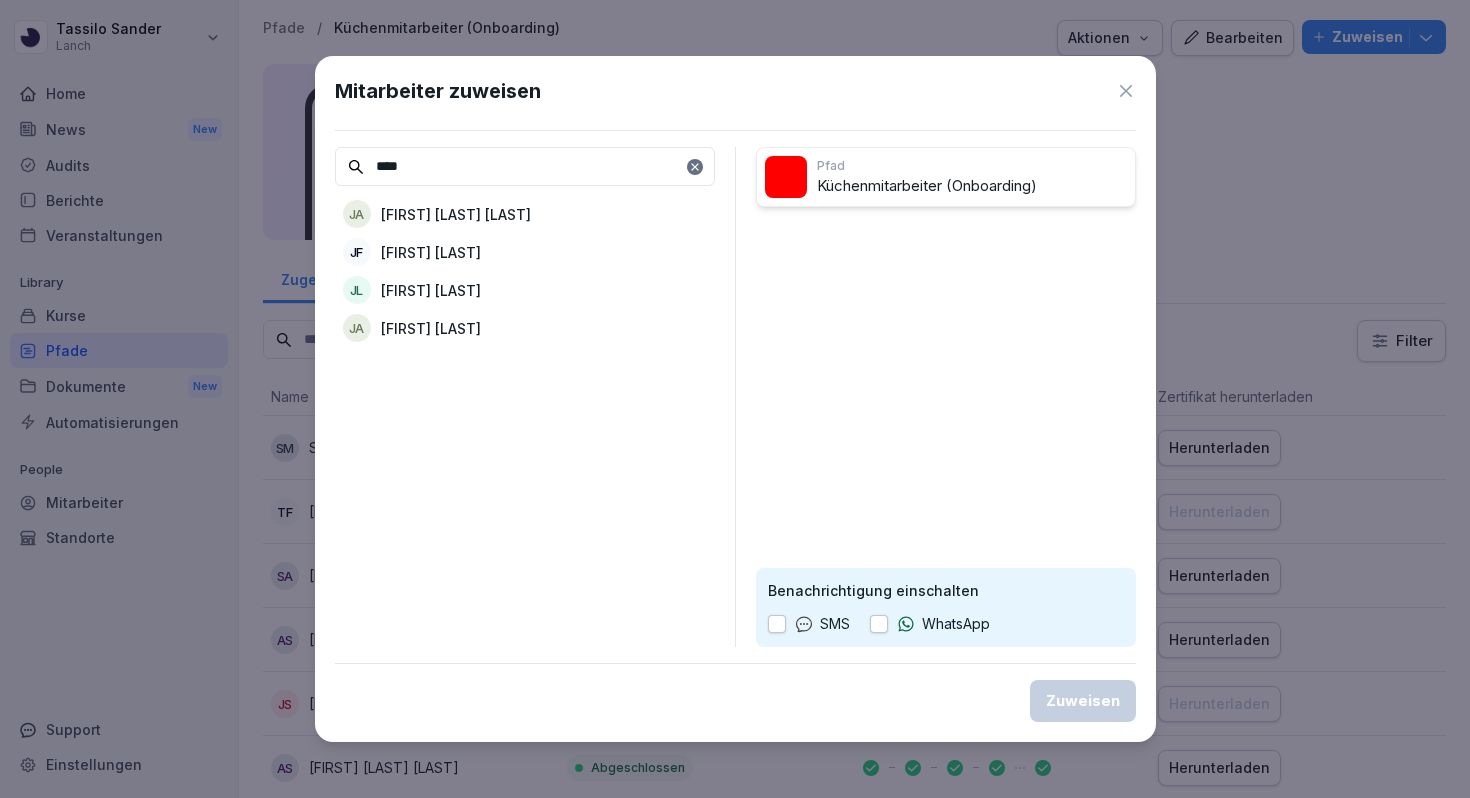 type on "****" 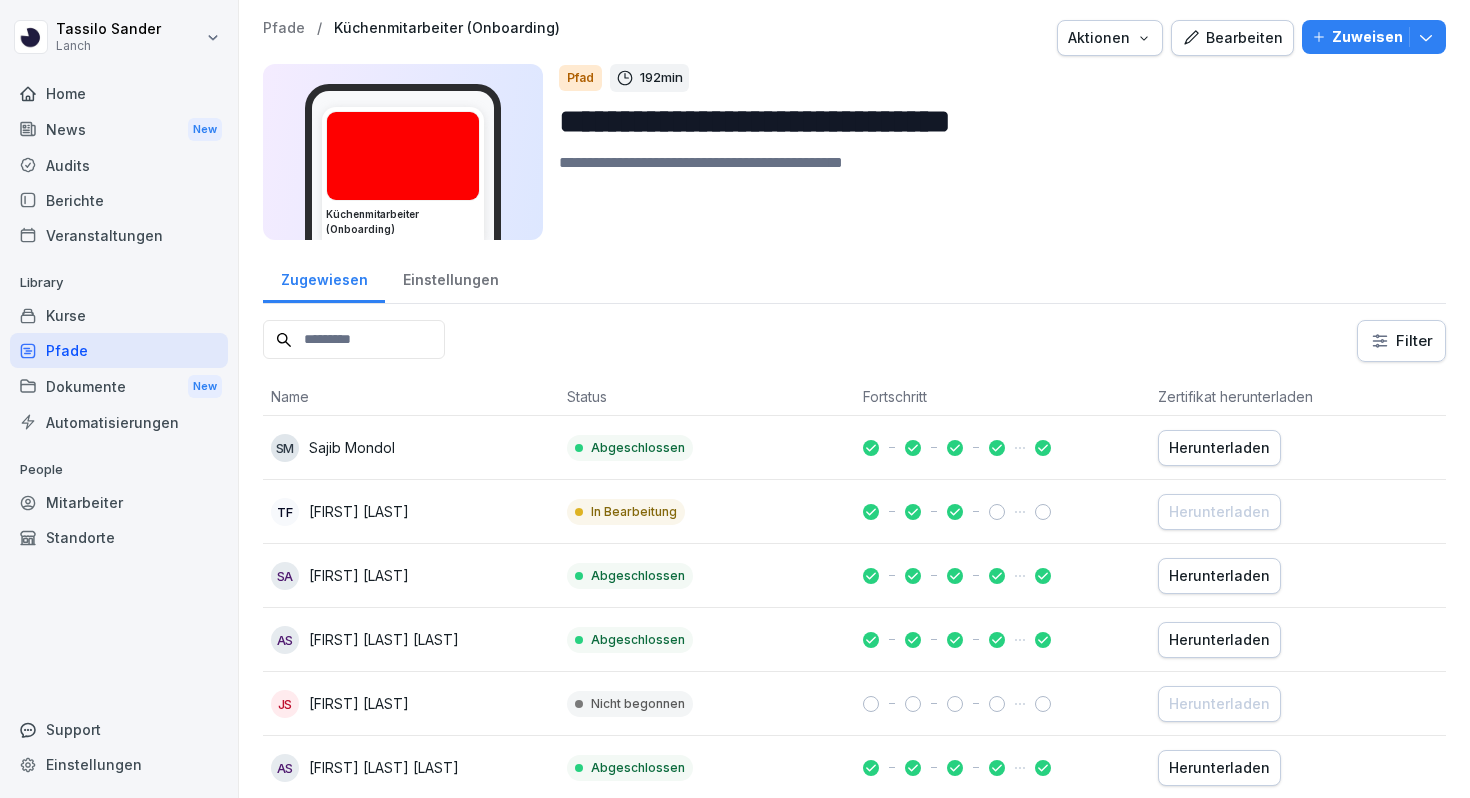 click on "Kurse" at bounding box center (119, 315) 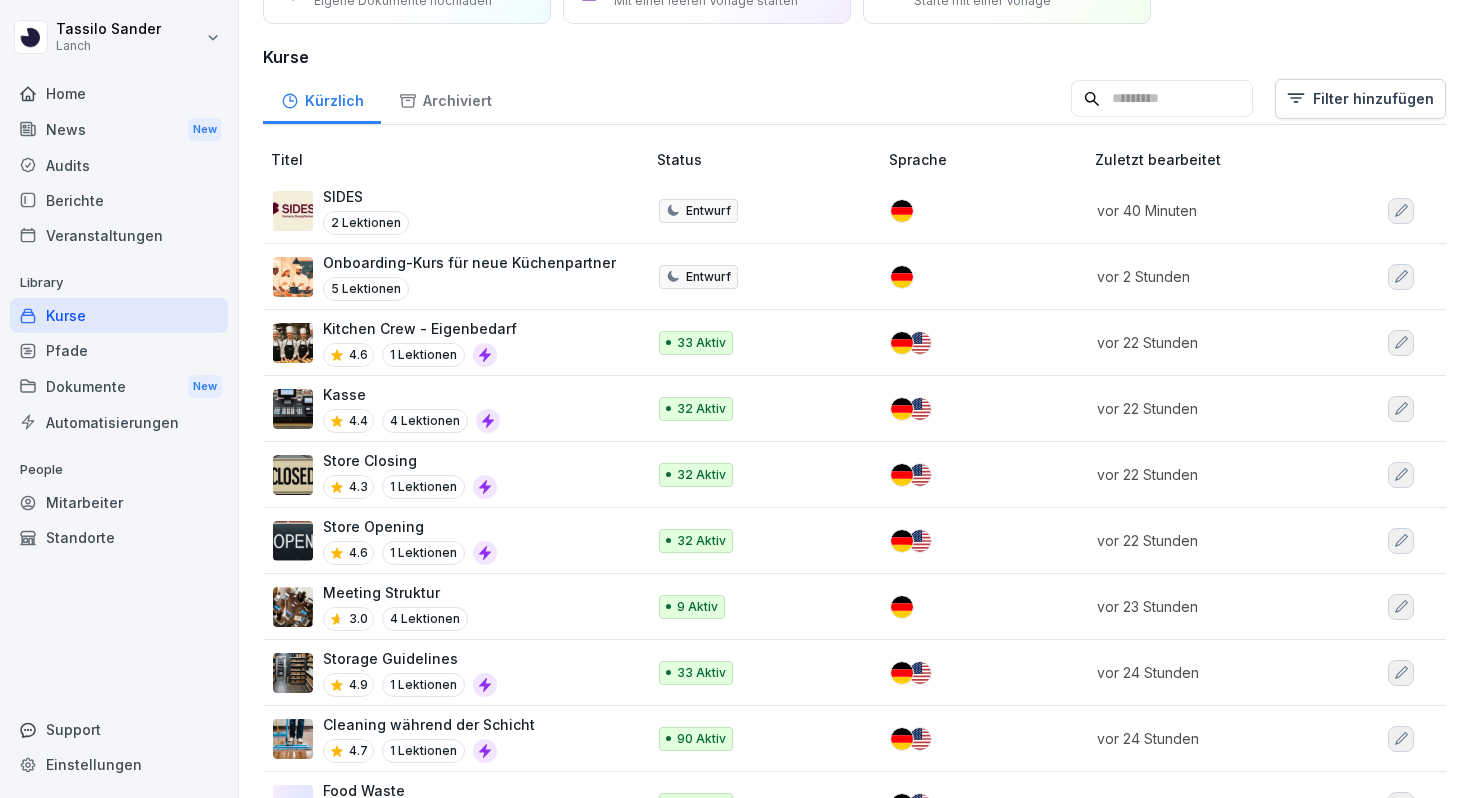 scroll, scrollTop: 123, scrollLeft: 0, axis: vertical 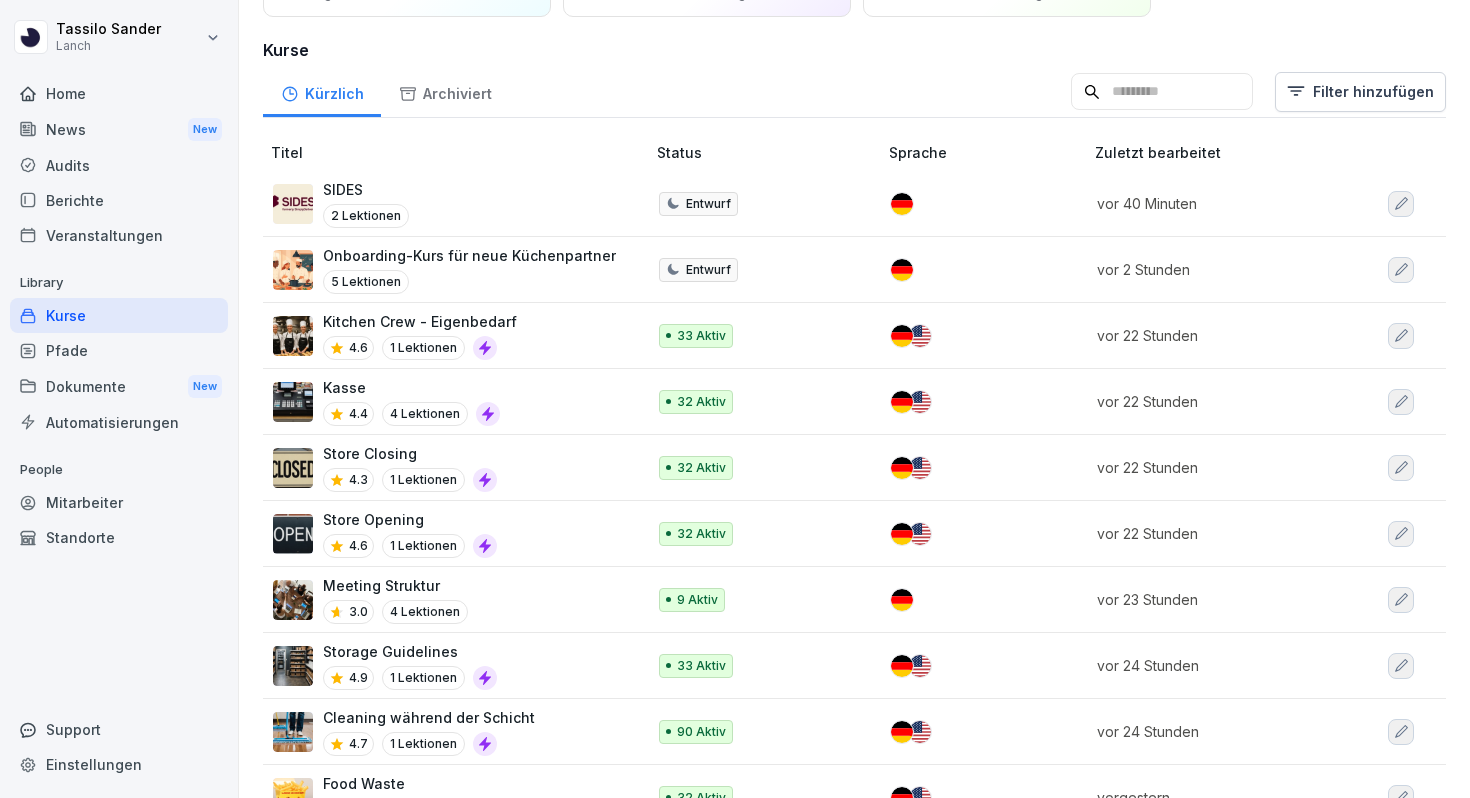 click on "Store Opening 4.6 1 Lektionen" at bounding box center (449, 533) 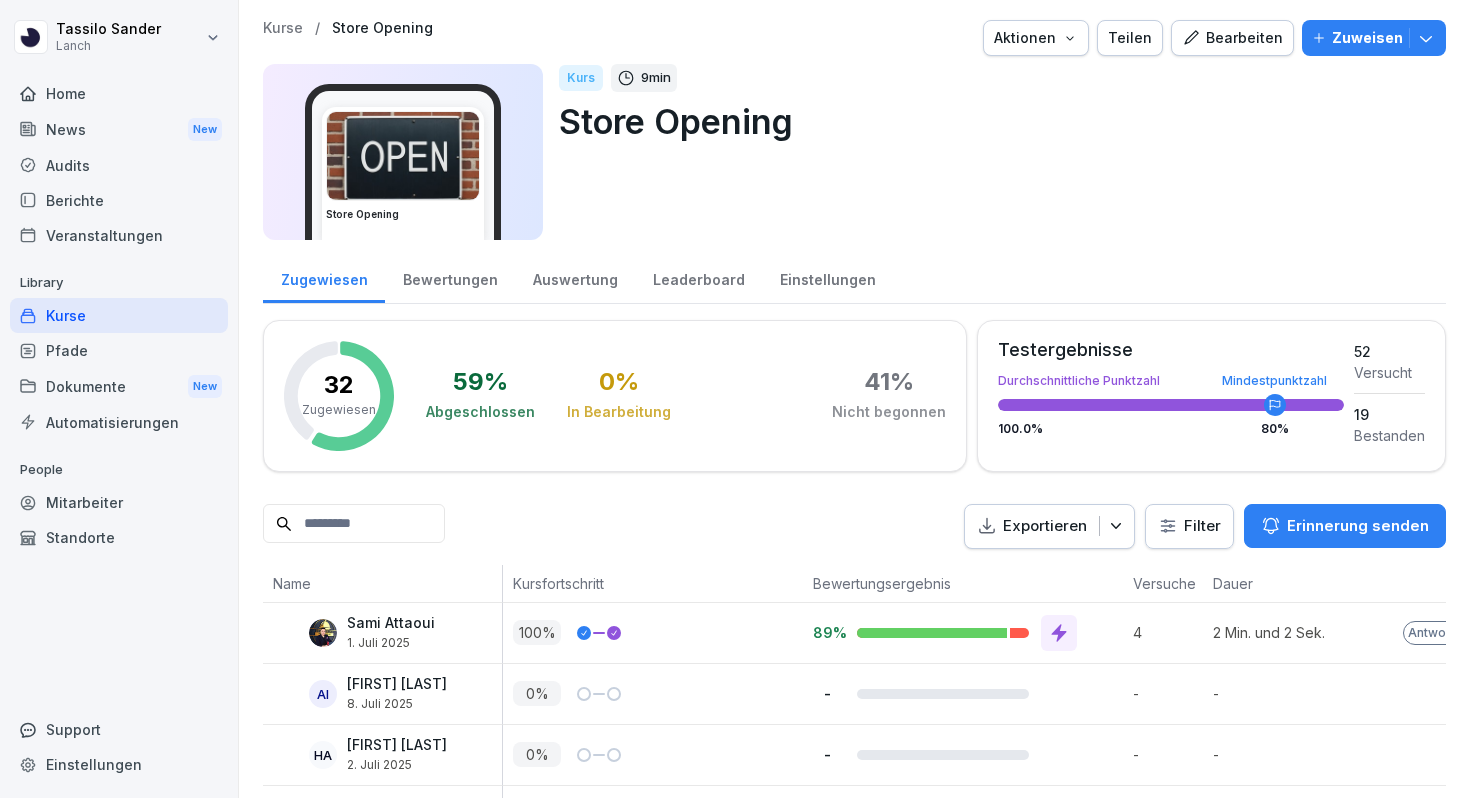 scroll, scrollTop: 0, scrollLeft: 0, axis: both 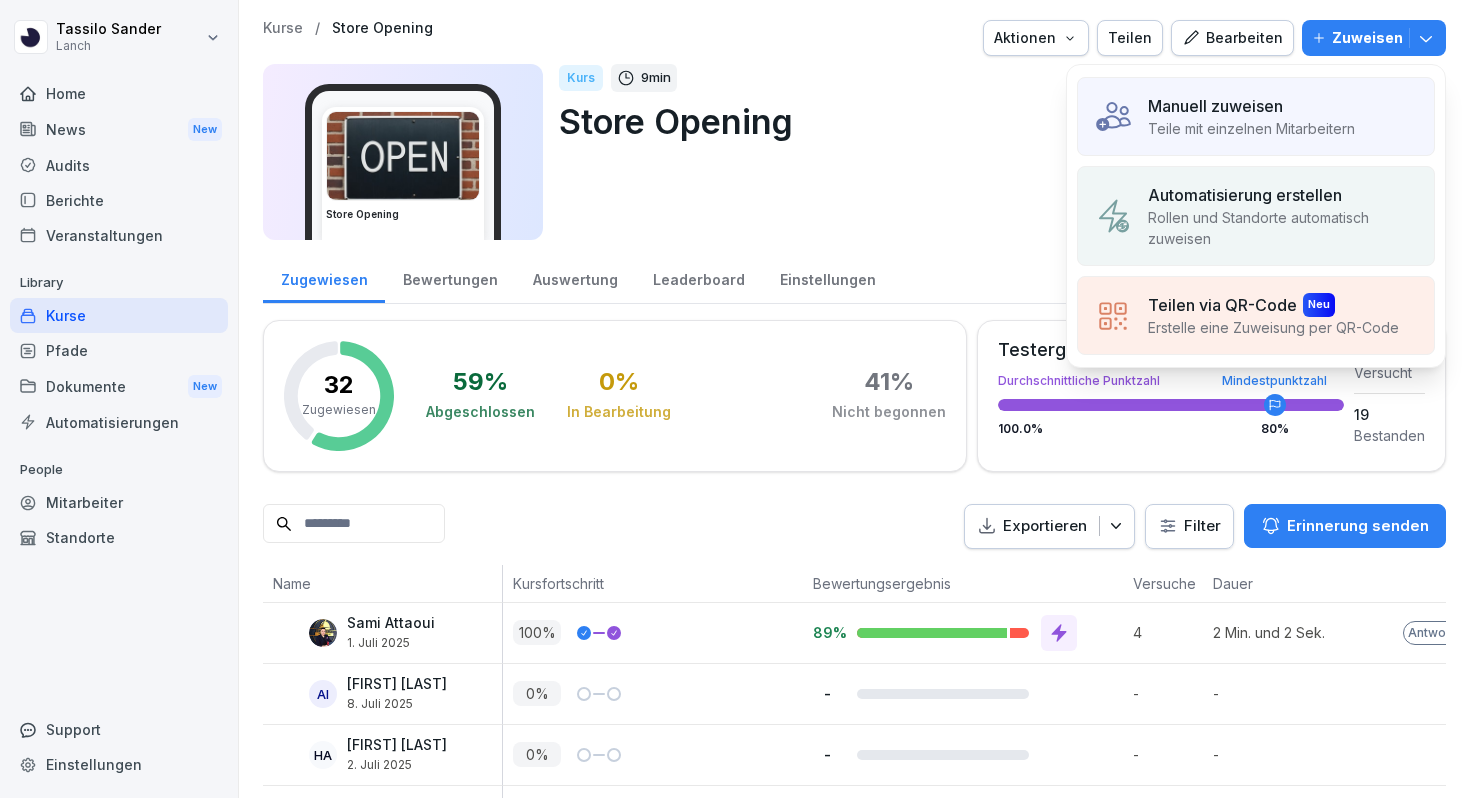 click at bounding box center (1113, 117) 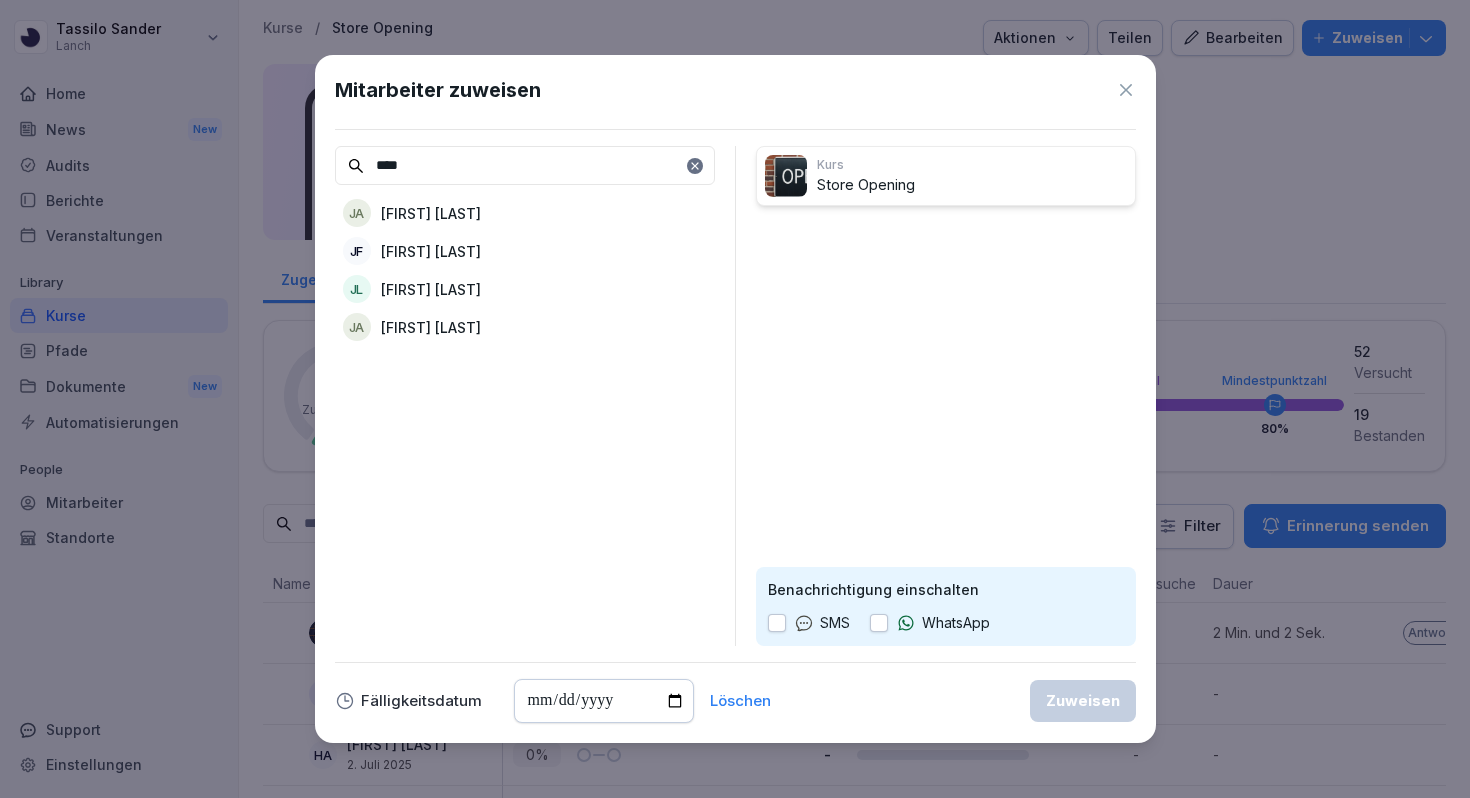 type on "****" 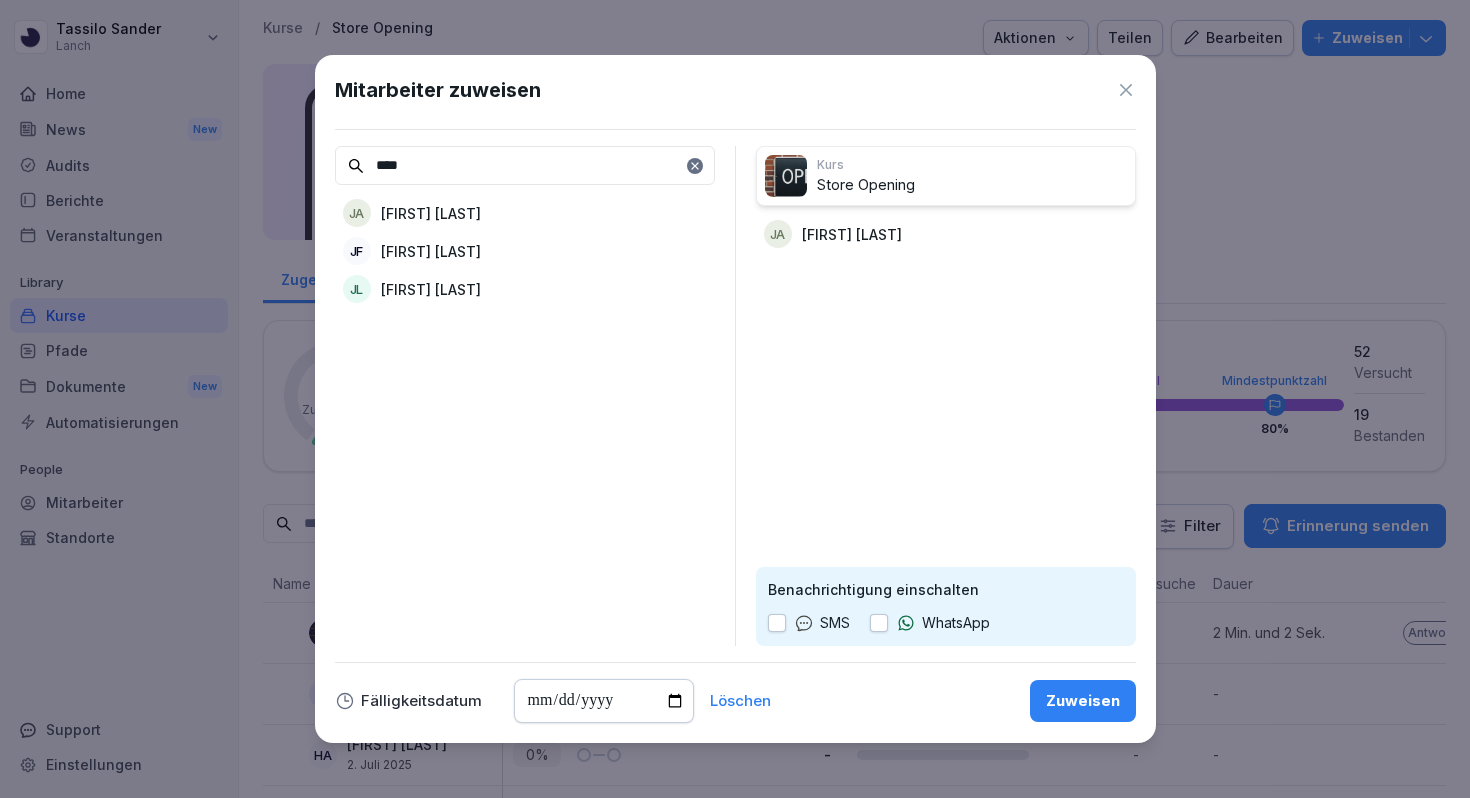 click at bounding box center [777, 623] 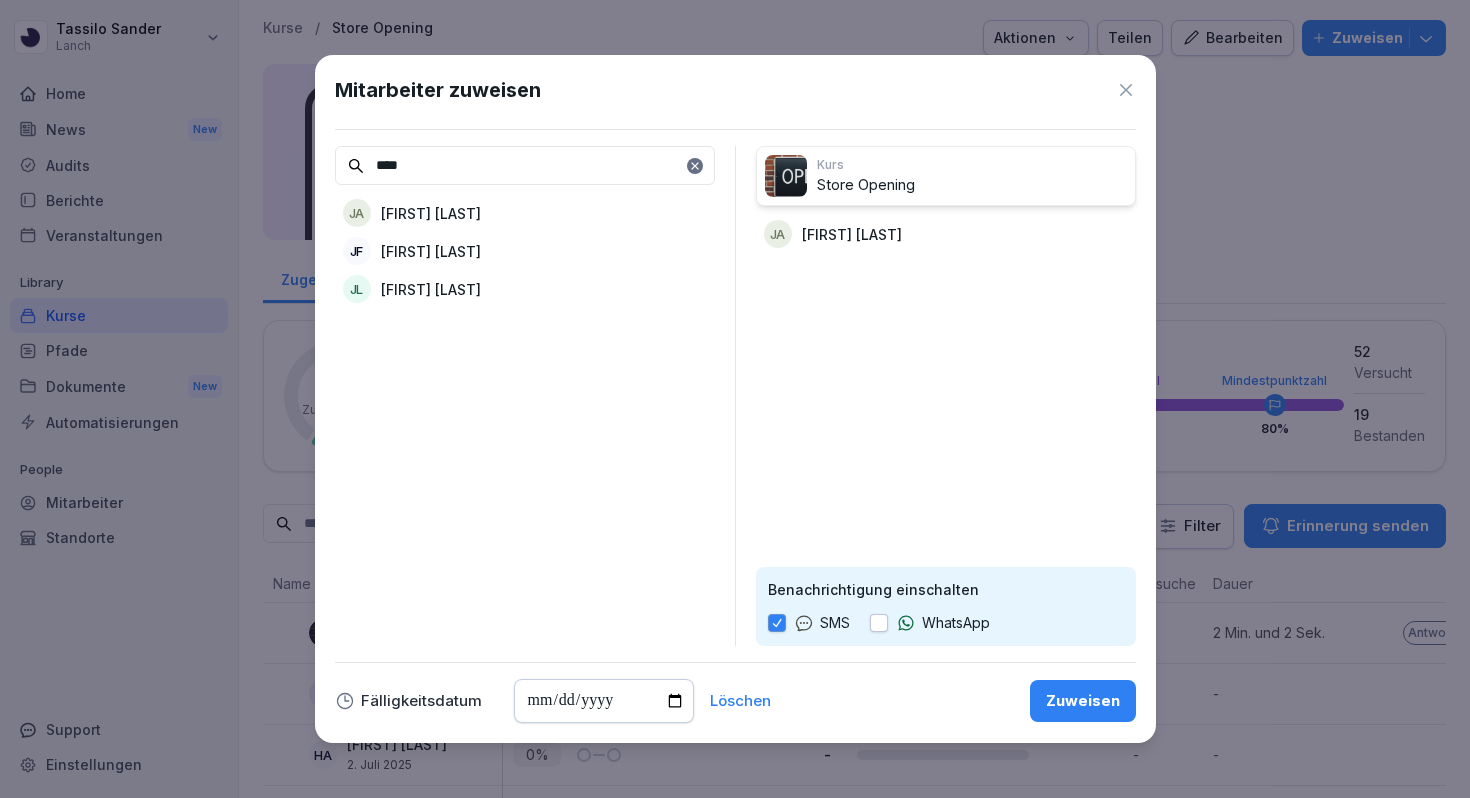 click on "Zuweisen" at bounding box center (1083, 701) 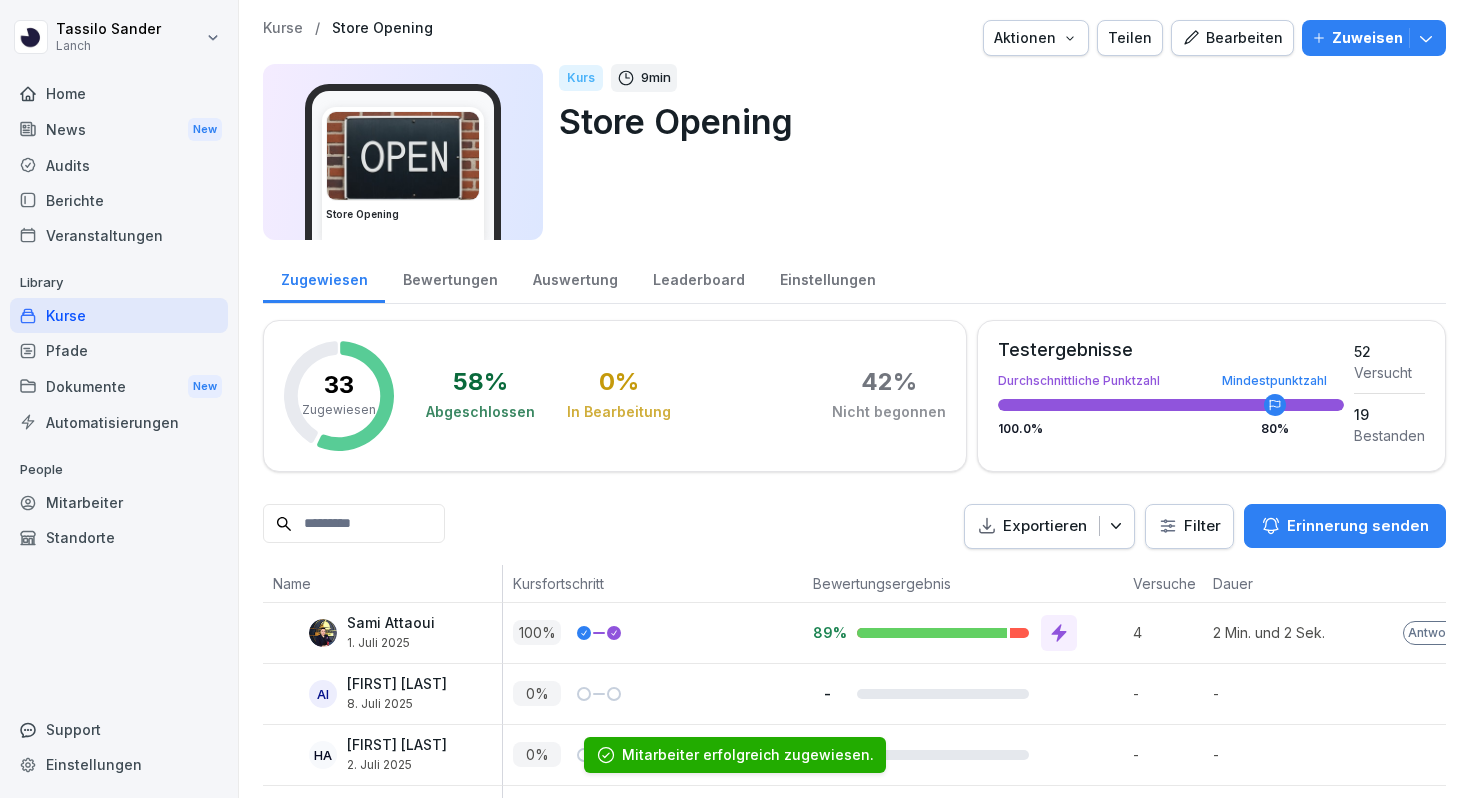 click on "Kurse" at bounding box center (119, 315) 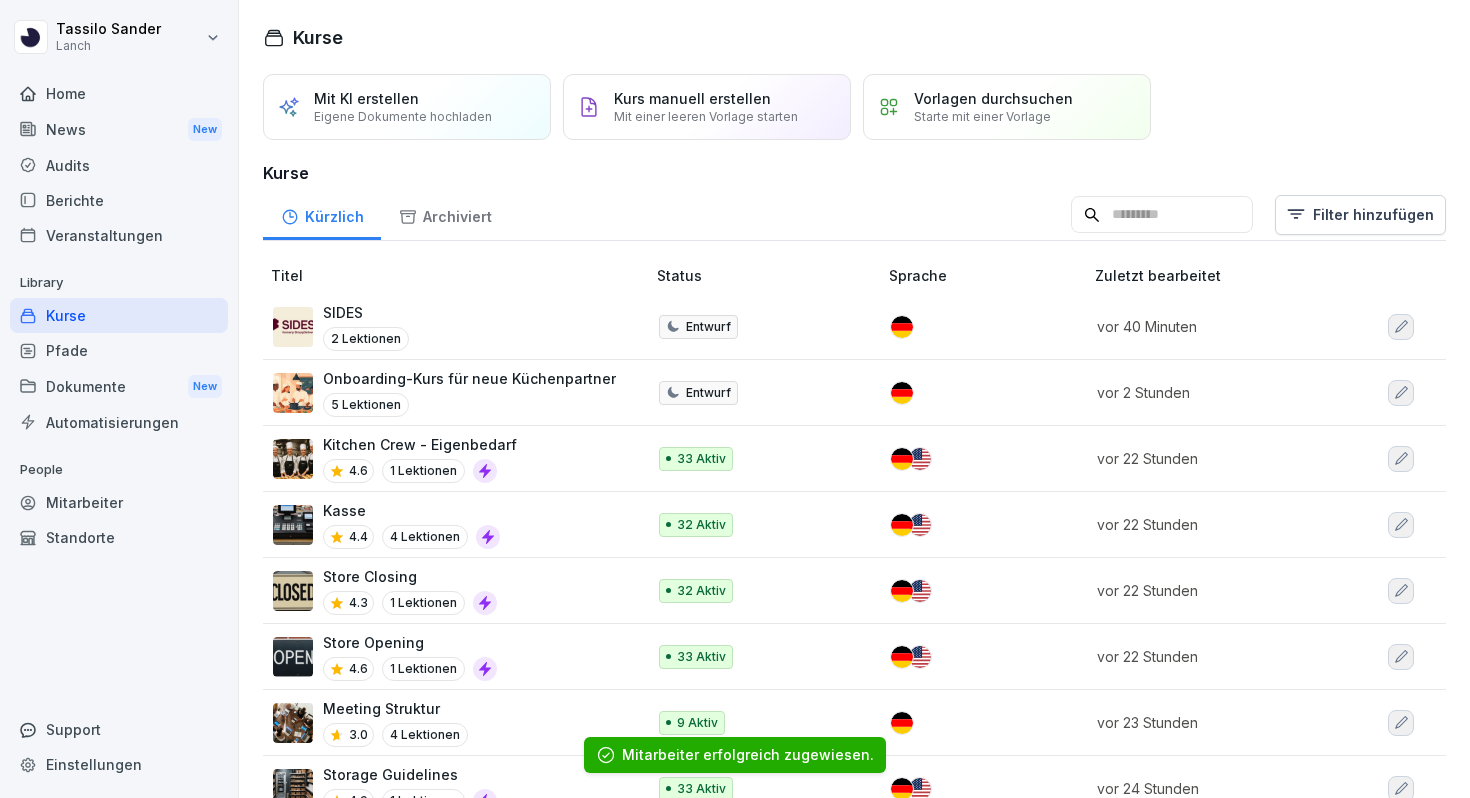 click on "Store Closing 4.3 1 Lektionen" at bounding box center (456, 591) 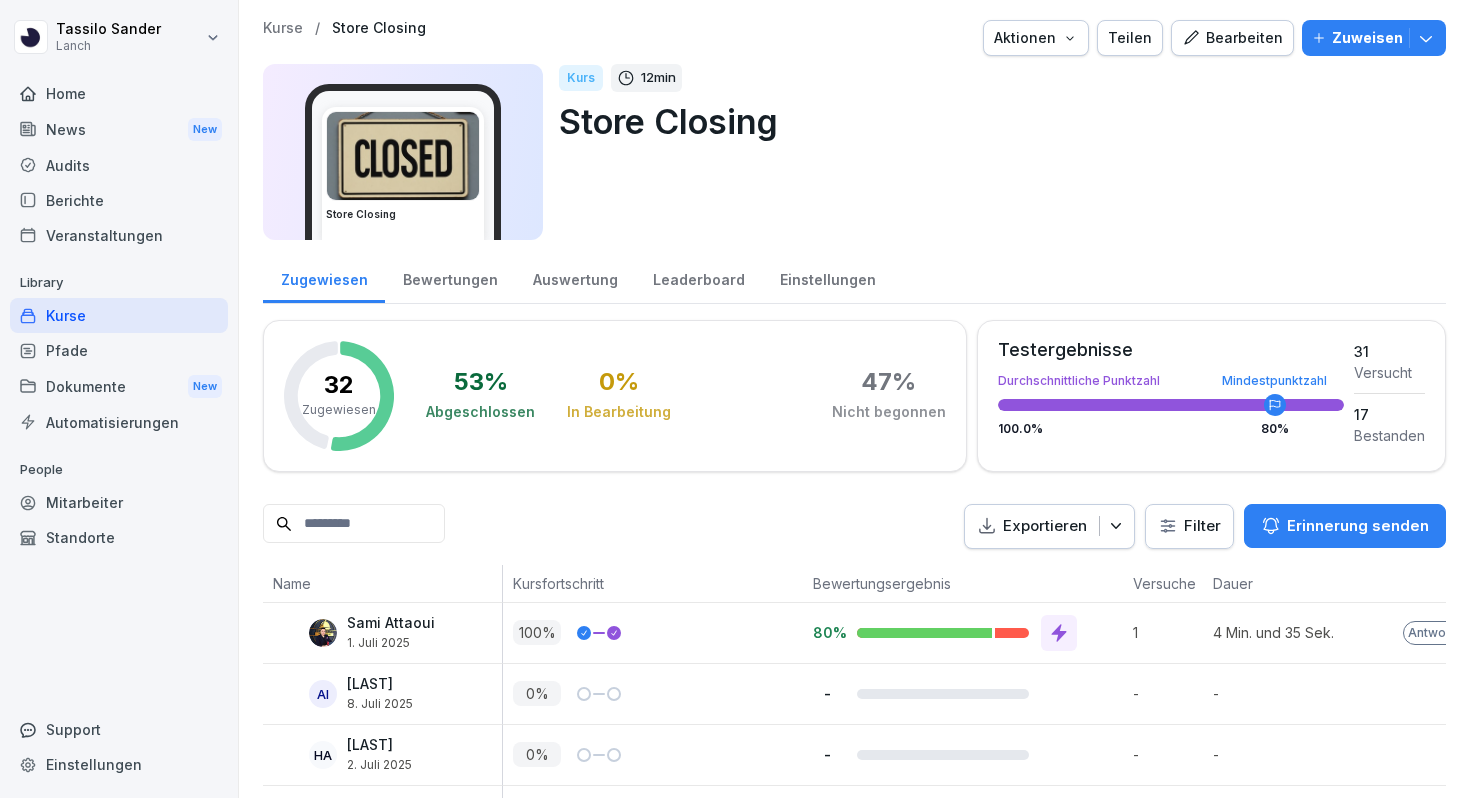 scroll, scrollTop: 0, scrollLeft: 0, axis: both 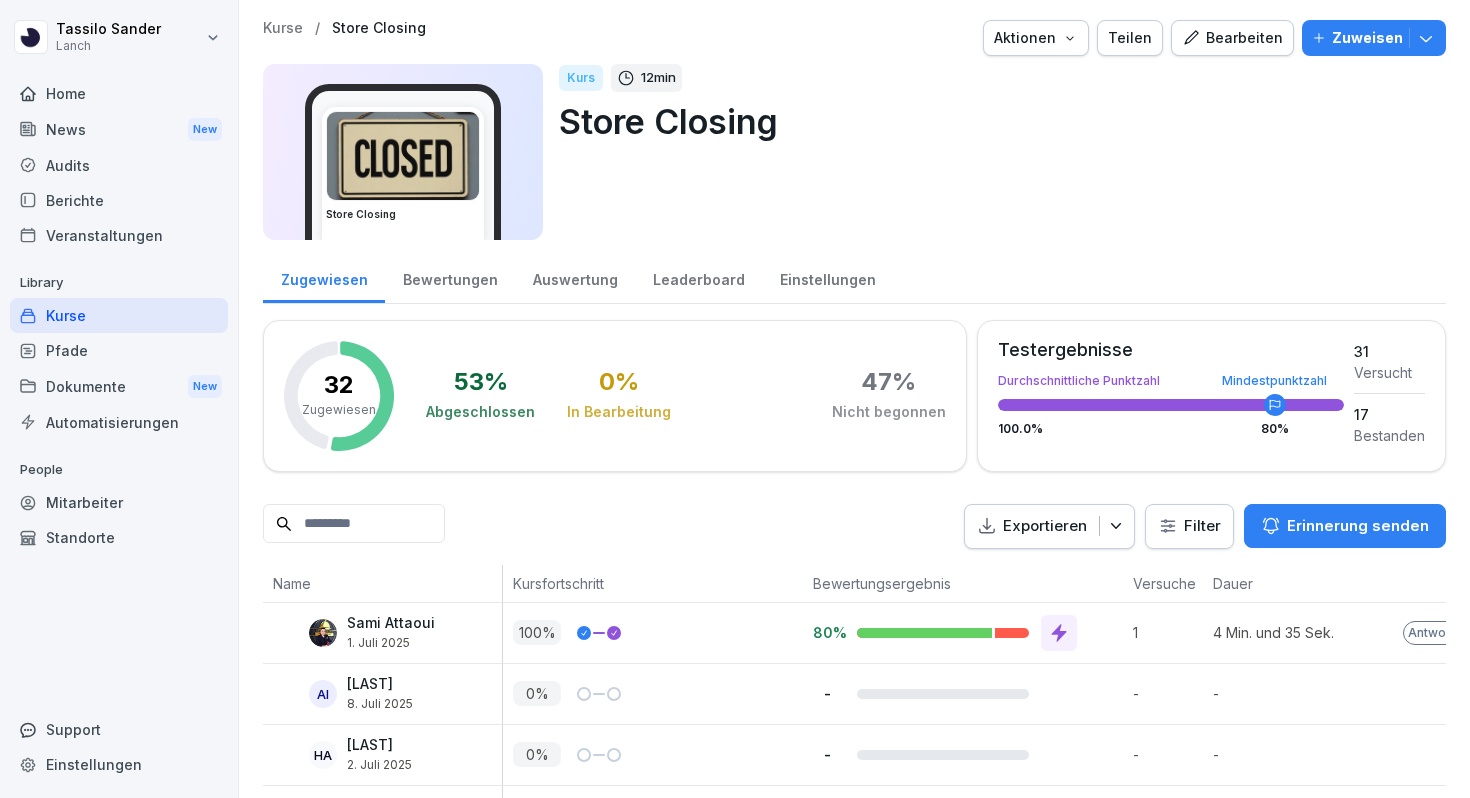 click on "Zuweisen" at bounding box center (1367, 38) 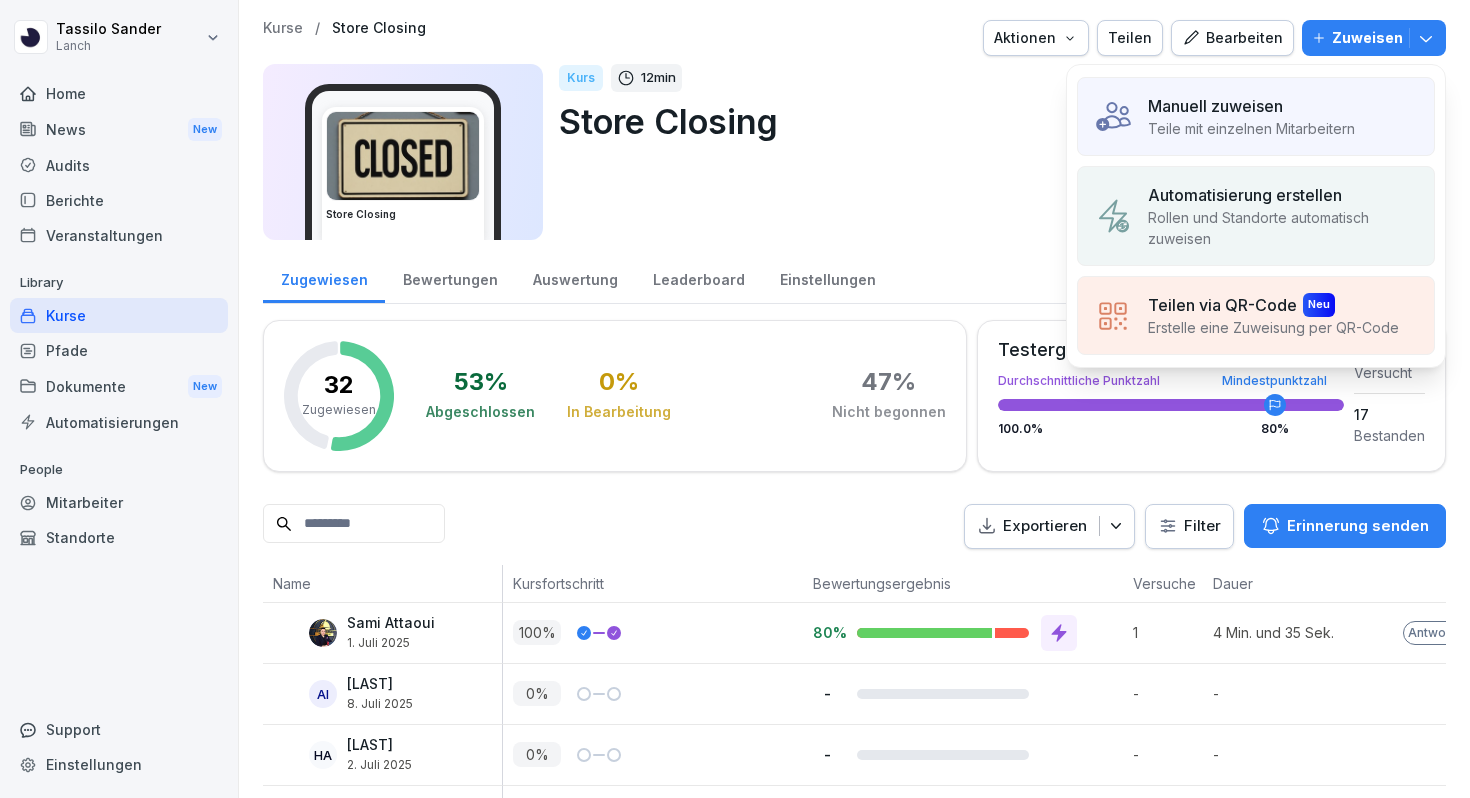 click on "Manuell zuweisen Teile mit einzelnen Mitarbeitern" at bounding box center [1256, 116] 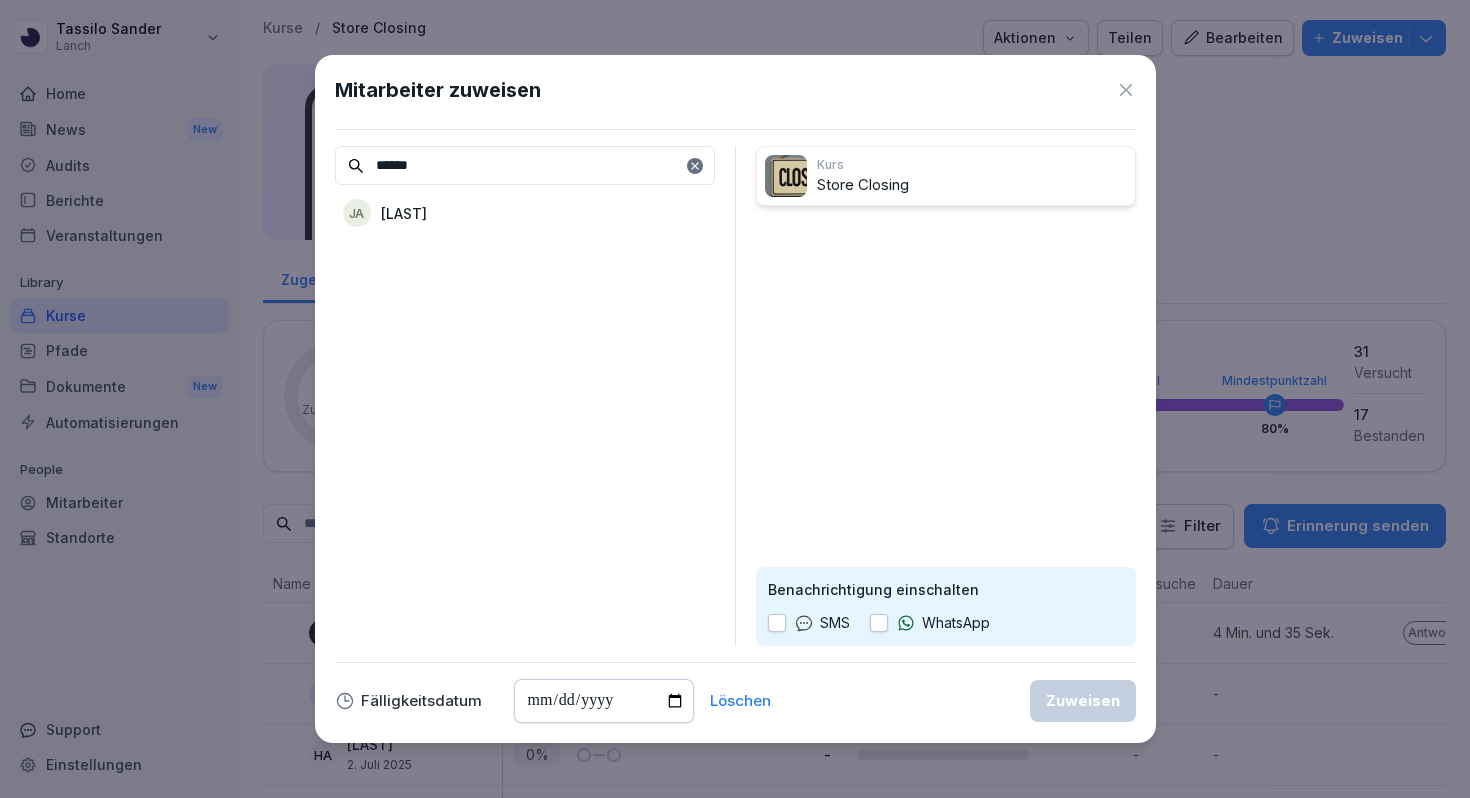 type on "******" 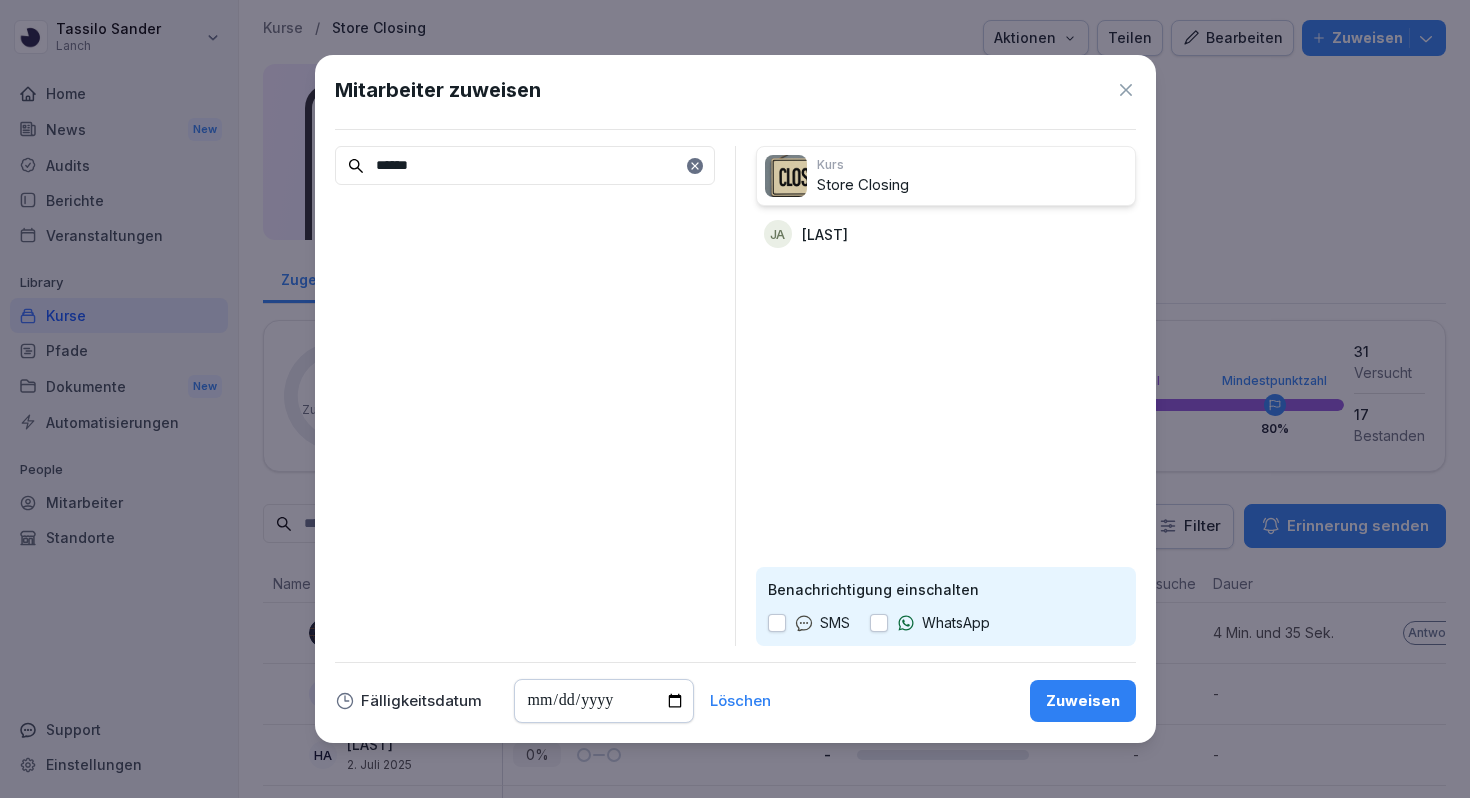 click on "Zuweisen" at bounding box center (1083, 701) 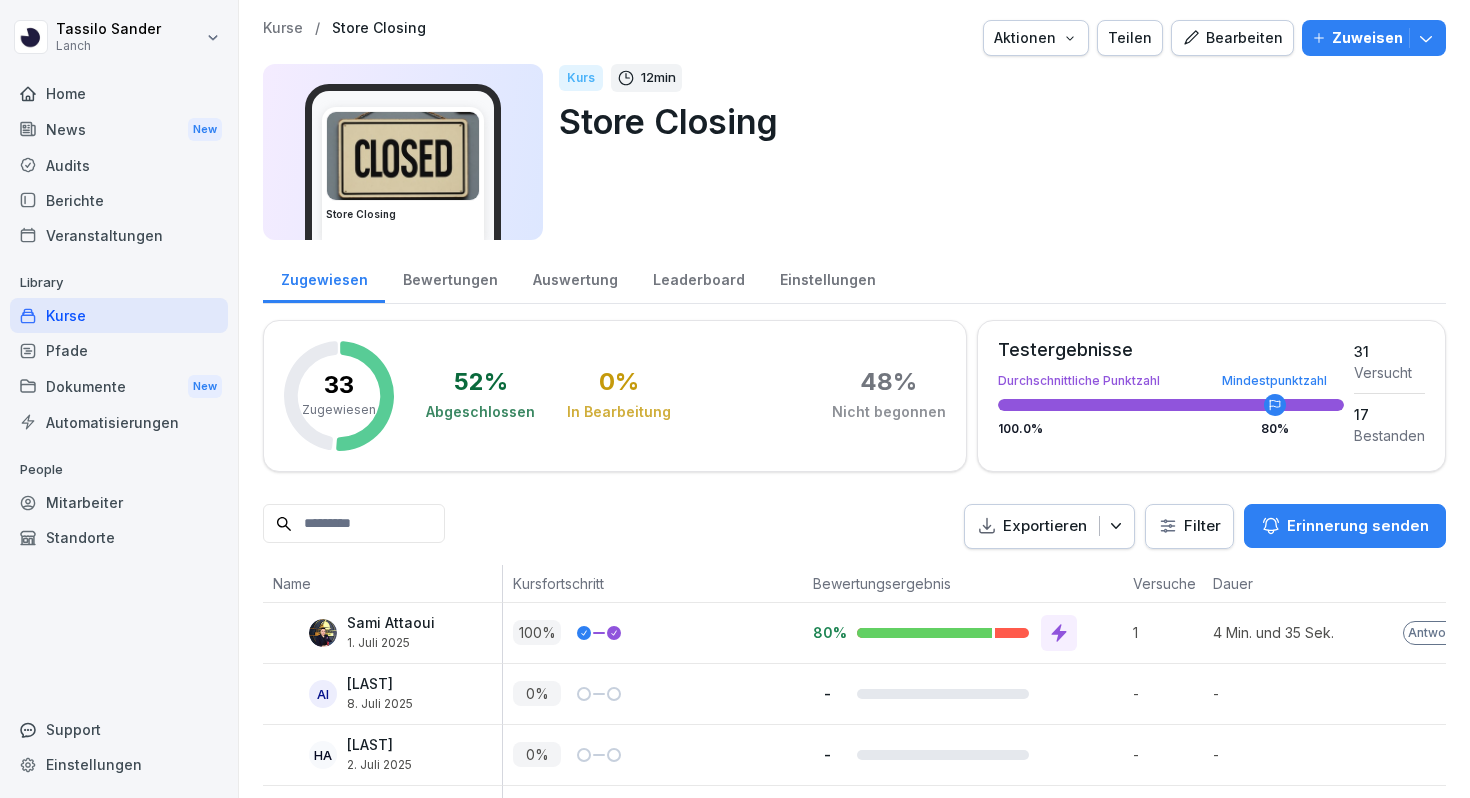 click on "News New" at bounding box center (119, 129) 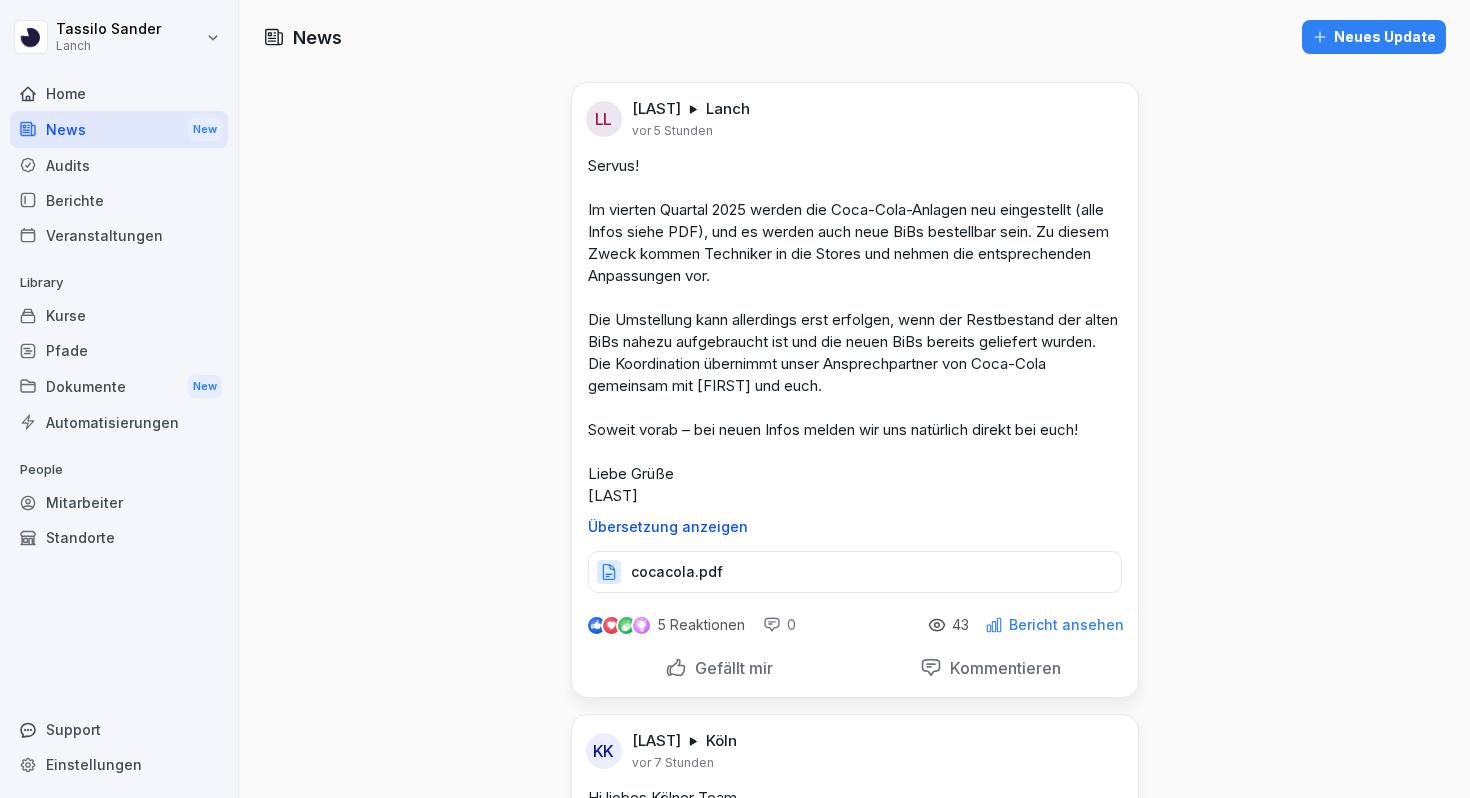 scroll, scrollTop: 154, scrollLeft: 0, axis: vertical 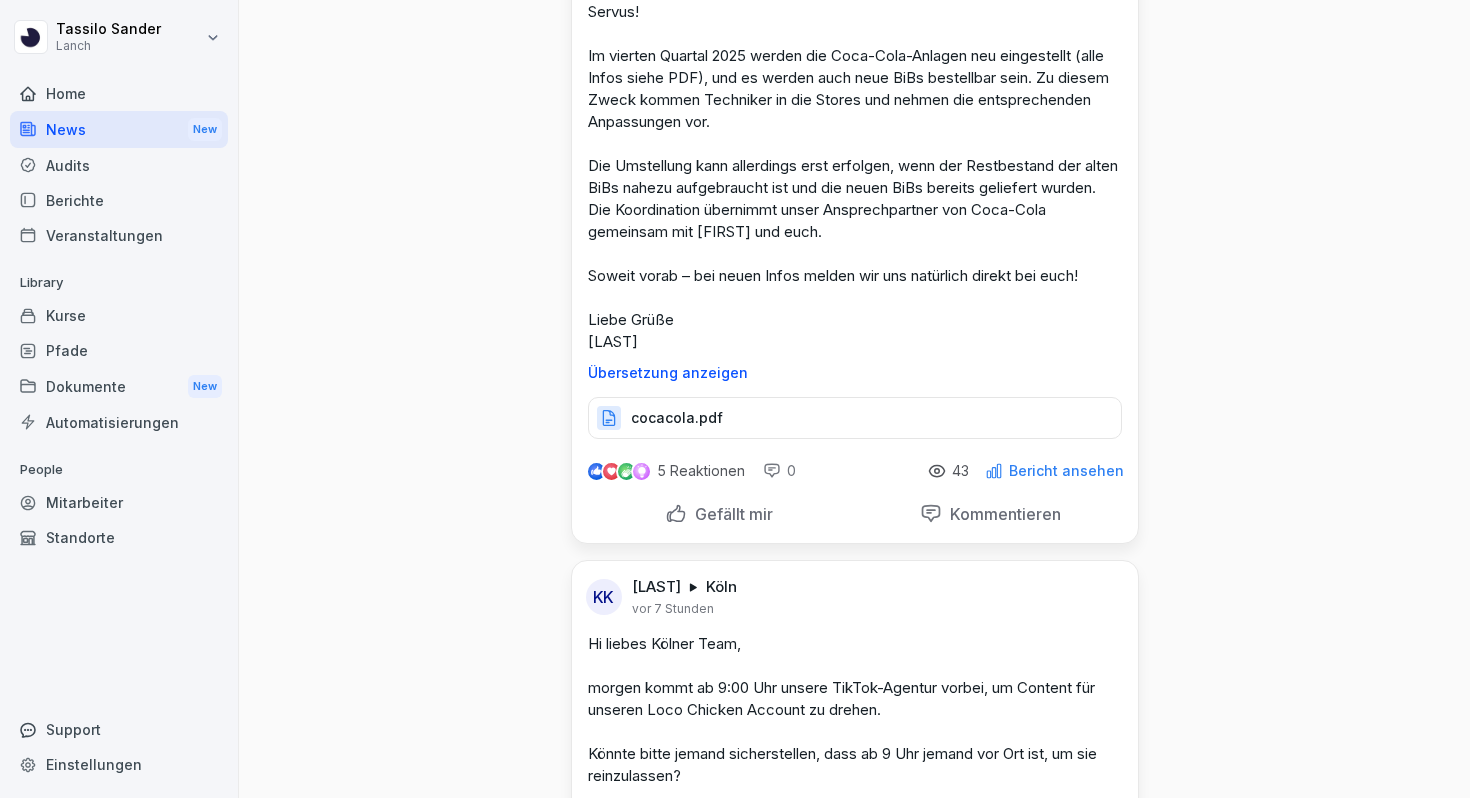 click on "Kurse" at bounding box center [119, 315] 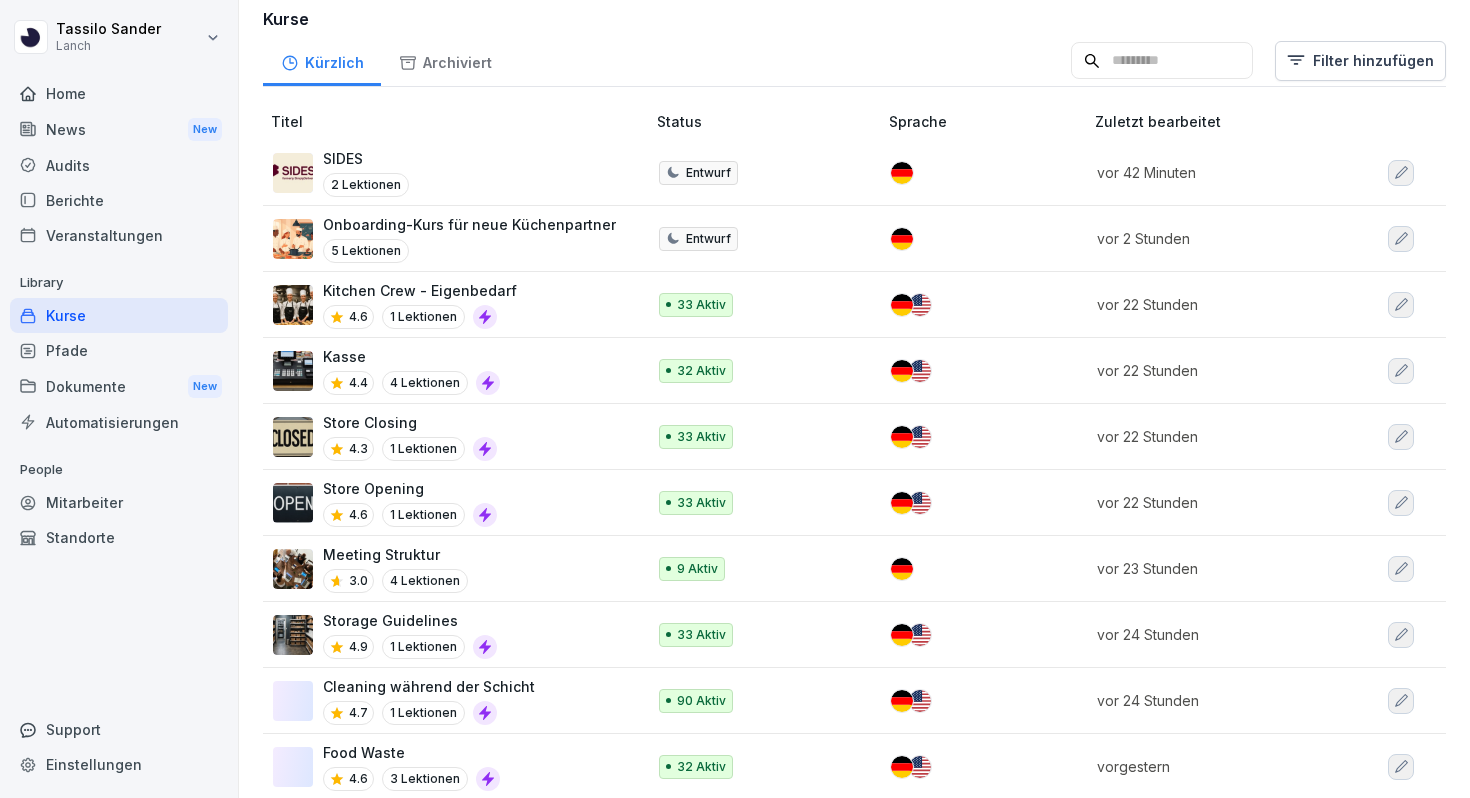 scroll, scrollTop: 0, scrollLeft: 0, axis: both 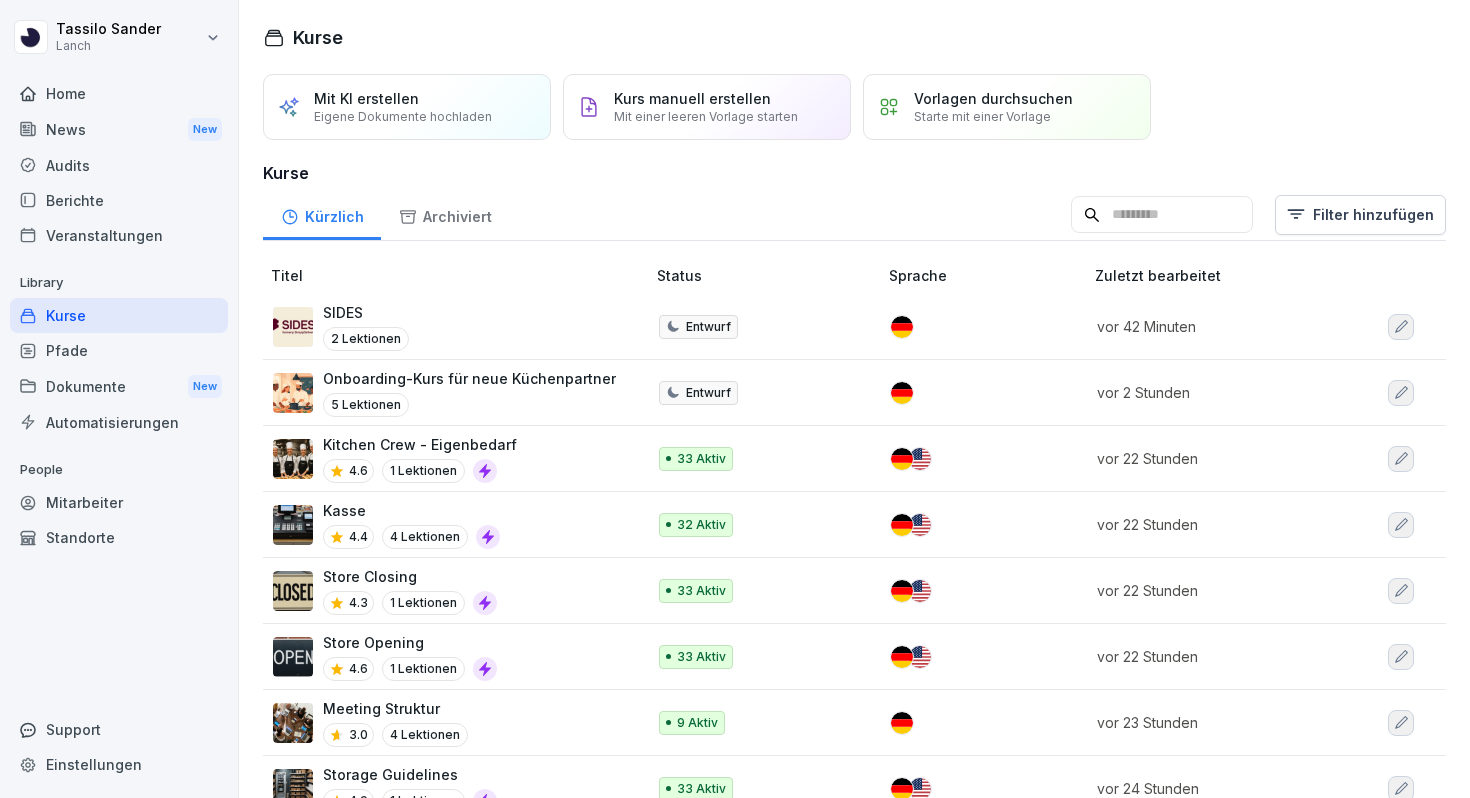 click on "SIDES 2 Lektionen" at bounding box center [449, 326] 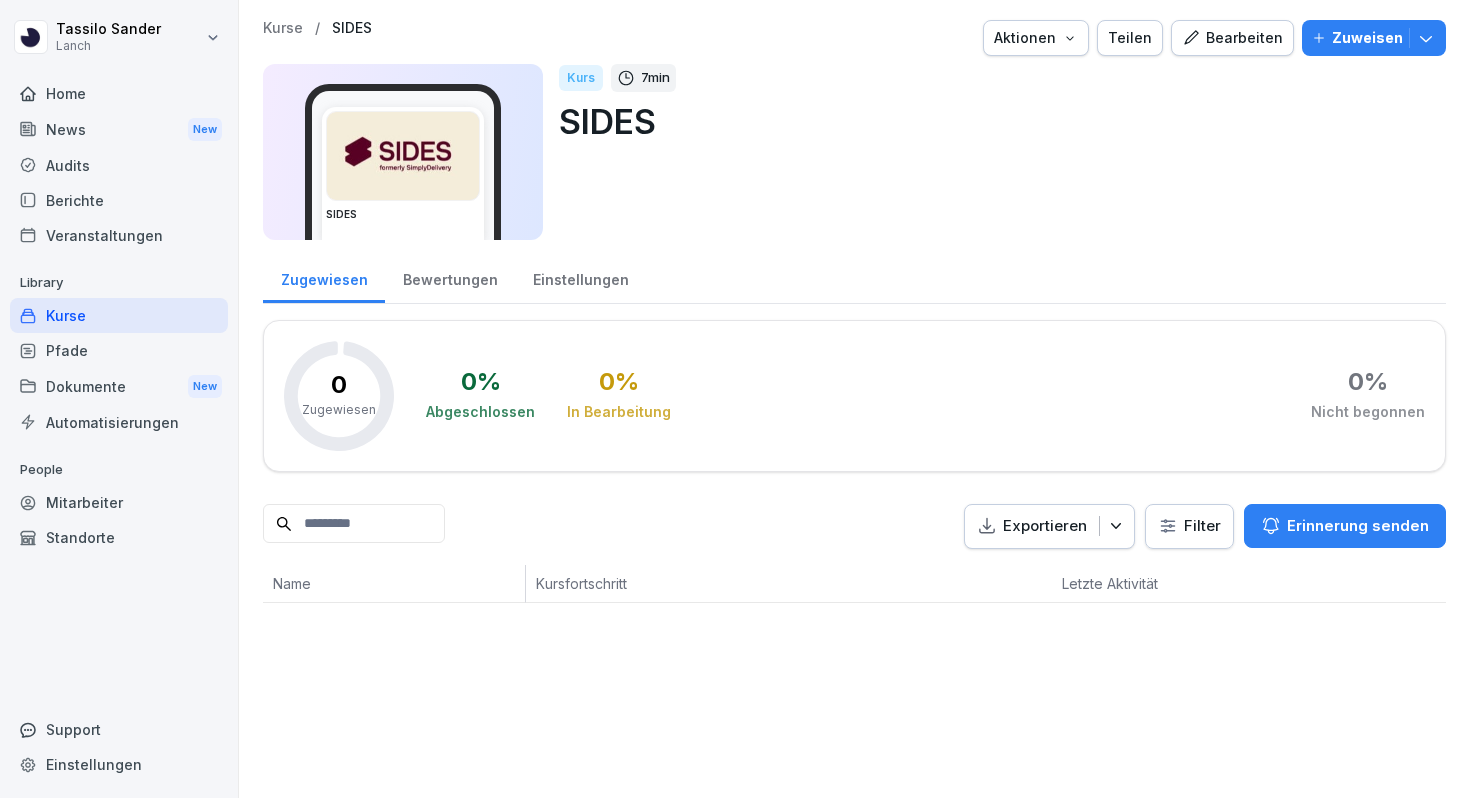 scroll, scrollTop: 0, scrollLeft: 0, axis: both 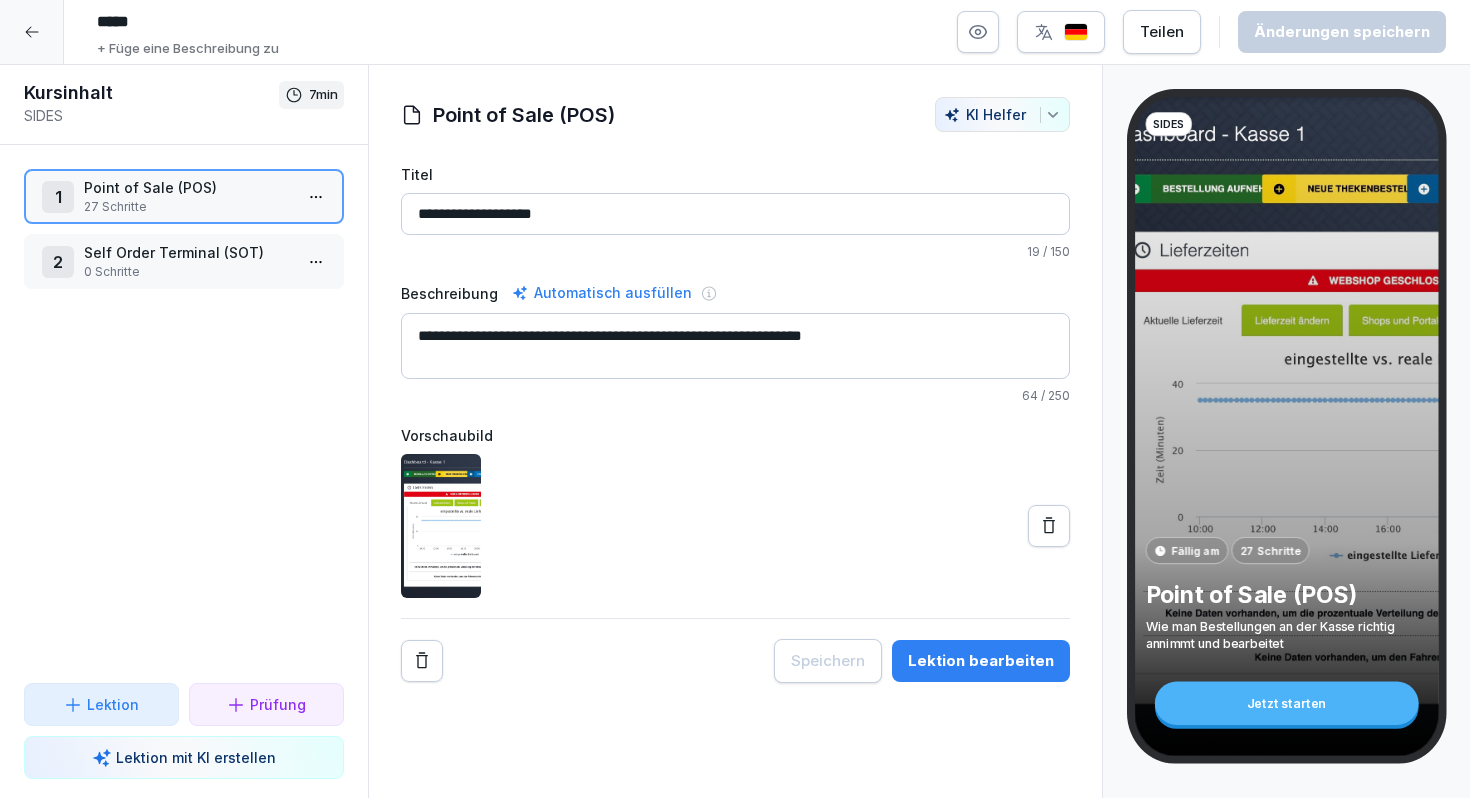 click 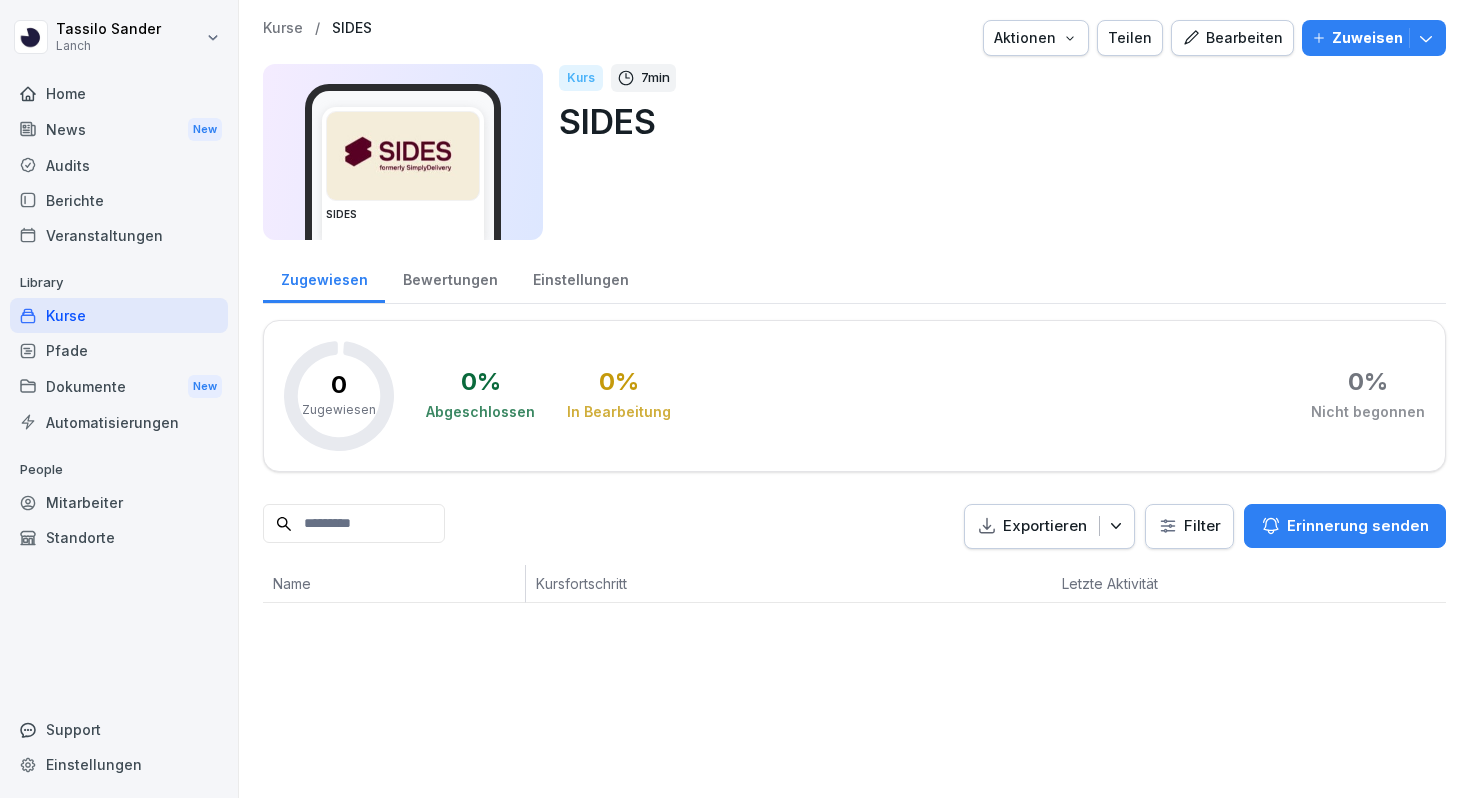 click on "Kurse" at bounding box center [119, 315] 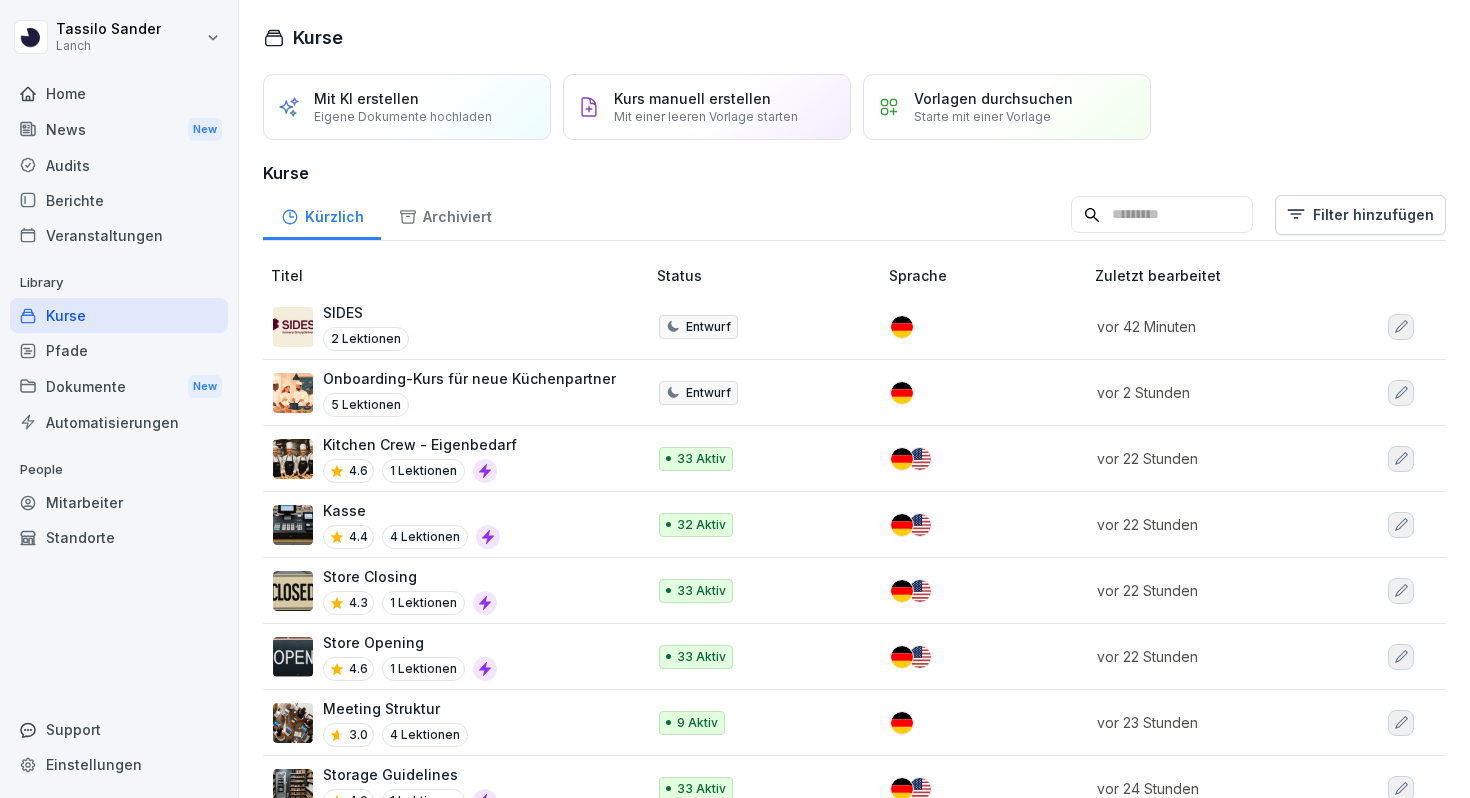 click on "SIDES 2 Lektionen" at bounding box center [449, 326] 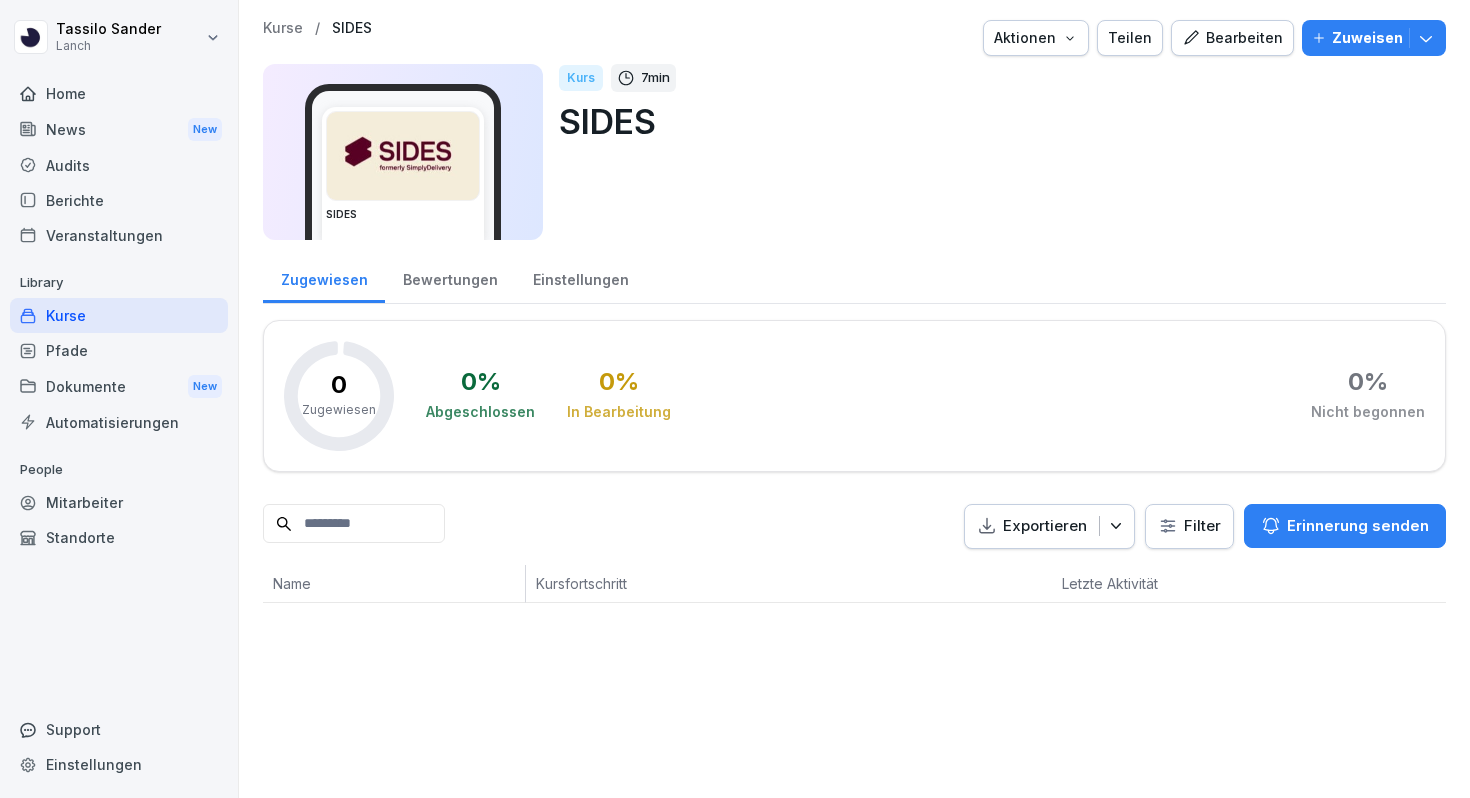 scroll, scrollTop: 0, scrollLeft: 0, axis: both 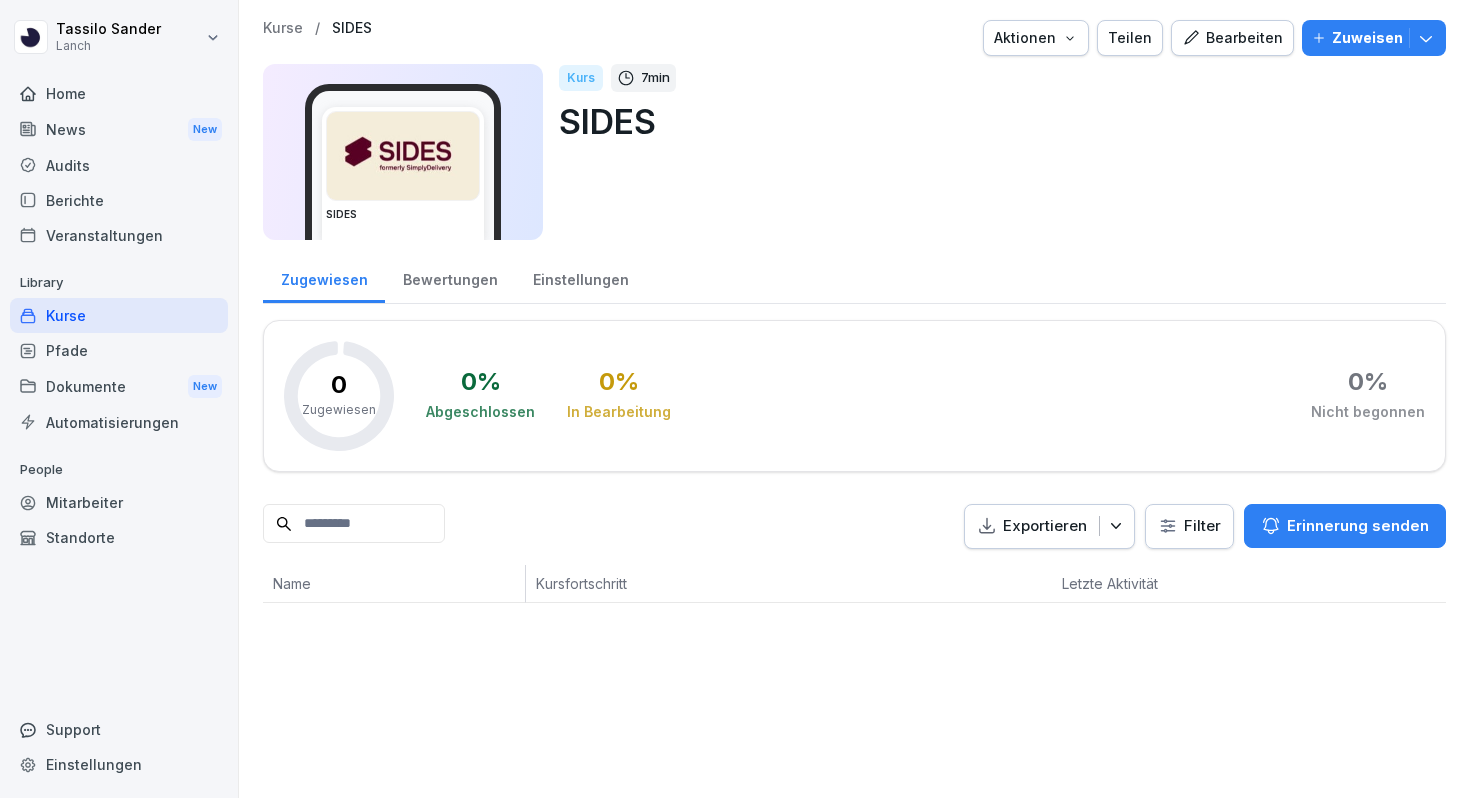 click on "Kurse" at bounding box center (119, 315) 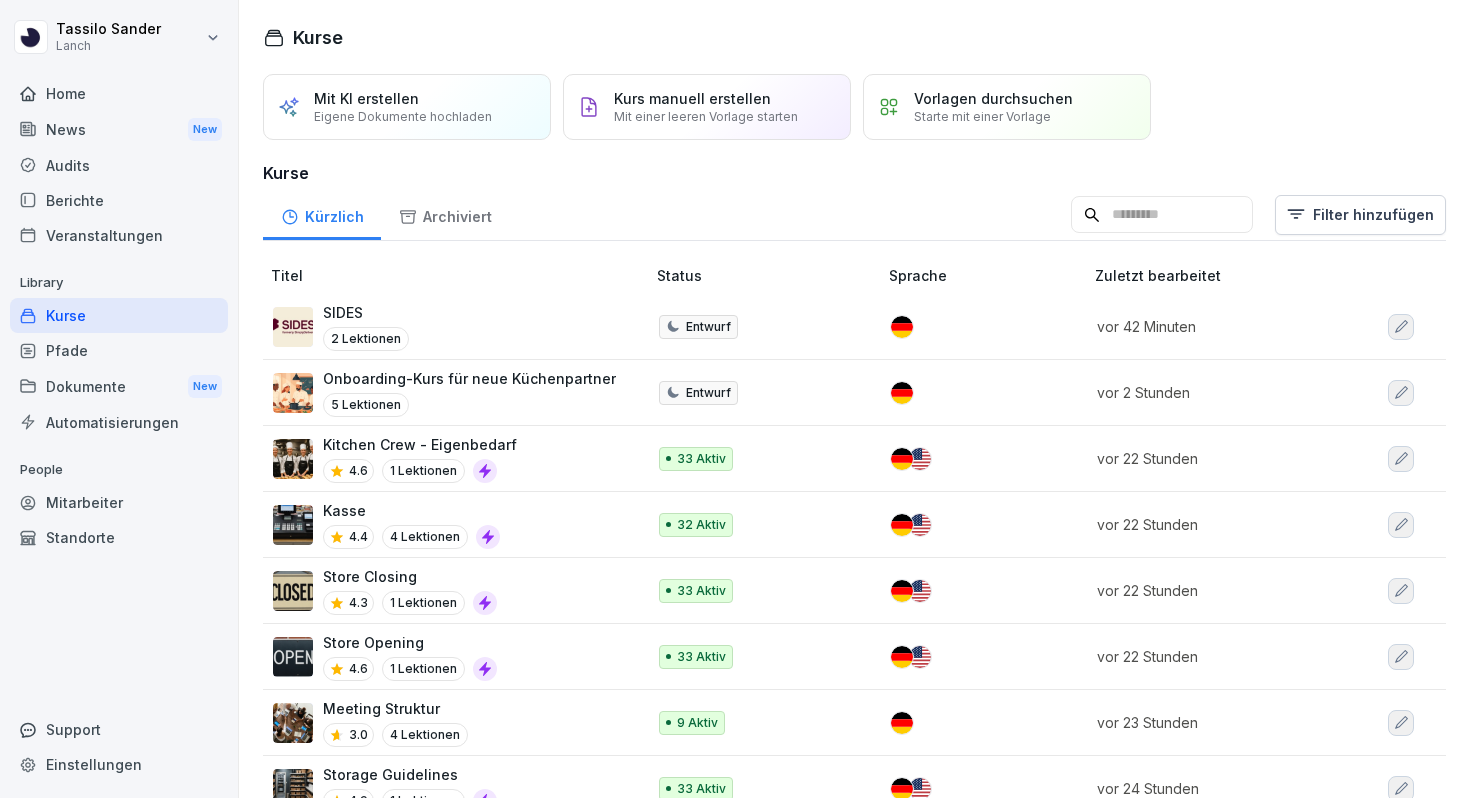 click on "Kitchen Crew - Eigenbedarf 4.6 1 Lektionen" at bounding box center (449, 458) 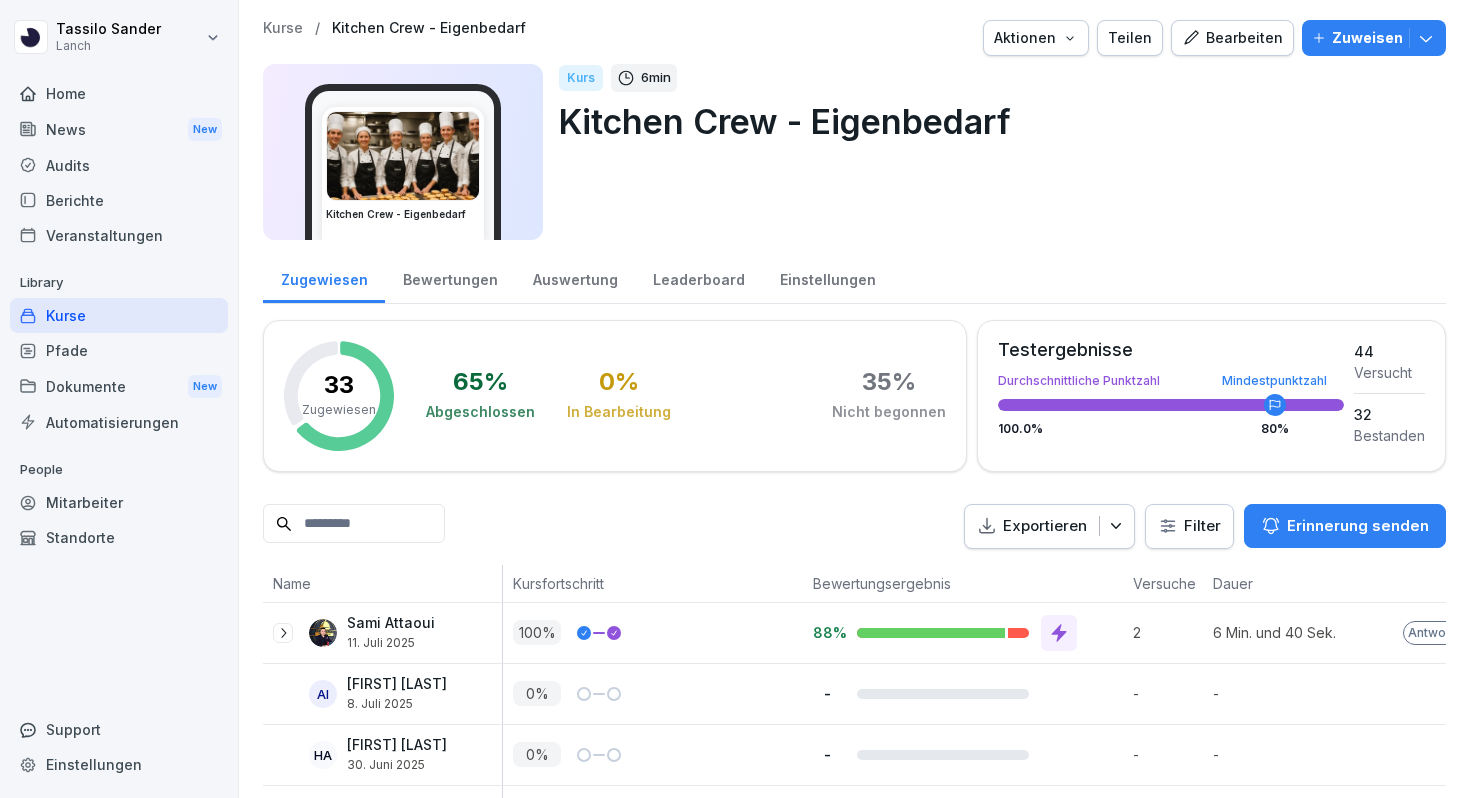 scroll, scrollTop: 0, scrollLeft: 0, axis: both 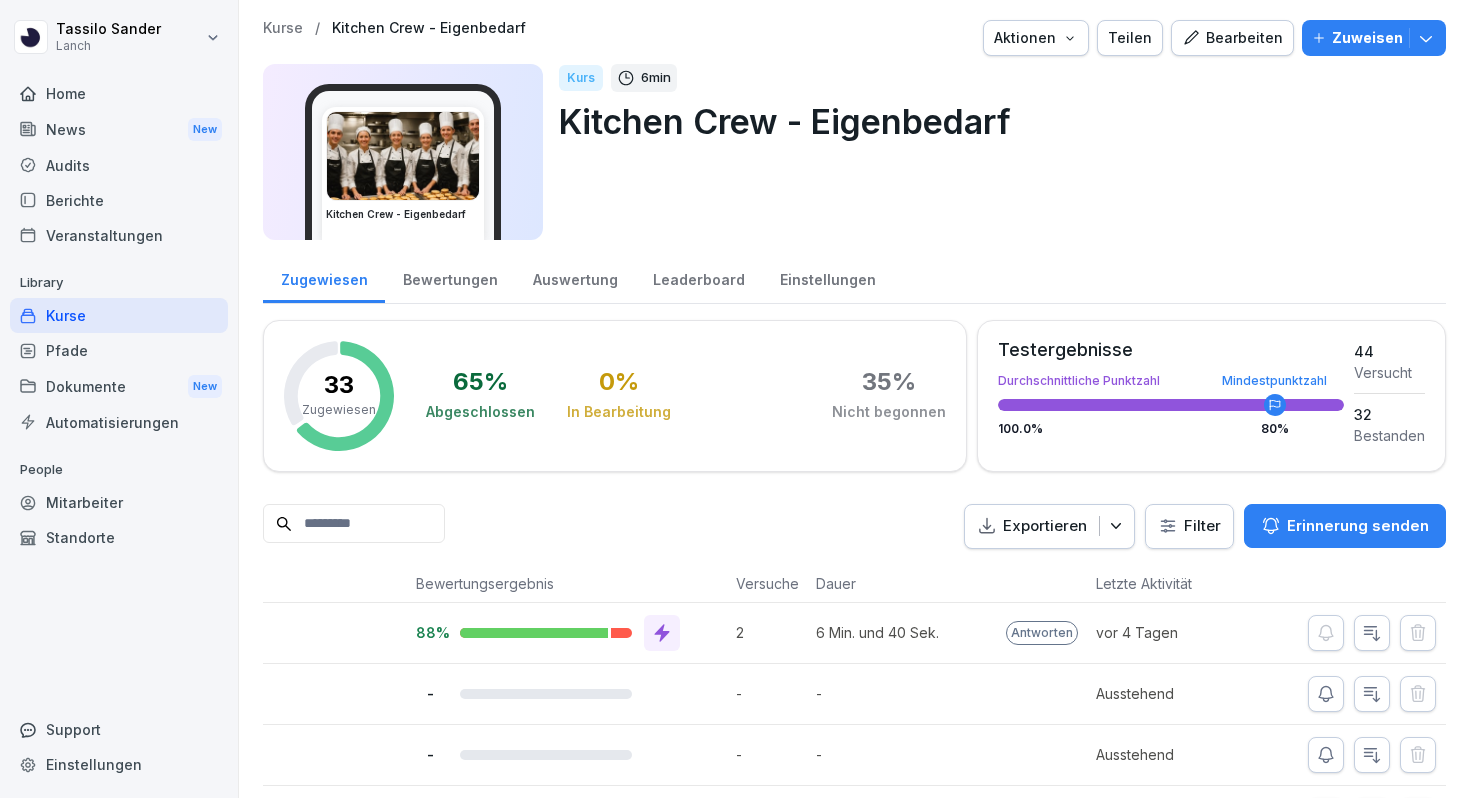 click on "Bewertungen" at bounding box center [450, 277] 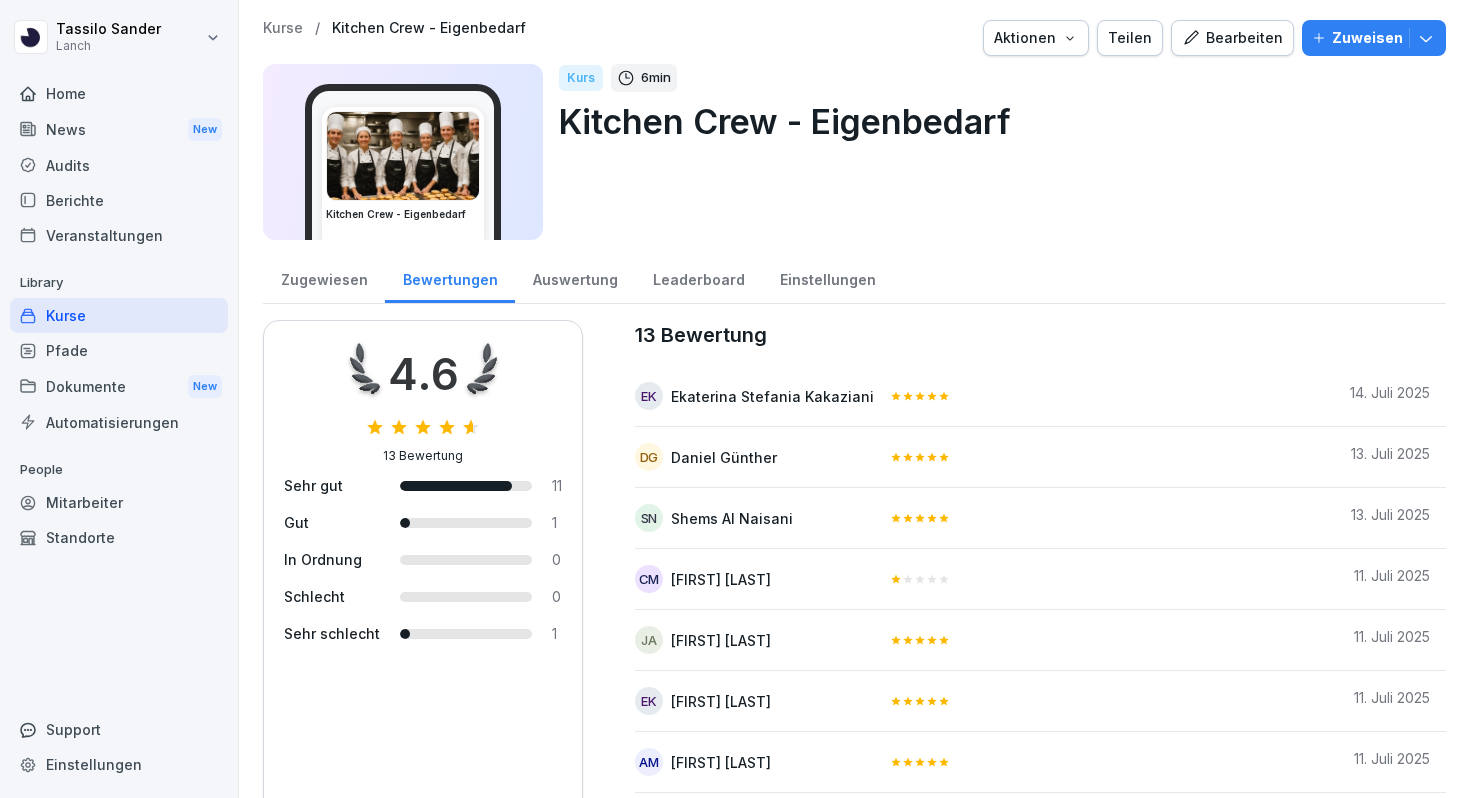 click on "Auswertung" at bounding box center (575, 277) 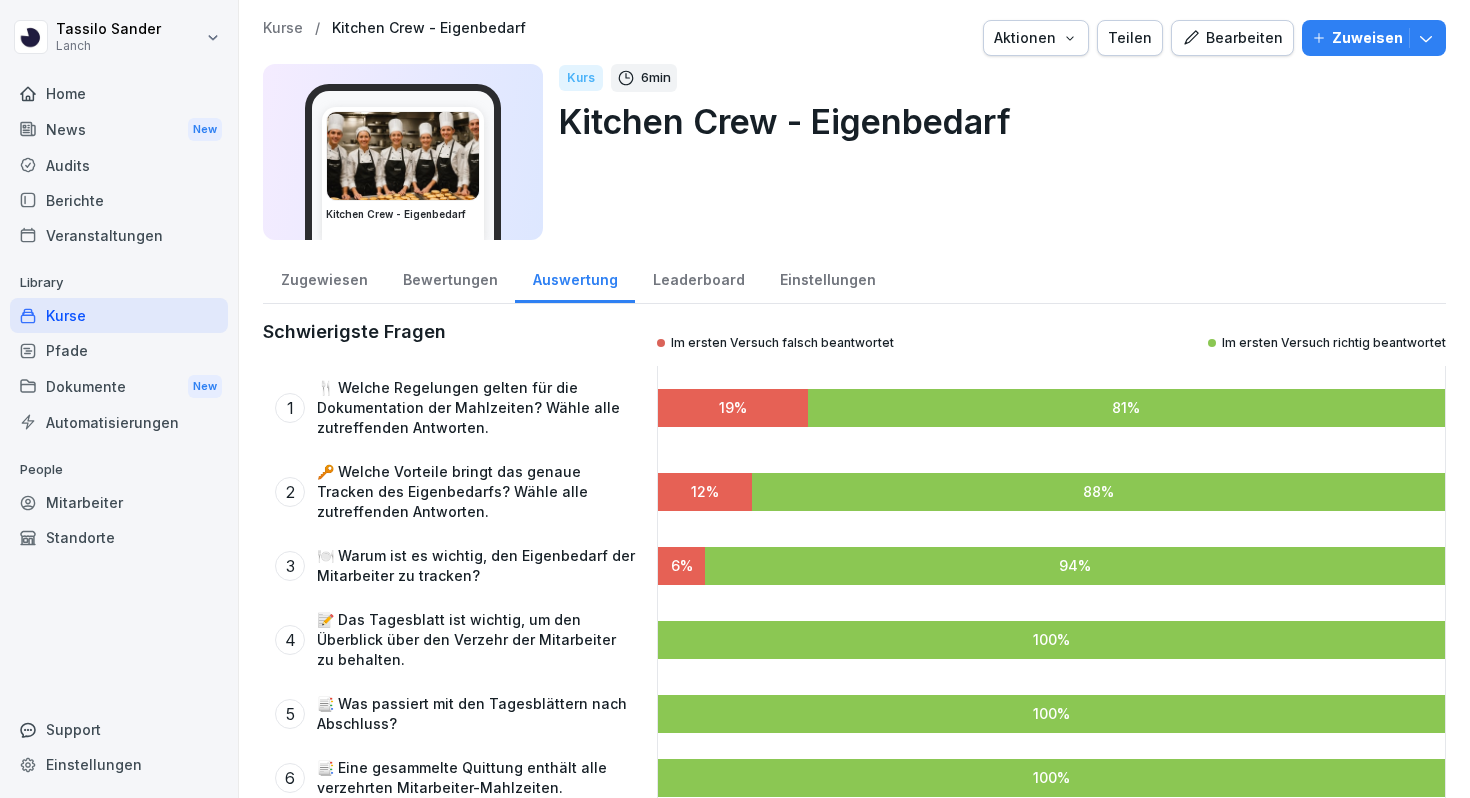 click on "Leaderboard" at bounding box center (698, 277) 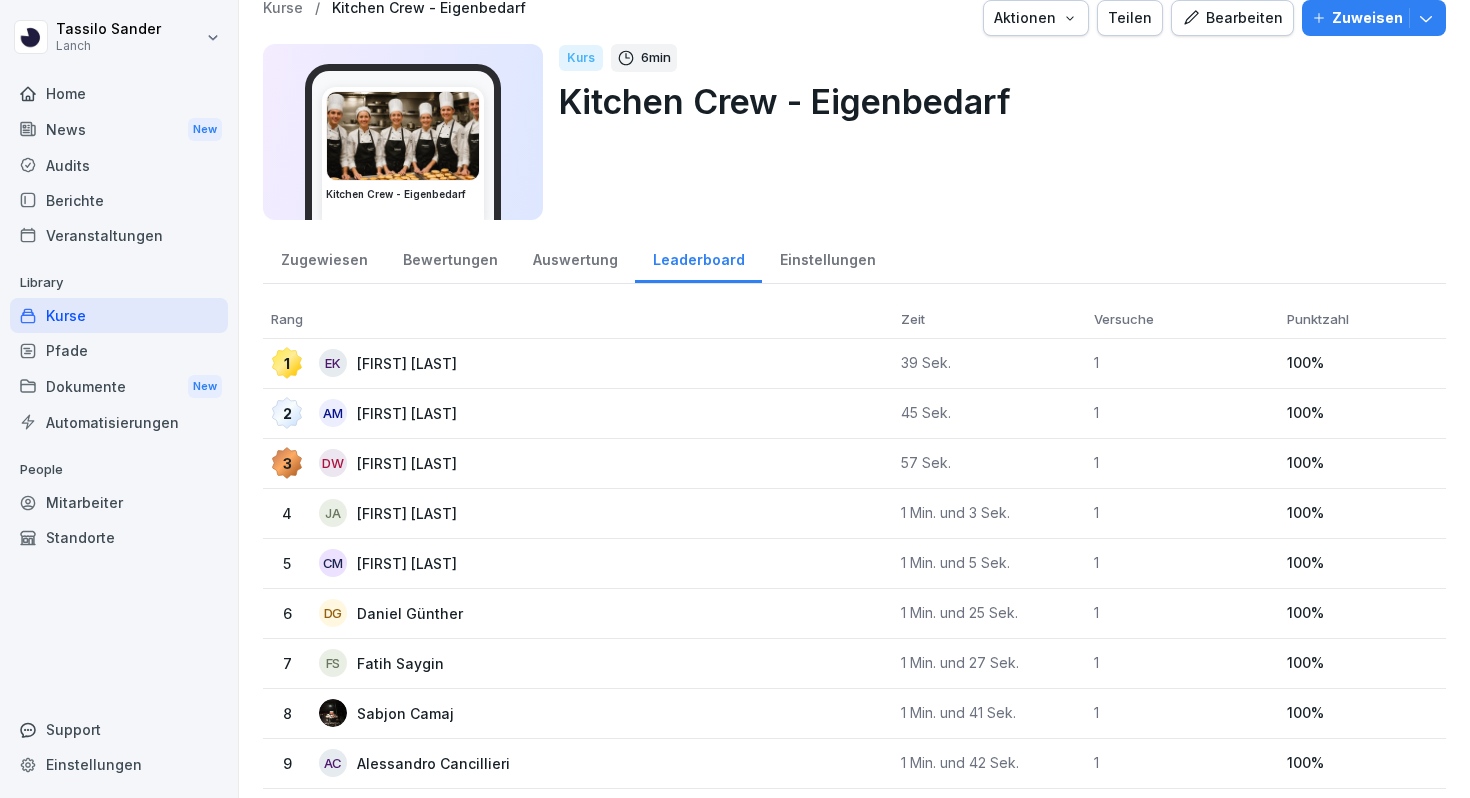 scroll, scrollTop: 0, scrollLeft: 0, axis: both 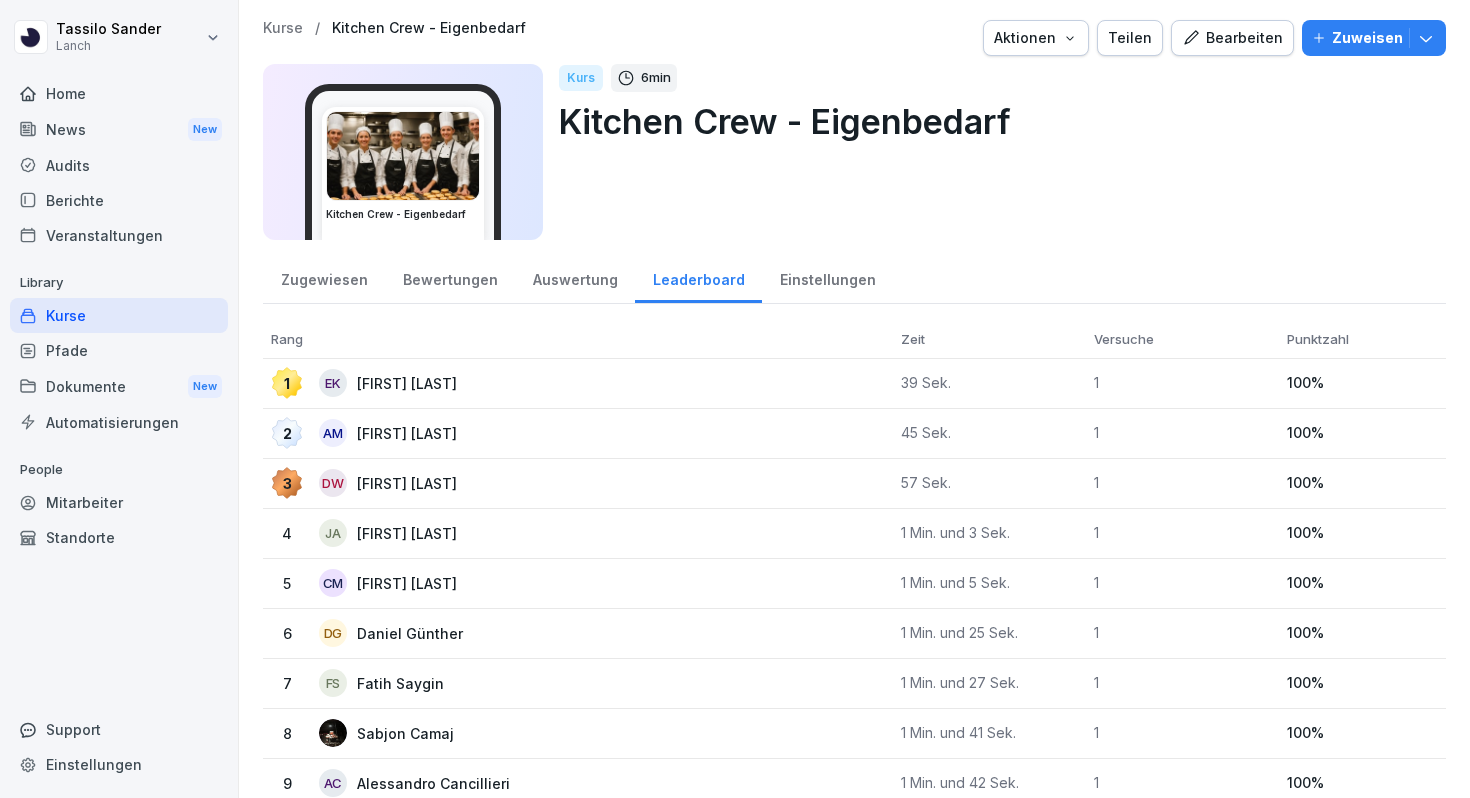 click on "EK [FIRST] [LAST] AM [FIRST] [LAST] DW [FIRST] [LAST] JA [FIRST] [LAST] CM [FIRST] [LAST] DG [FIRST] [LAST] FS [FIRST] [LAST] Sabjon Camaj [FIRST] [LAST] AC [FIRST] [LAST] AK [FIRST] [LAST] SN [FIRST] [LAST] NN [FIRST] [LAST] MG [FIRST] [LAST] EK [FIRST] [LAST] Sami Attaoui [FIRST] [LAST] AS [FIRST] [LAST] [FIRST] [LAST] HA [FIRST] [LAST] SW [FIRST] [LAST]" at bounding box center (854, 1014) 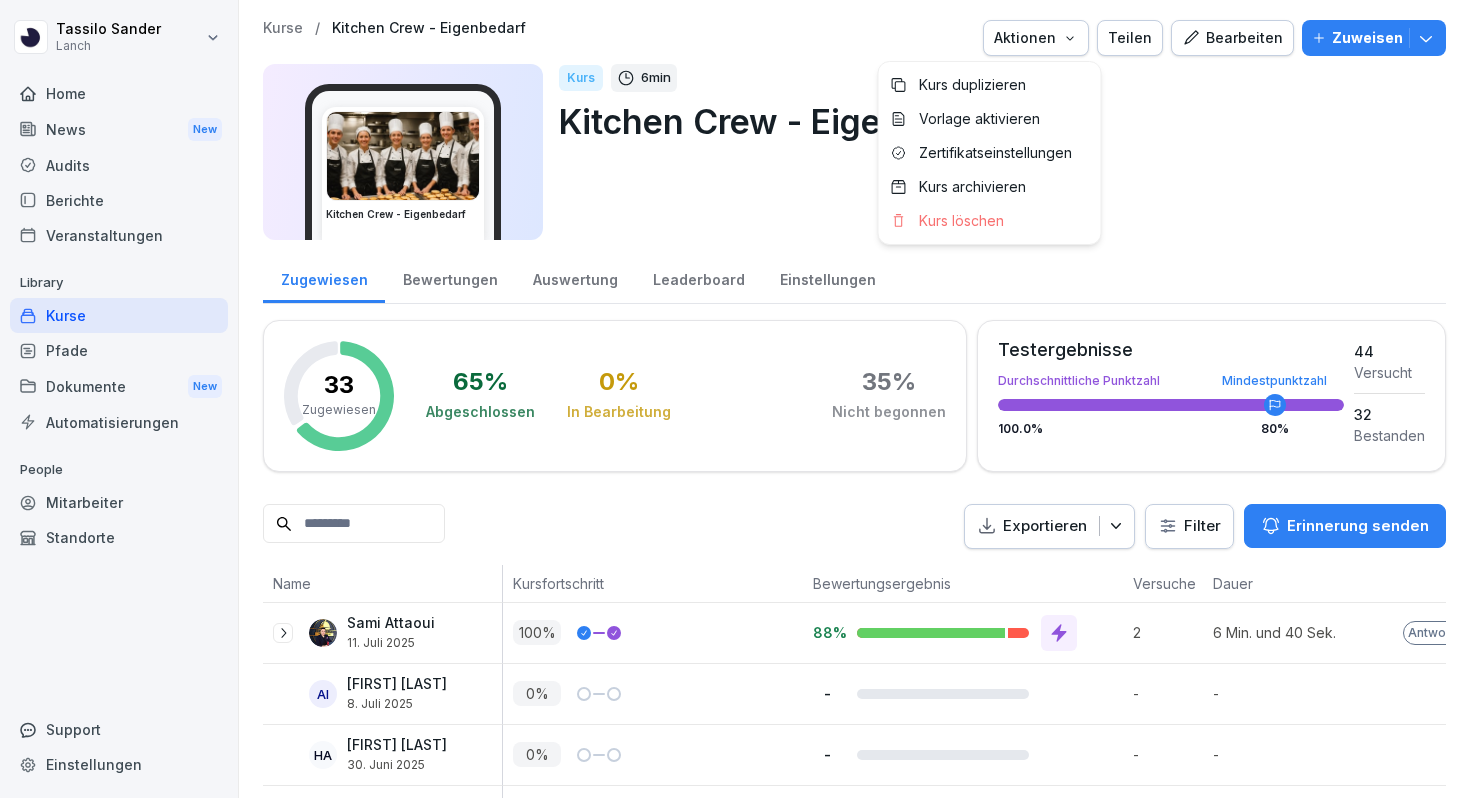 click on "Aktionen" at bounding box center [1036, 38] 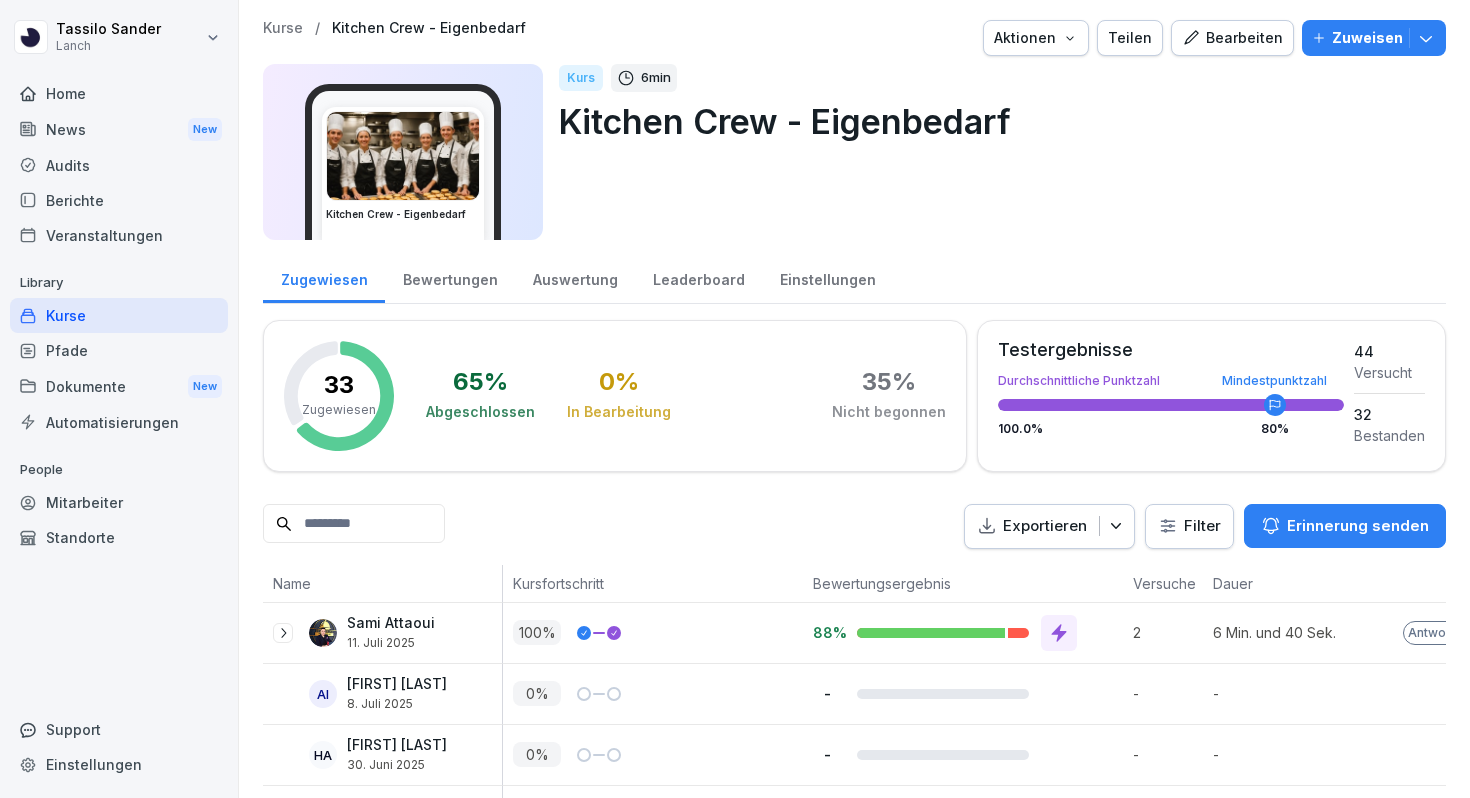 click on "Tassilo   Sander Lanch Home News New Audits Berichte Veranstaltungen Library Kurse Pfade Dokumente New Automatisierungen People Mitarbeiter Standorte Support Einstellungen Kurse / Kitchen Crew - Eigenbedarf Aktionen   Teilen Bearbeiten Zuweisen Kitchen Crew - Eigenbedarf Kurs 6  min Kitchen Crew - Eigenbedarf Zugewiesen Bewertungen Auswertung Leaderboard Einstellungen 33 Zugewiesen 65 % Abgeschlossen 0 % In Bearbeitung 35 % Nicht begonnen Testergebnisse Durchschnittliche Punktzahl Mindestpunktzahl 100.0 % 80 % 44 Versucht 32 Bestanden Exportieren Filter Erinnerung senden Name Kursfortschritt Bewertungsergebnis Versuche Dauer Letzte Aktivität Sami Attaoui 11. Juli 2025 100 % 88% 2 6 Min. und 40 Sek. Antworten vor 4 Tagen AI Anastasia Ilina 8. Juli 2025 0 % - - - Ausstehend HA Hakan Albayrak 30. Juni 2025 0 % - - - Ausstehend SW Sabrina Wagenleiter 24. Juni 2025 0 % - - - Ausstehend JA Julia Mohdi Alaoui 11. Juli 2025 100 % 100% 1 1 Min. und 3 Sek. Antworten vor 5 Tagen DM Dennis Mbugua 9. Juli 2025 0 % - - -" at bounding box center (735, 399) 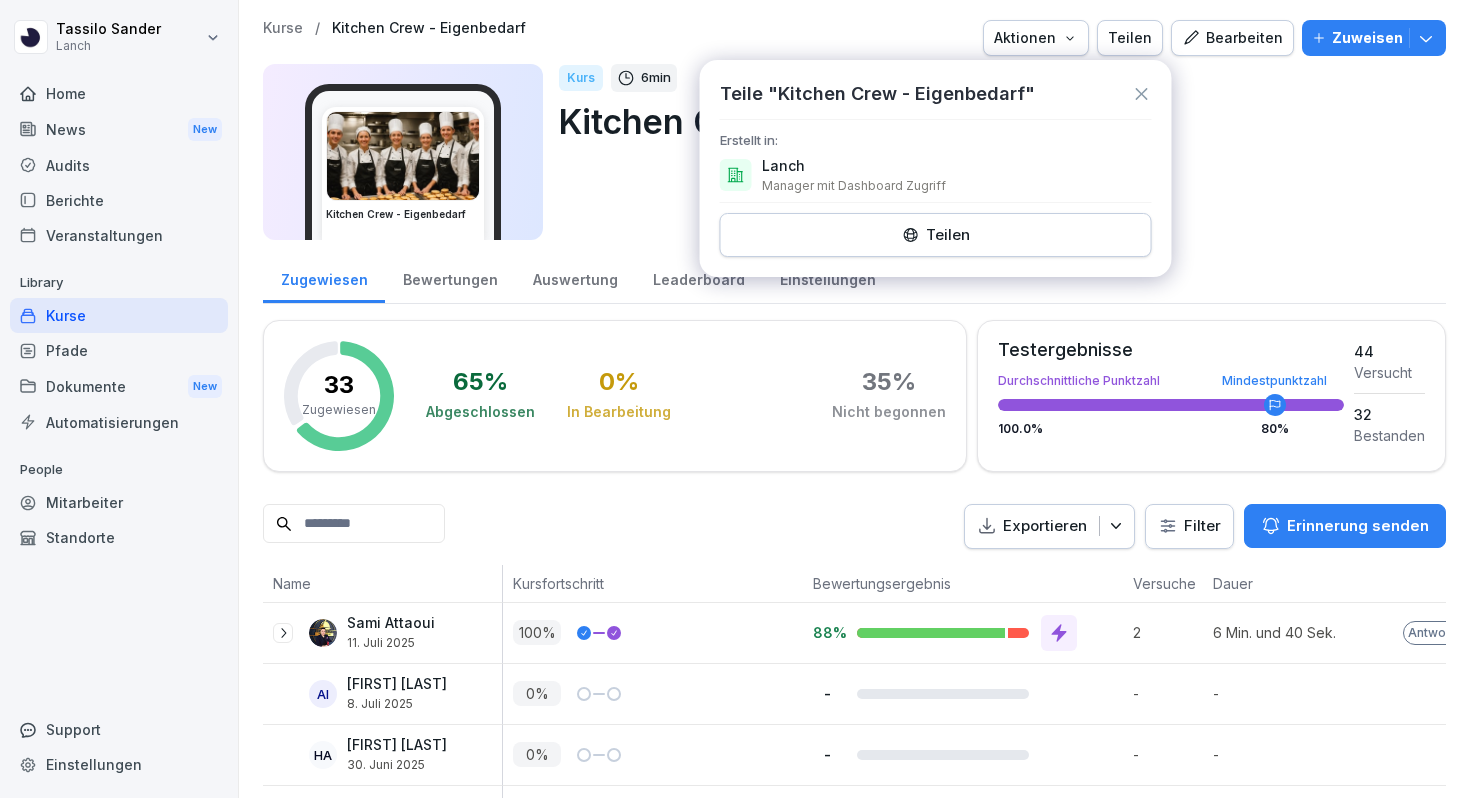 click 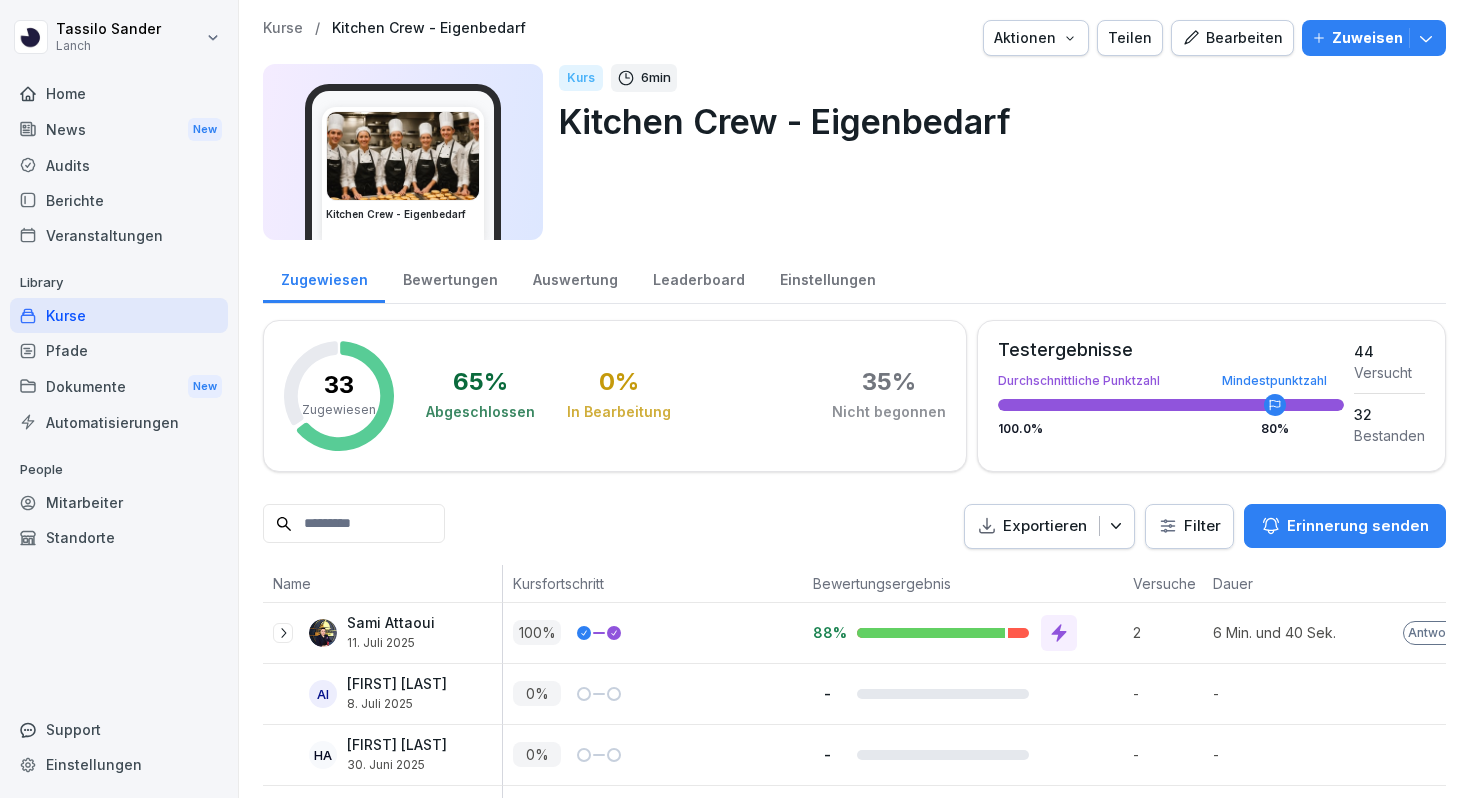 click on "Bearbeiten" at bounding box center [1232, 38] 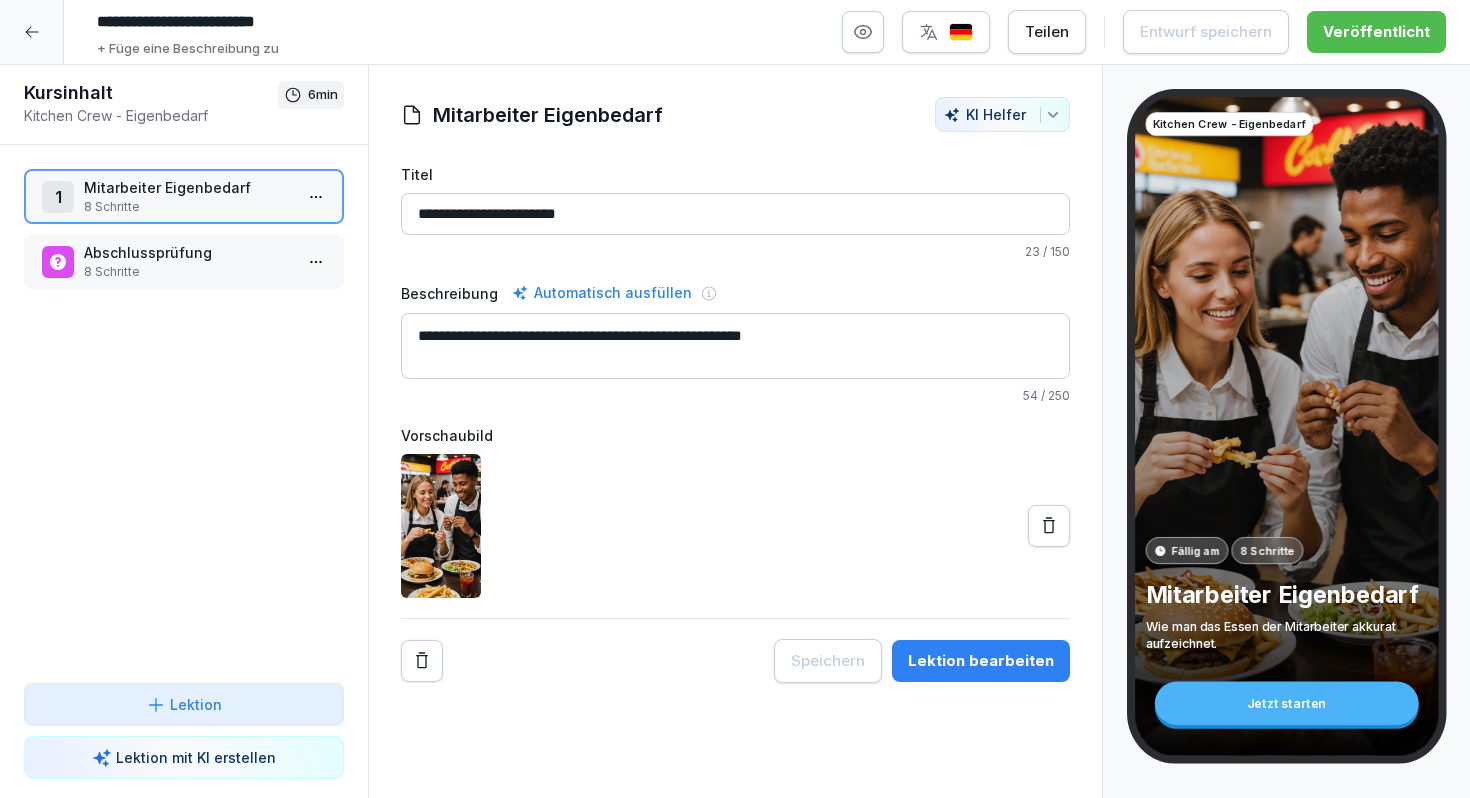 click on "Mitarbeiter Eigenbedarf" at bounding box center (188, 187) 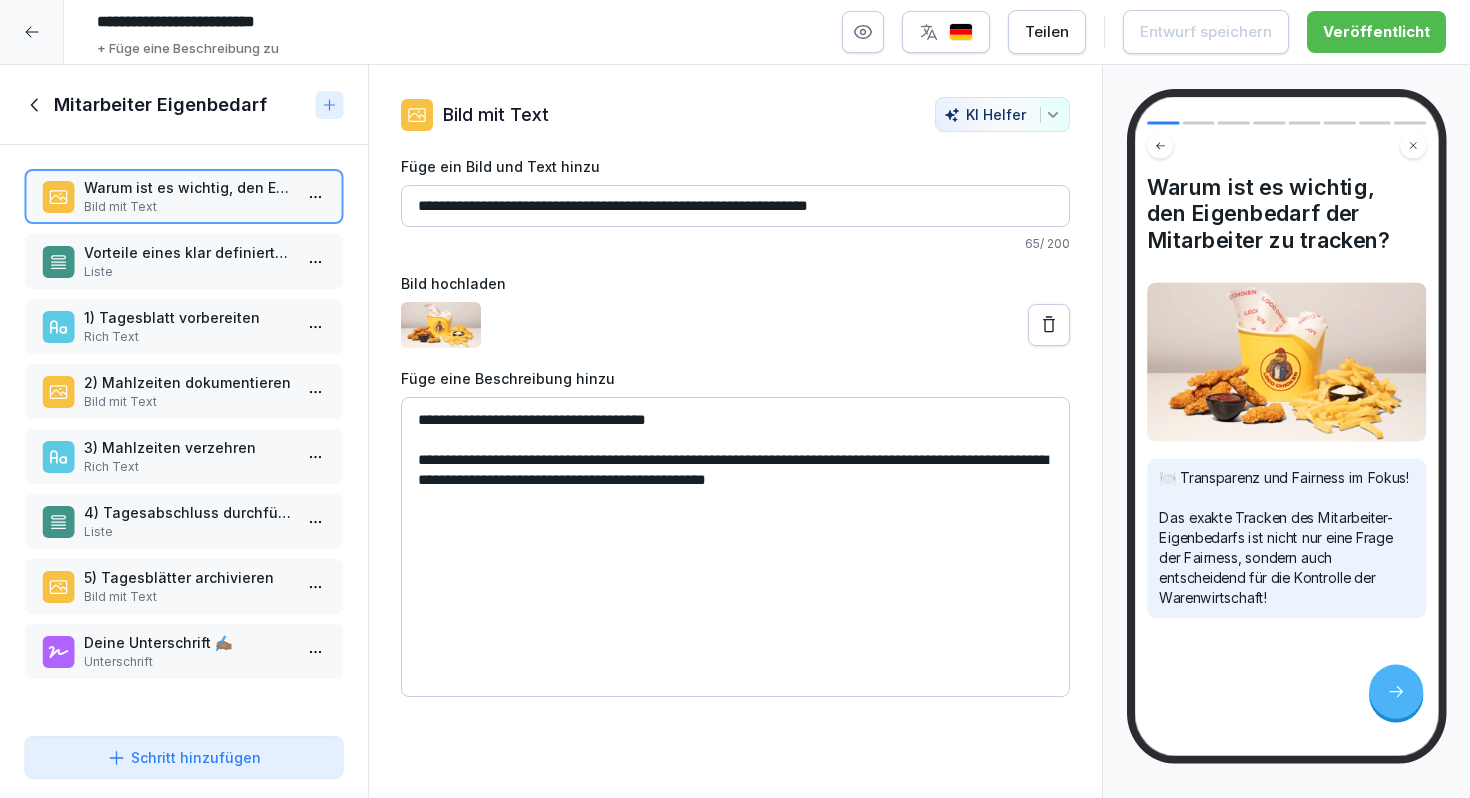 click on "**********" at bounding box center [735, 547] 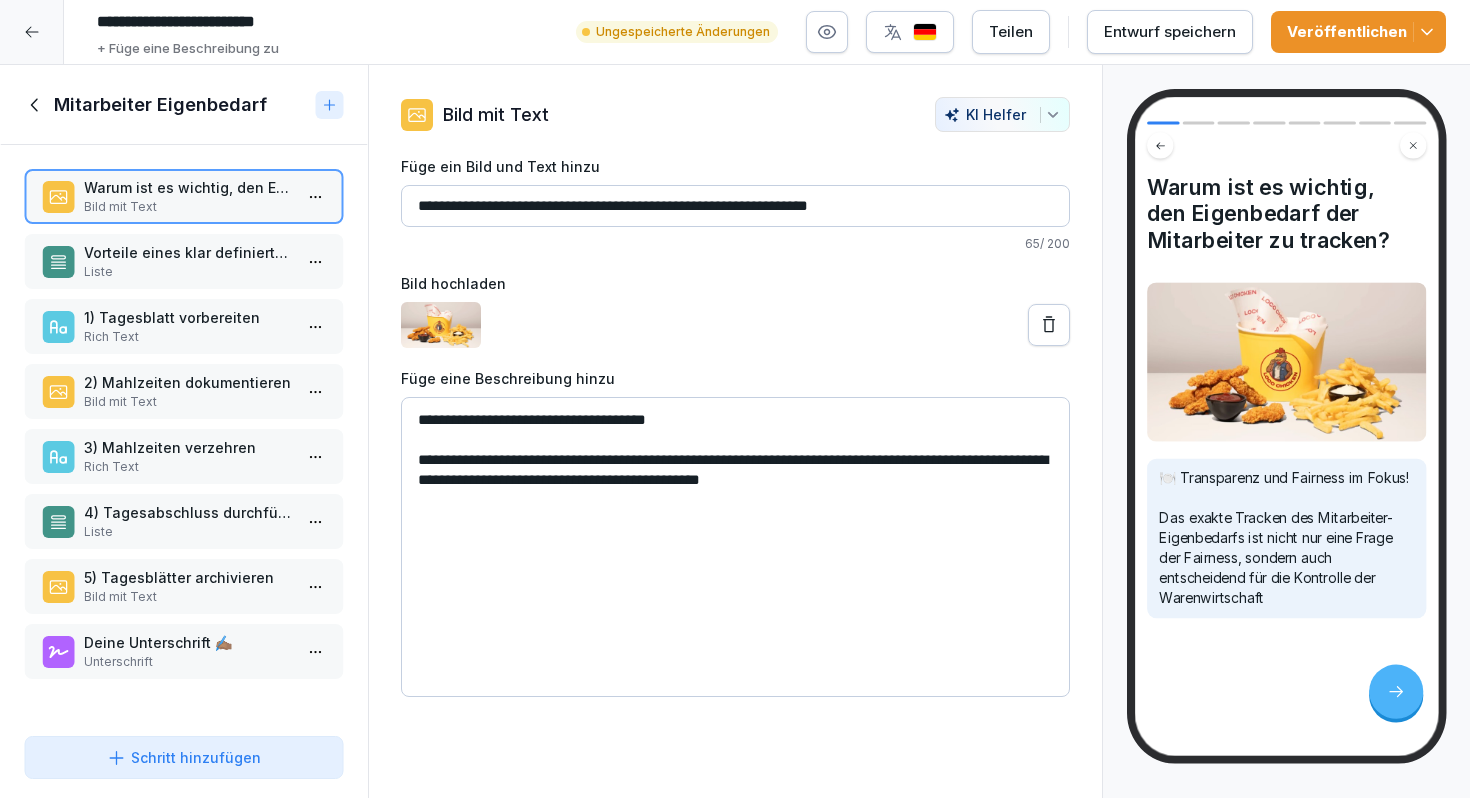 click on "Veröffentlichen" at bounding box center (1358, 32) 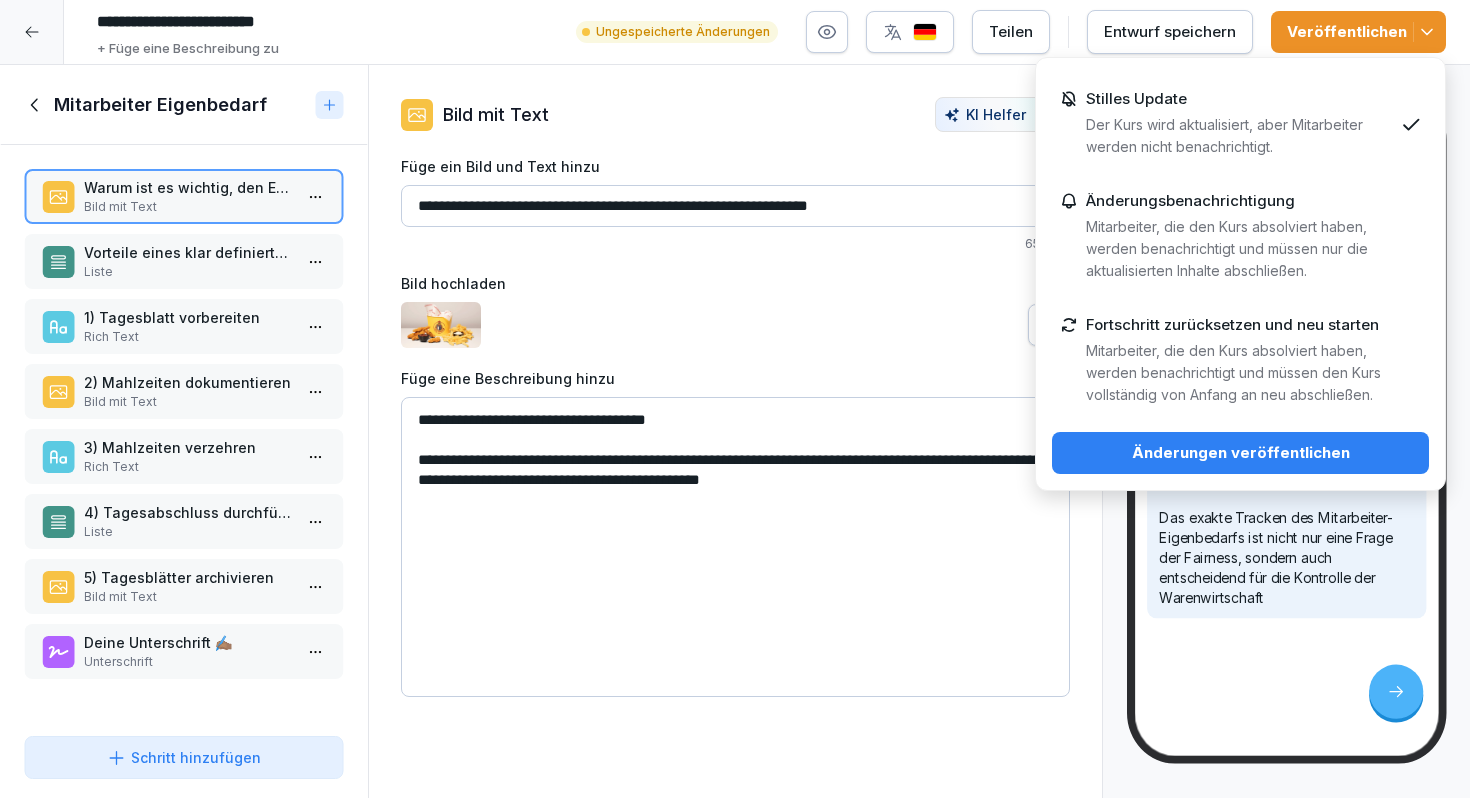click on "**********" at bounding box center [735, 547] 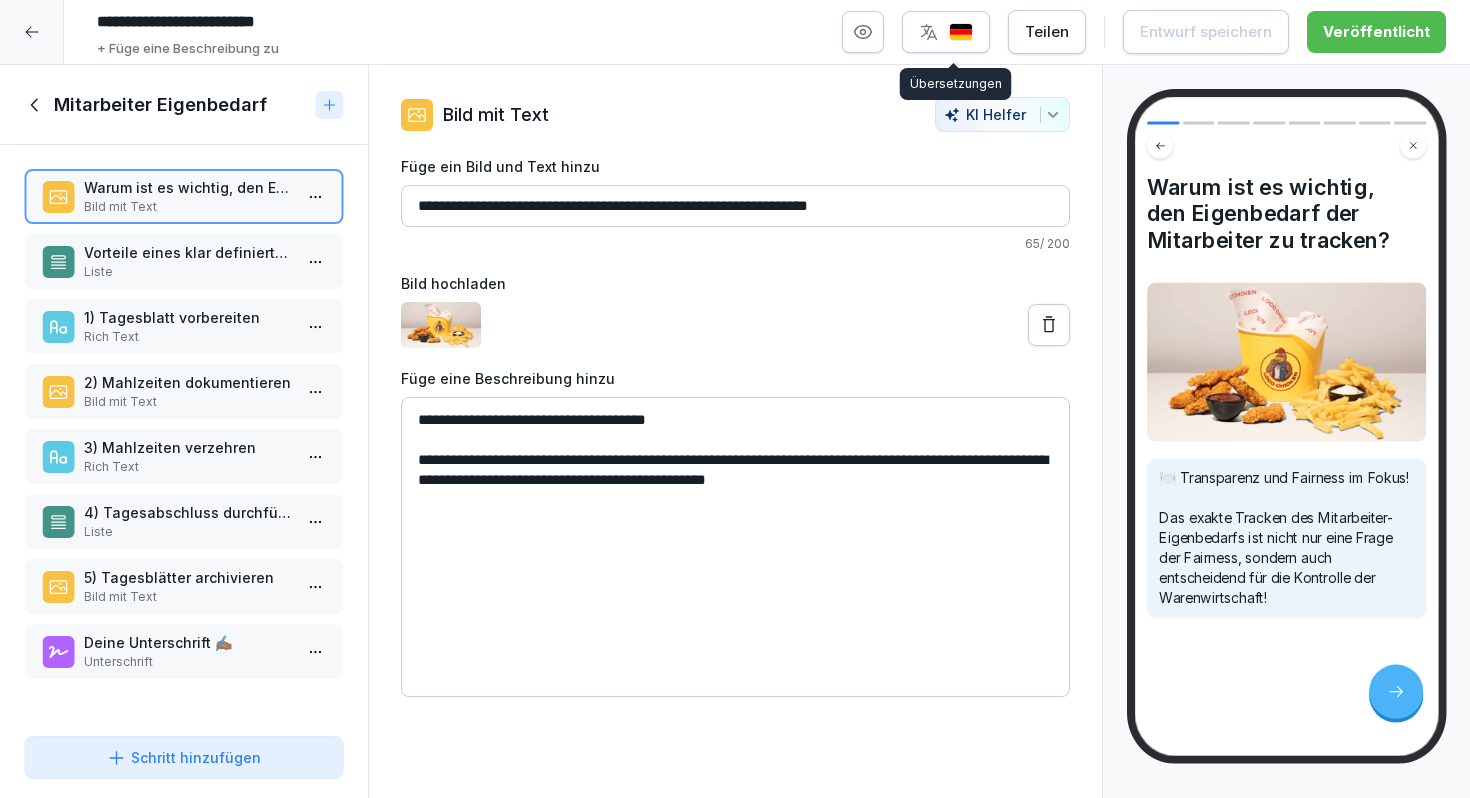 type on "**********" 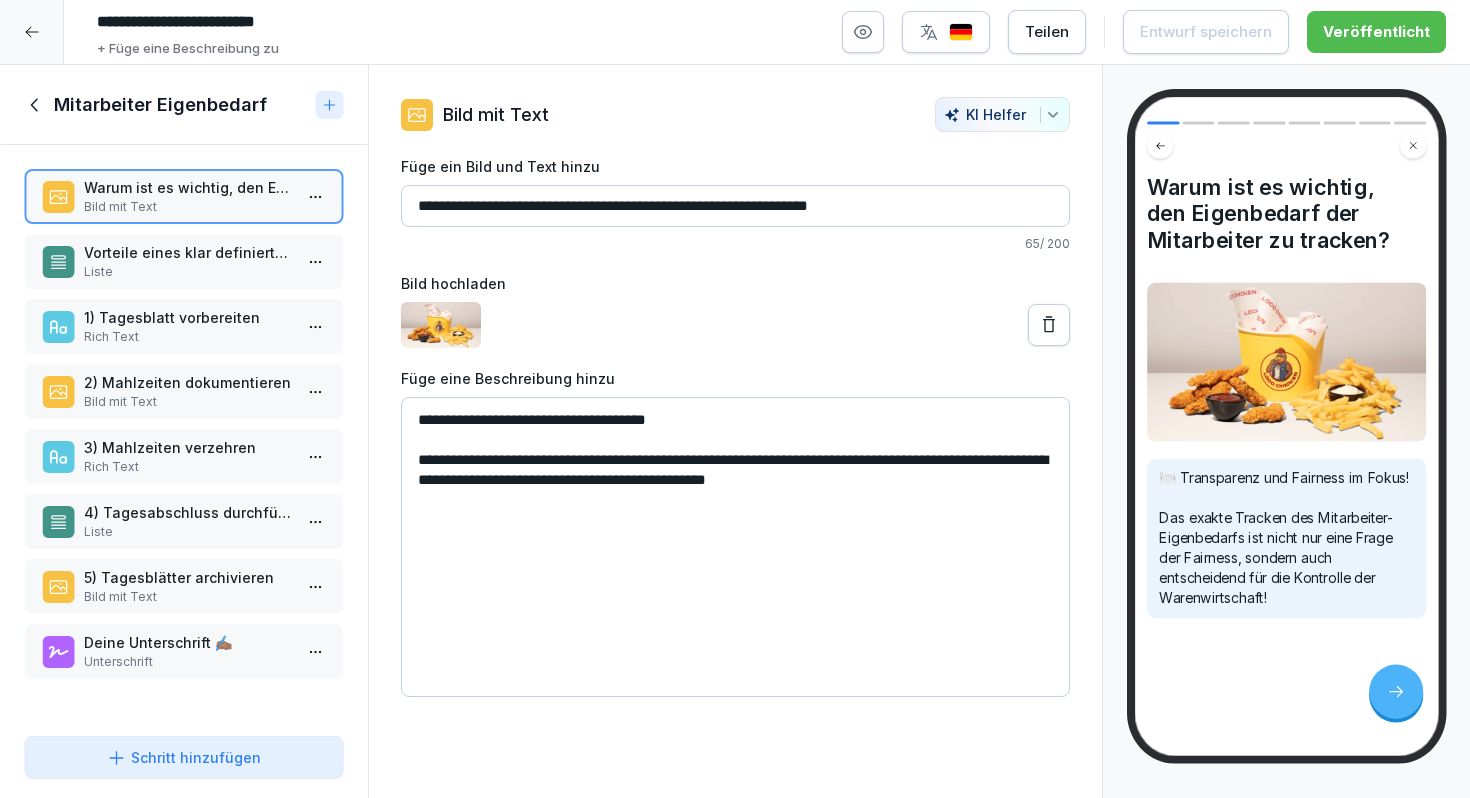 click at bounding box center (946, 32) 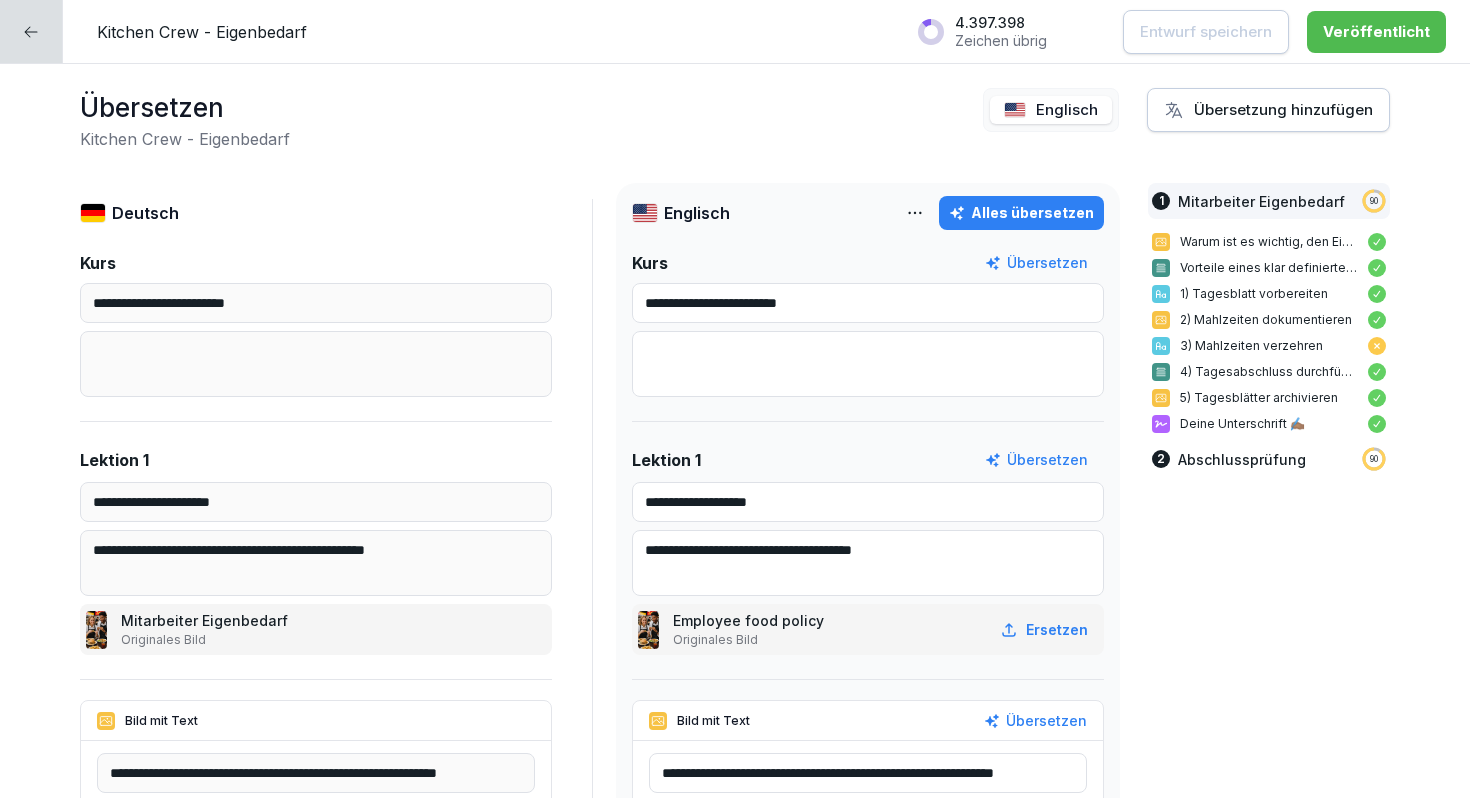 click 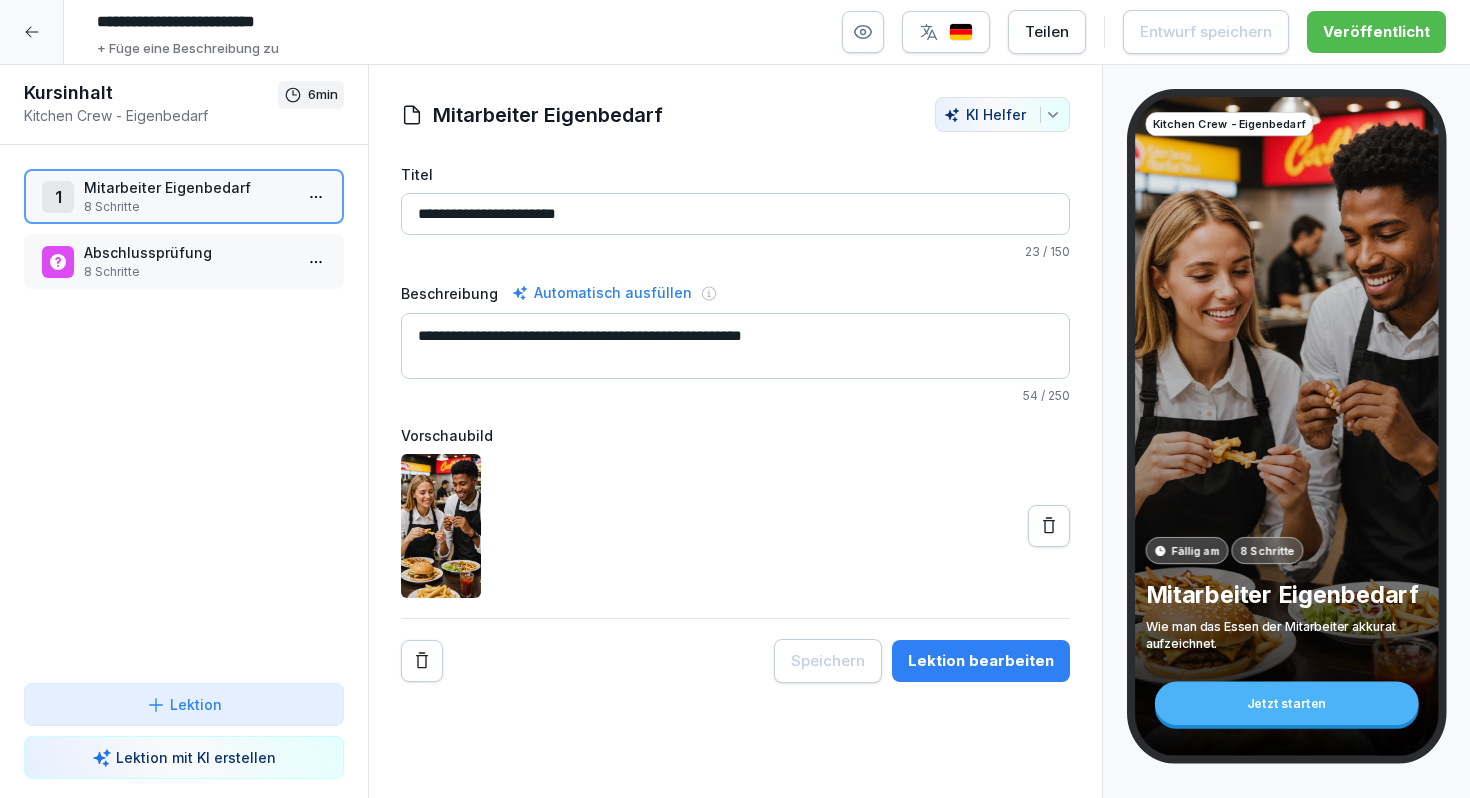 click 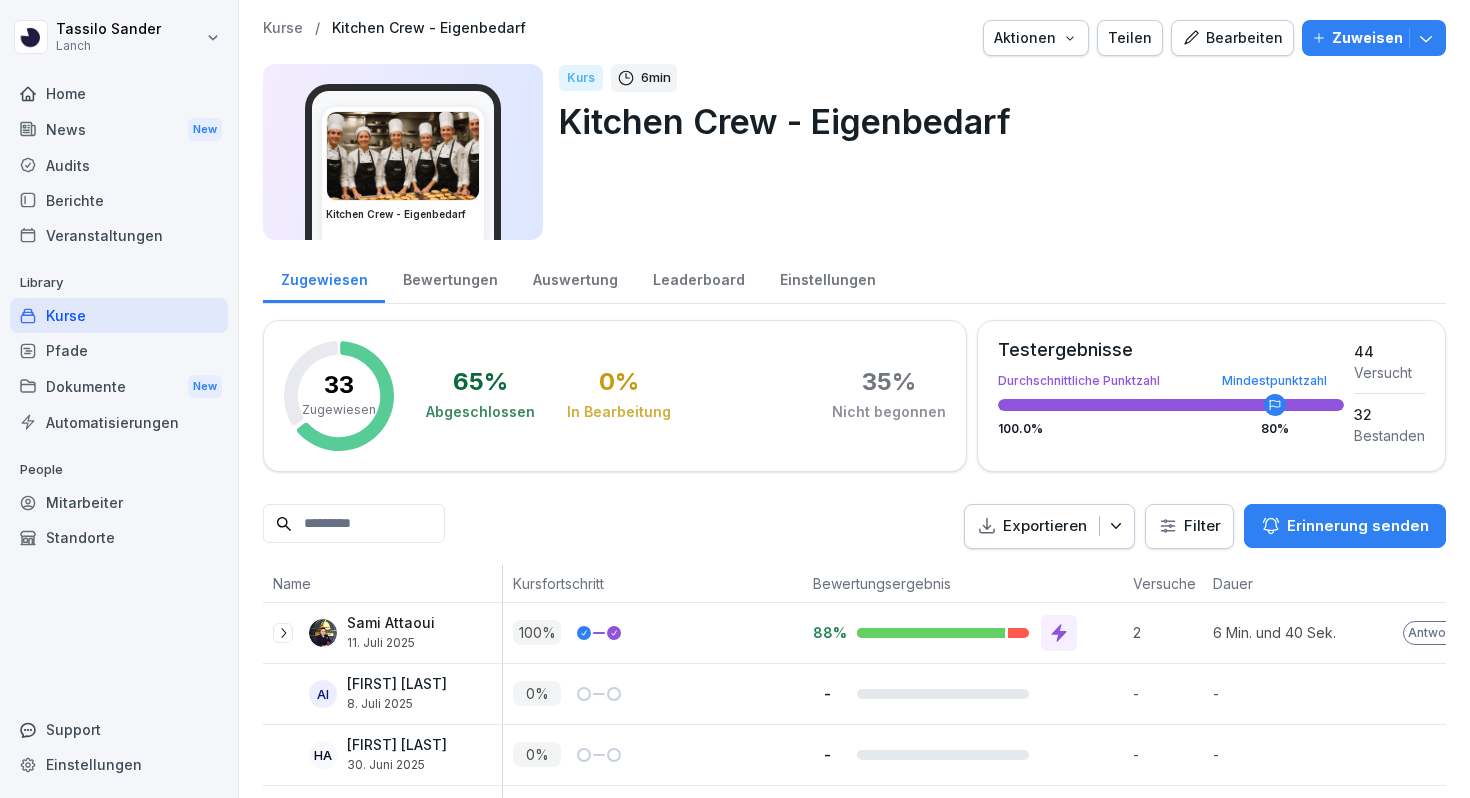 click on "Kurse" at bounding box center [119, 315] 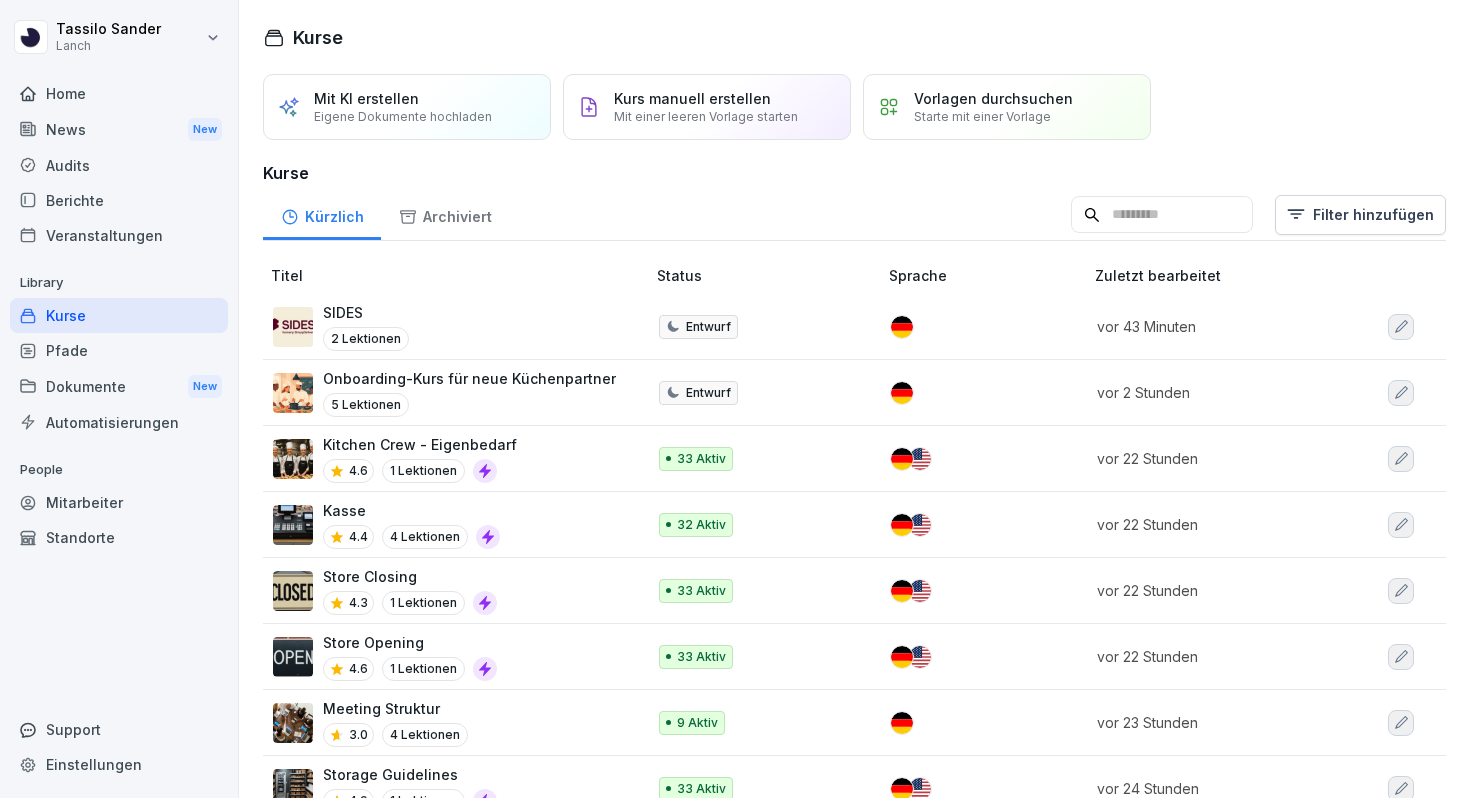 click on "SIDES 2 Lektionen" at bounding box center (449, 326) 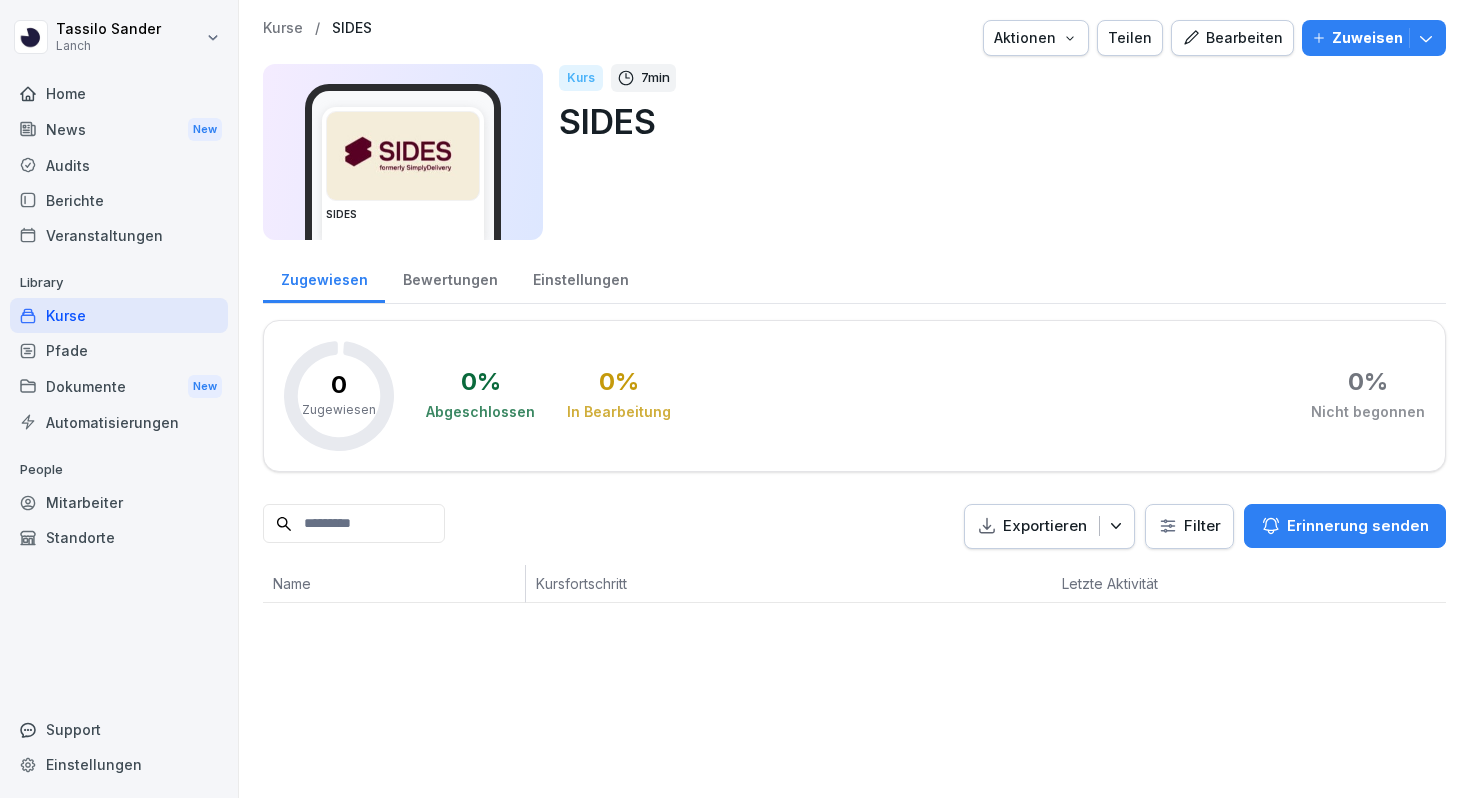 scroll, scrollTop: 0, scrollLeft: 0, axis: both 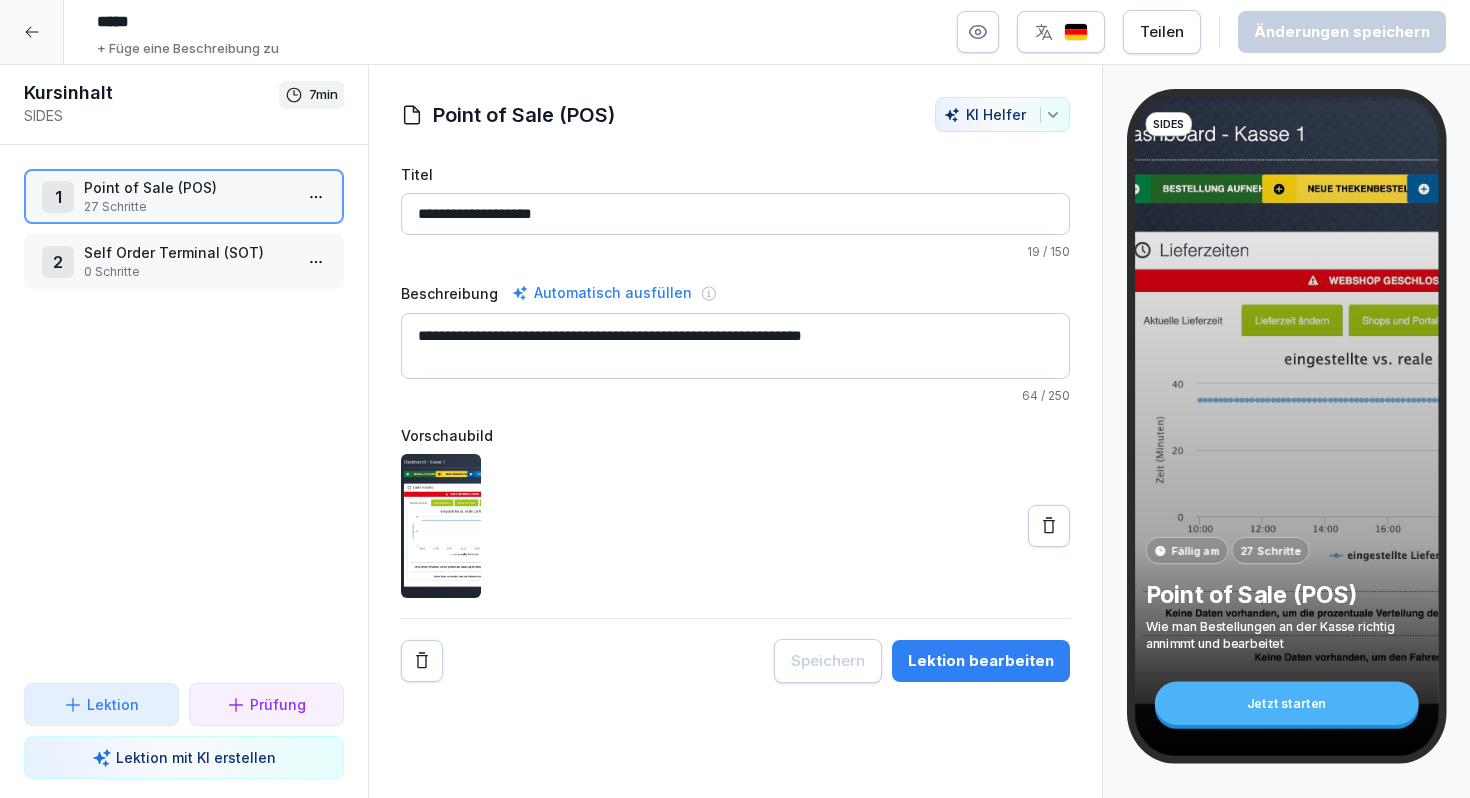 click on "Teilen" at bounding box center [1162, 32] 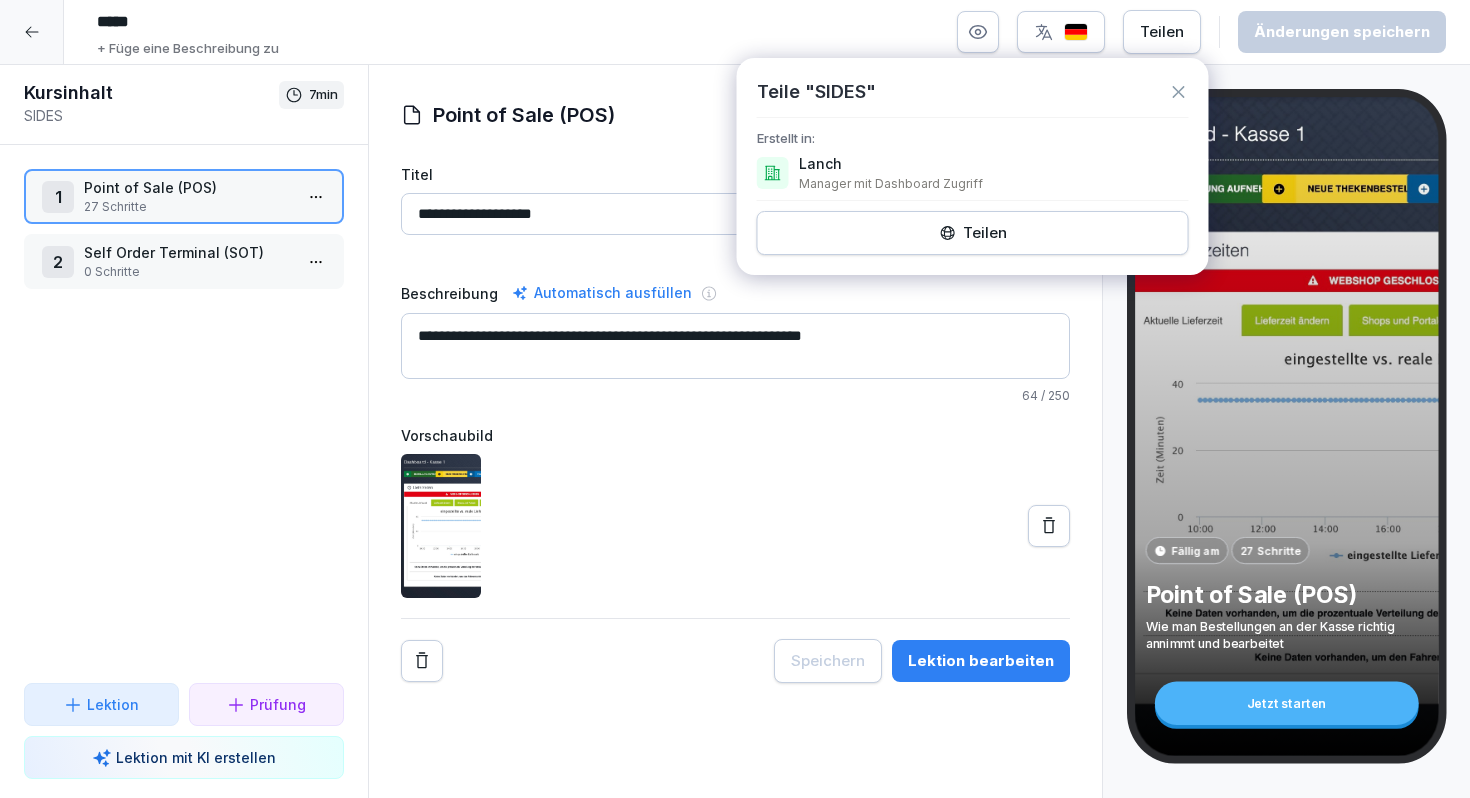 click 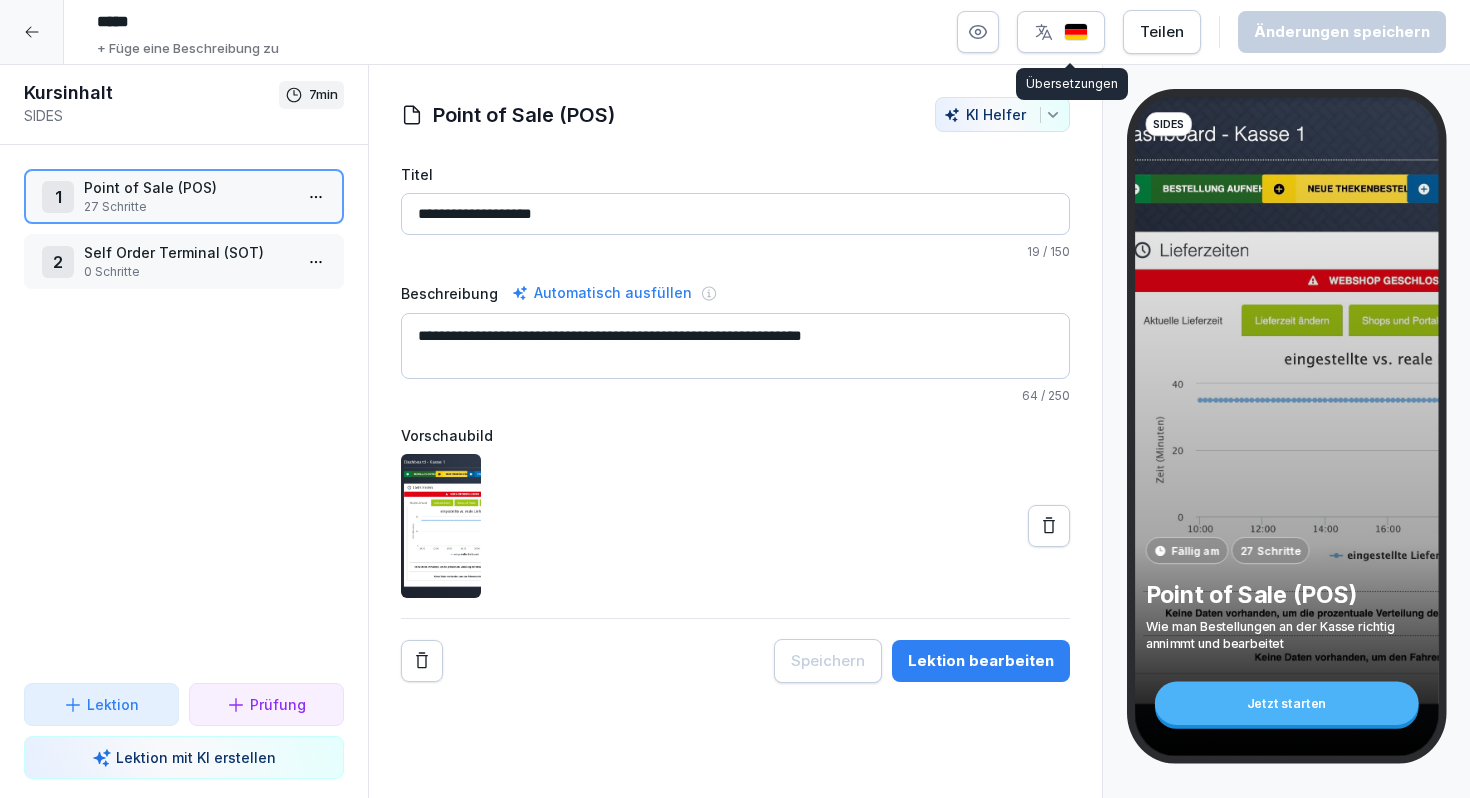 click 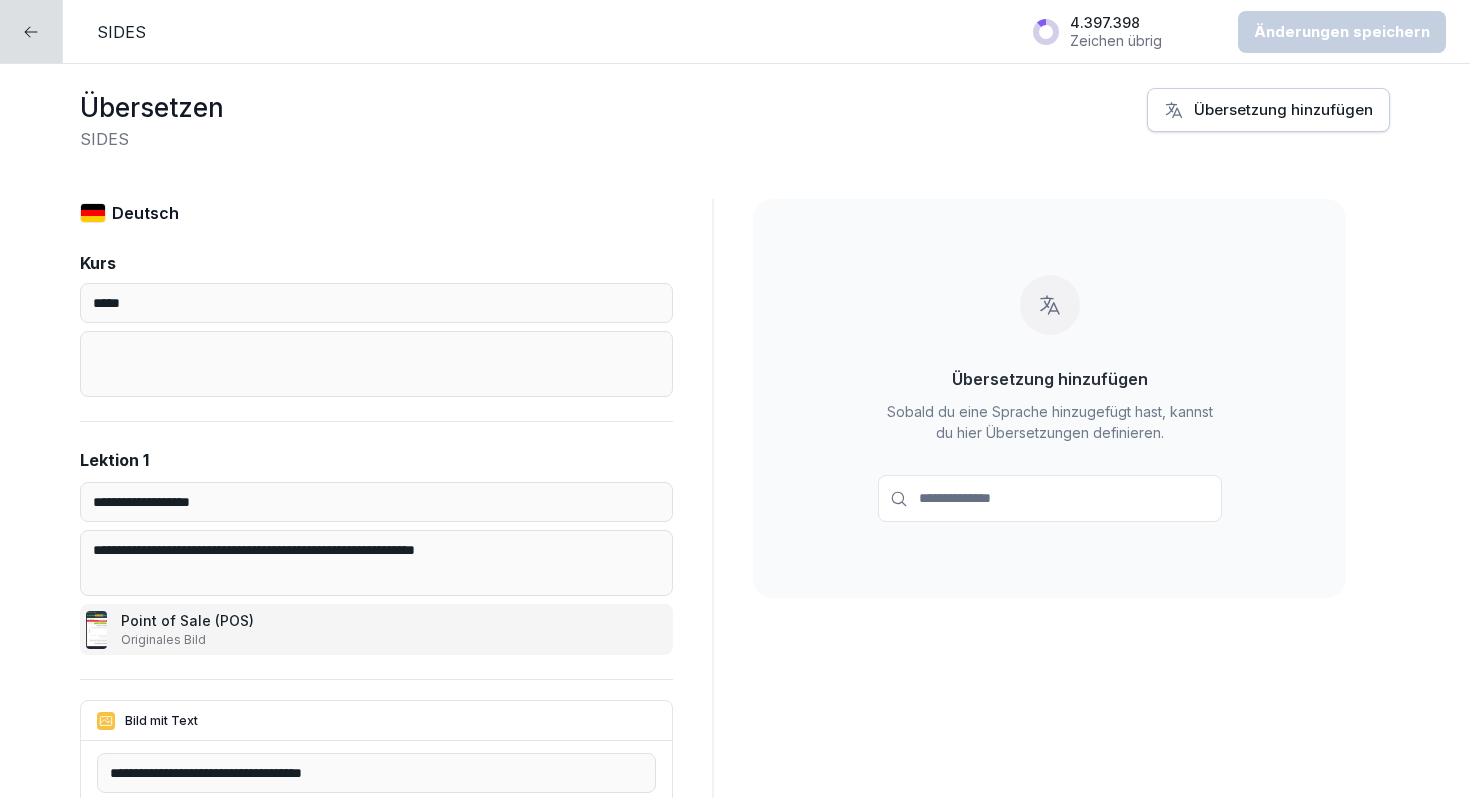 click on "Übersetzung hinzufügen" at bounding box center [1268, 110] 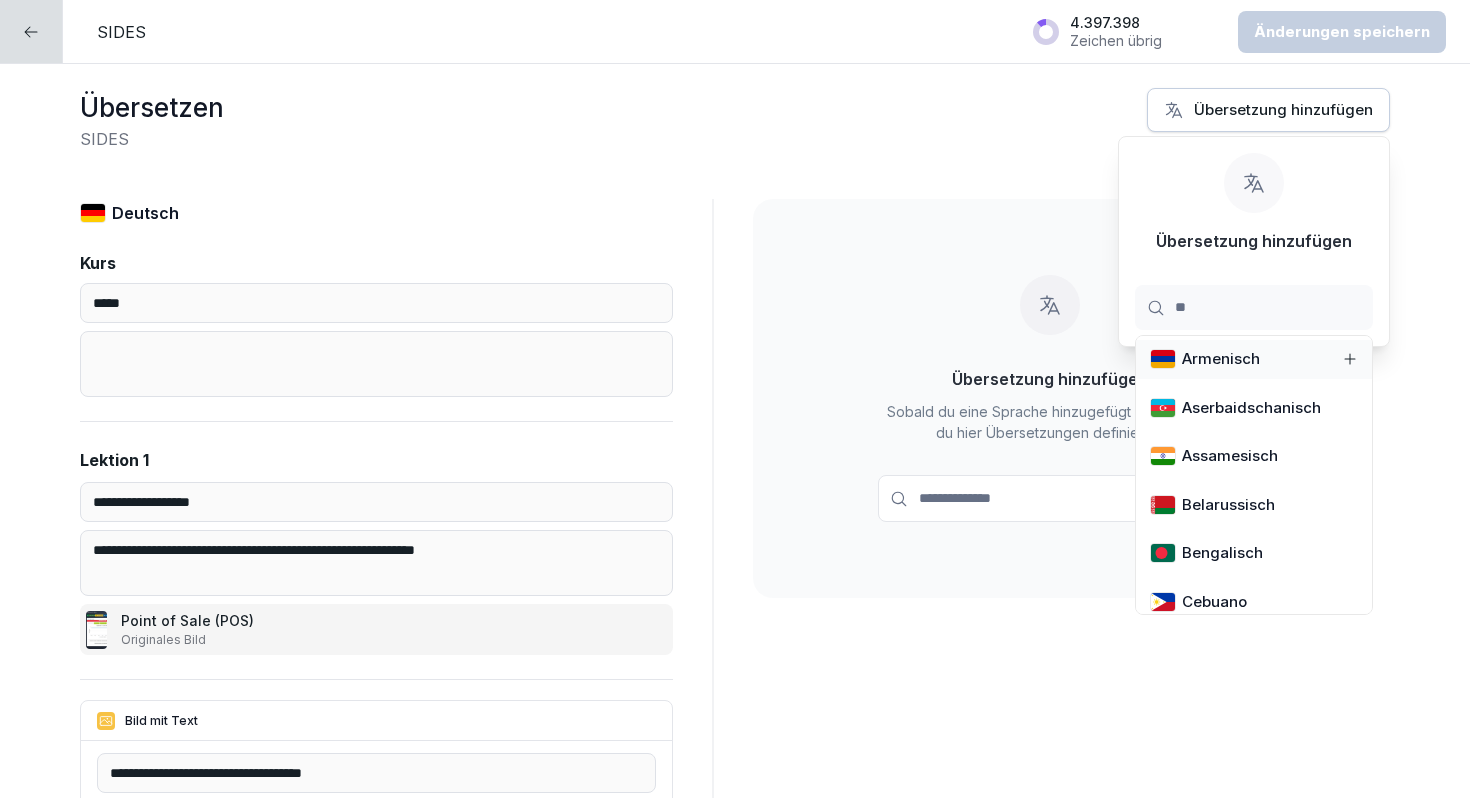 type on "***" 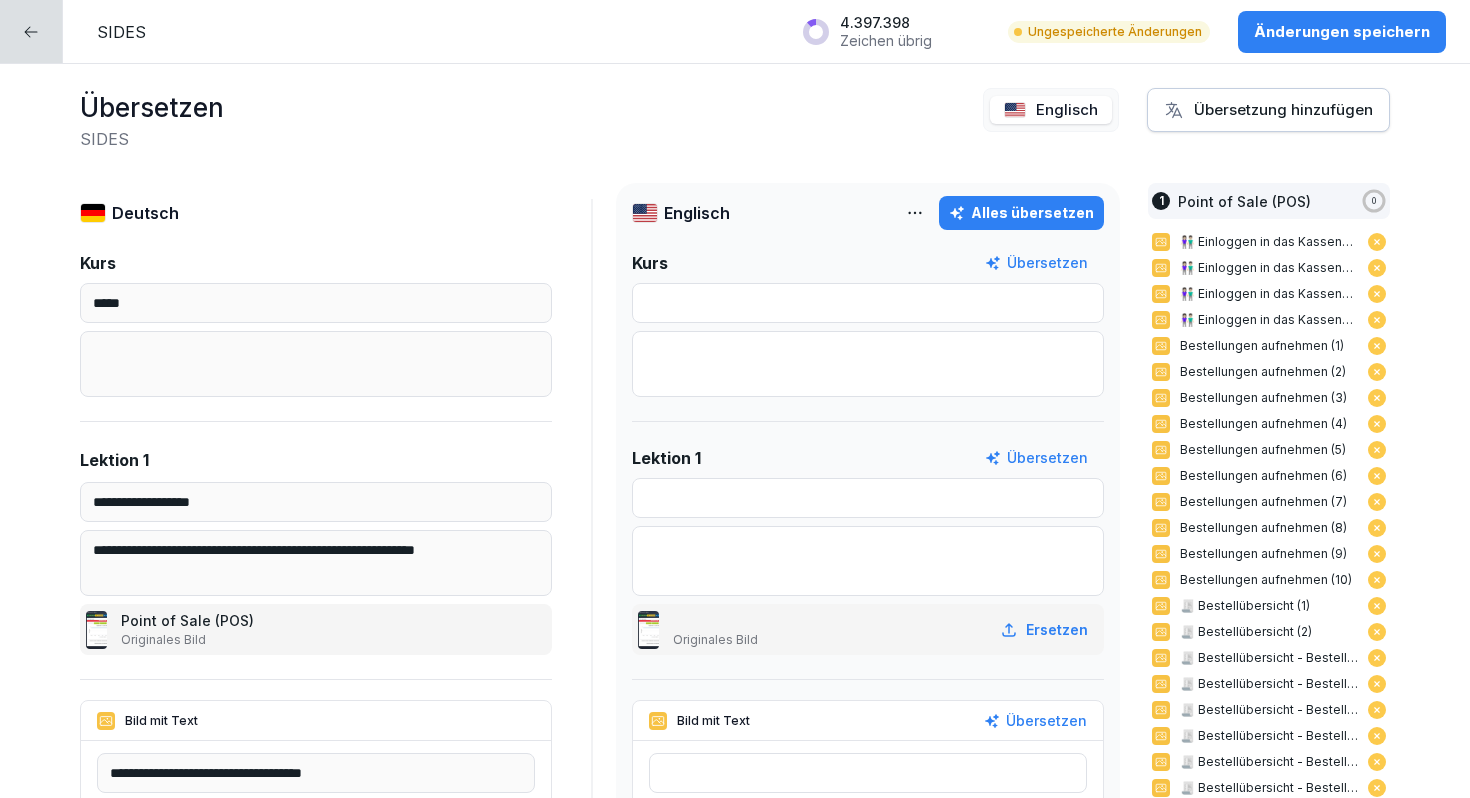 click on "**********" at bounding box center [735, 431] 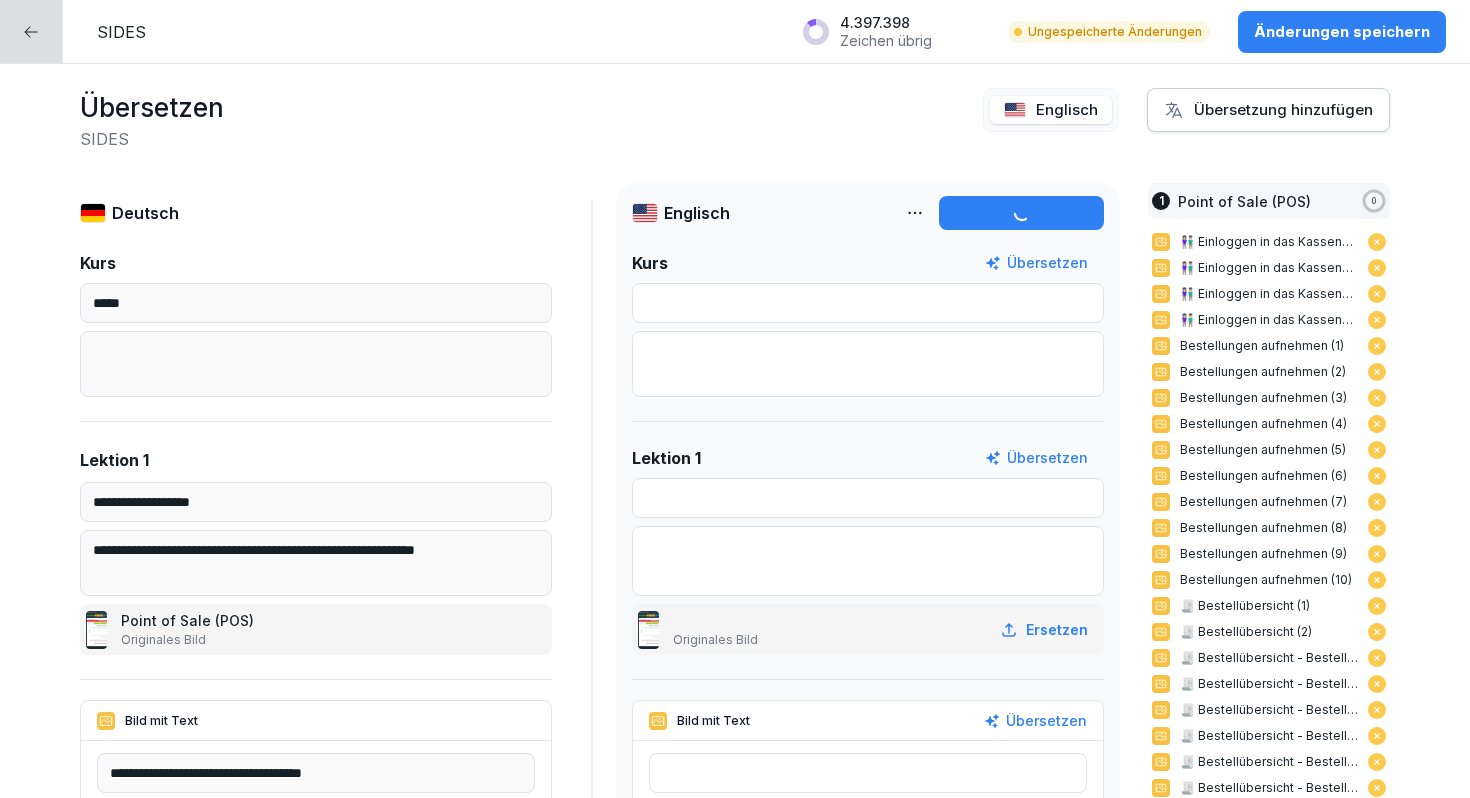 type on "**********" 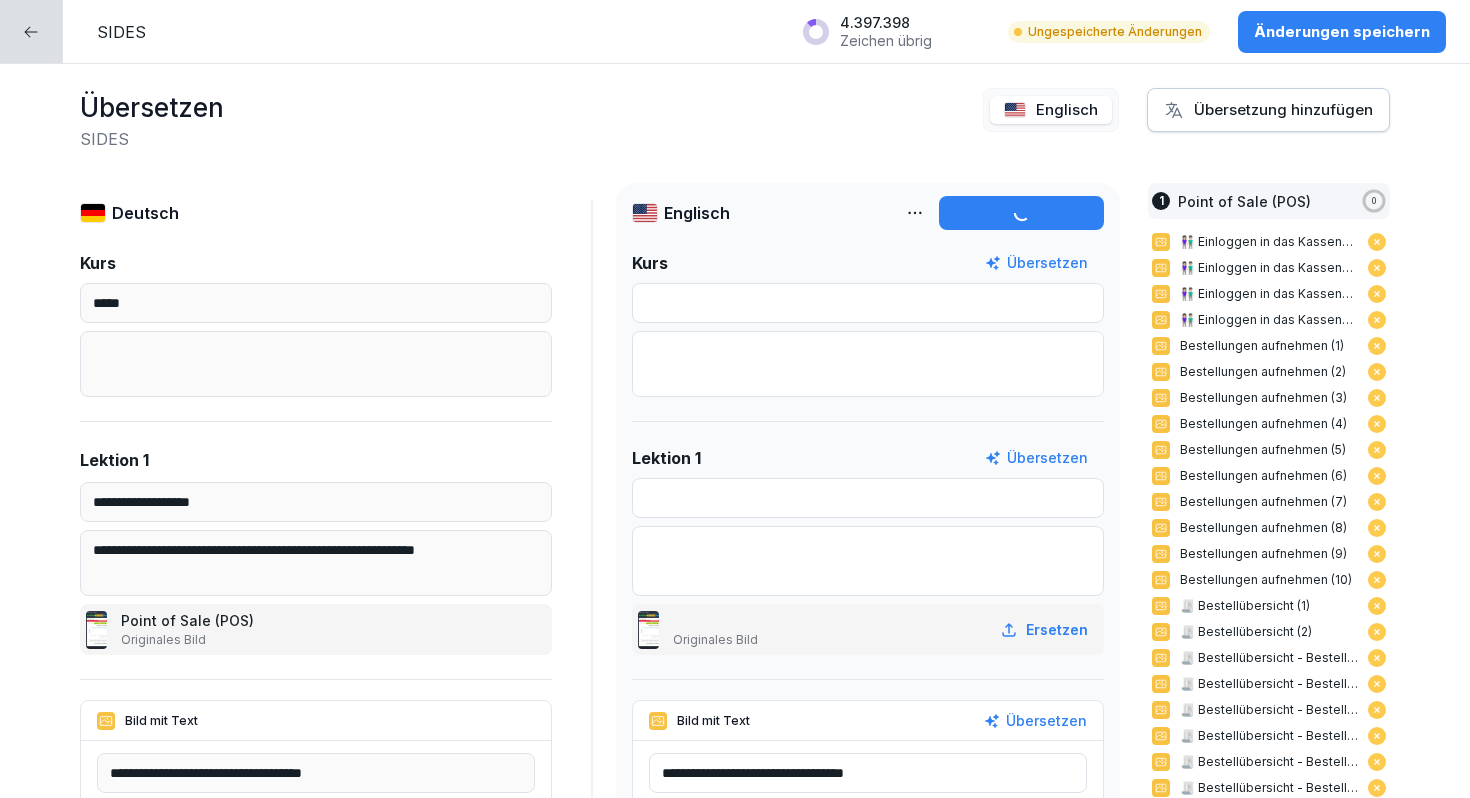 type on "**********" 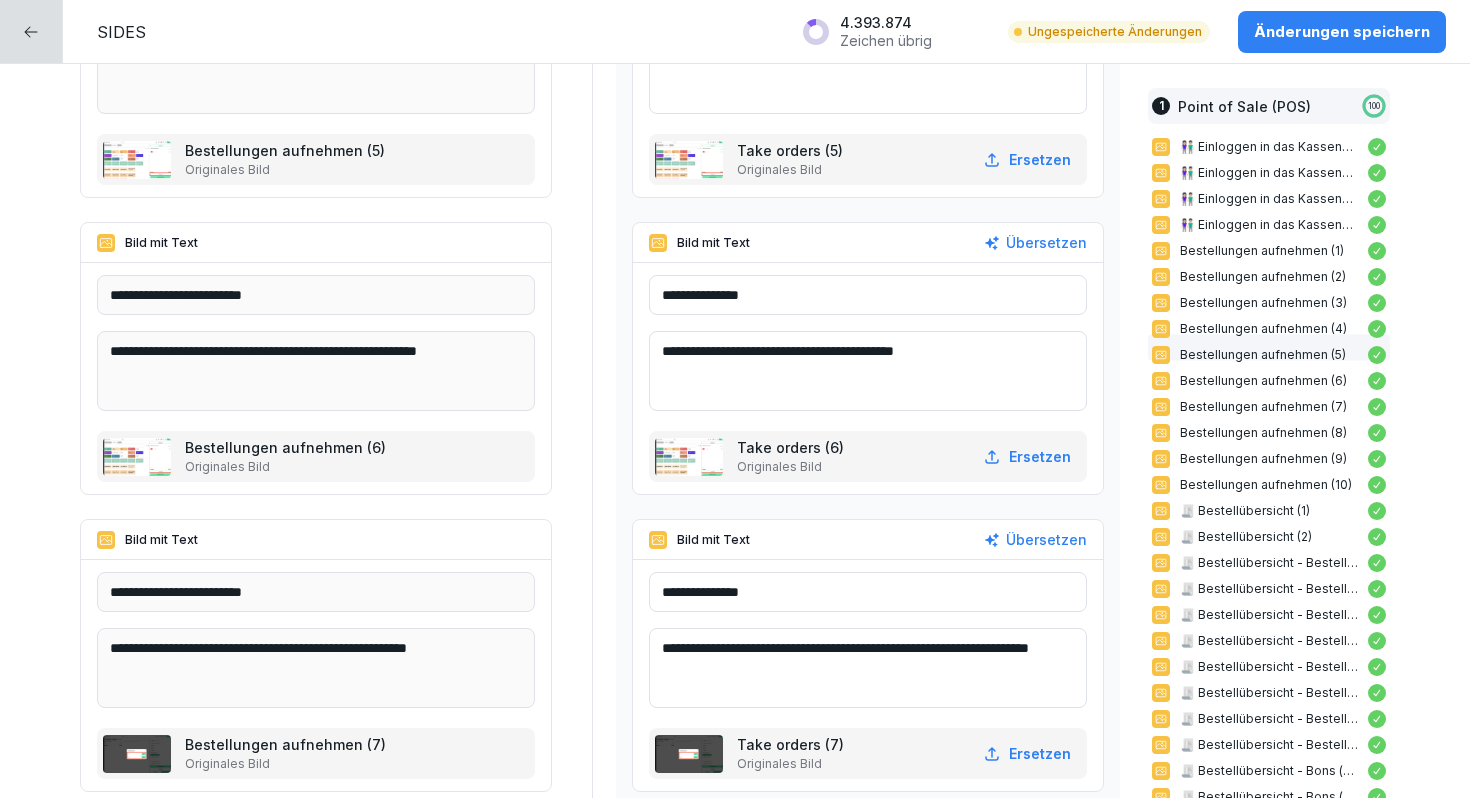 scroll, scrollTop: 3276, scrollLeft: 0, axis: vertical 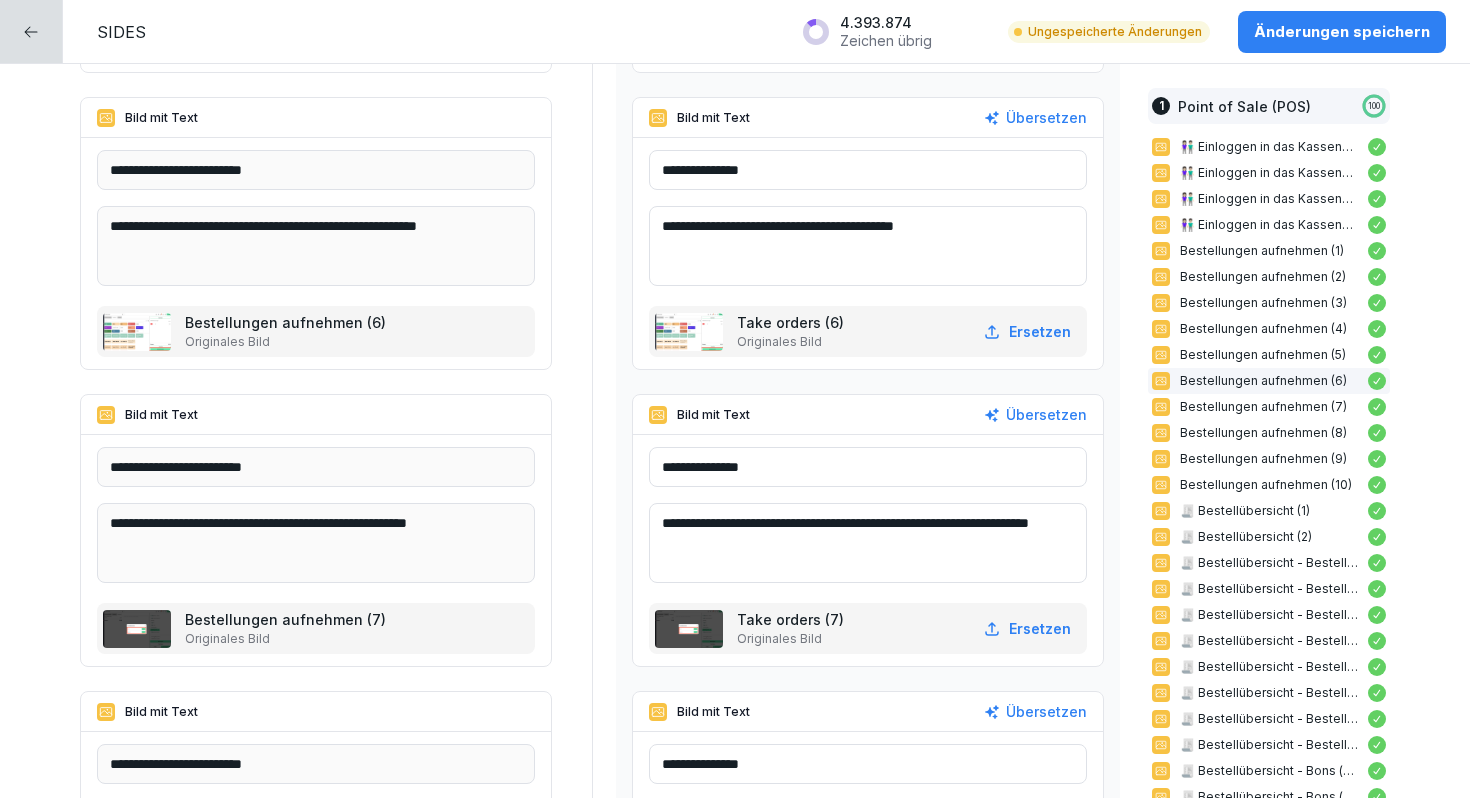 click on "Änderungen speichern" at bounding box center [1342, 32] 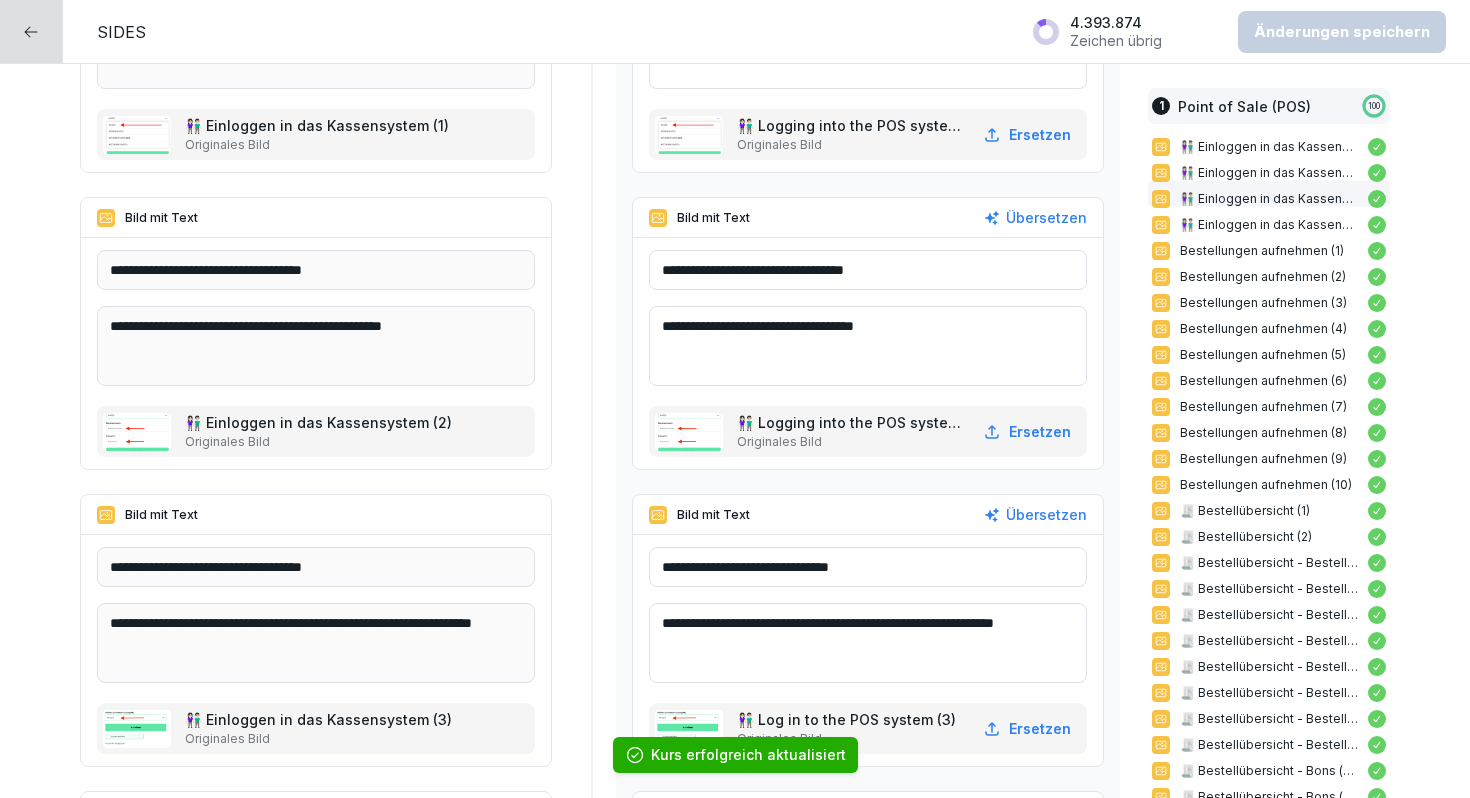 scroll, scrollTop: 0, scrollLeft: 0, axis: both 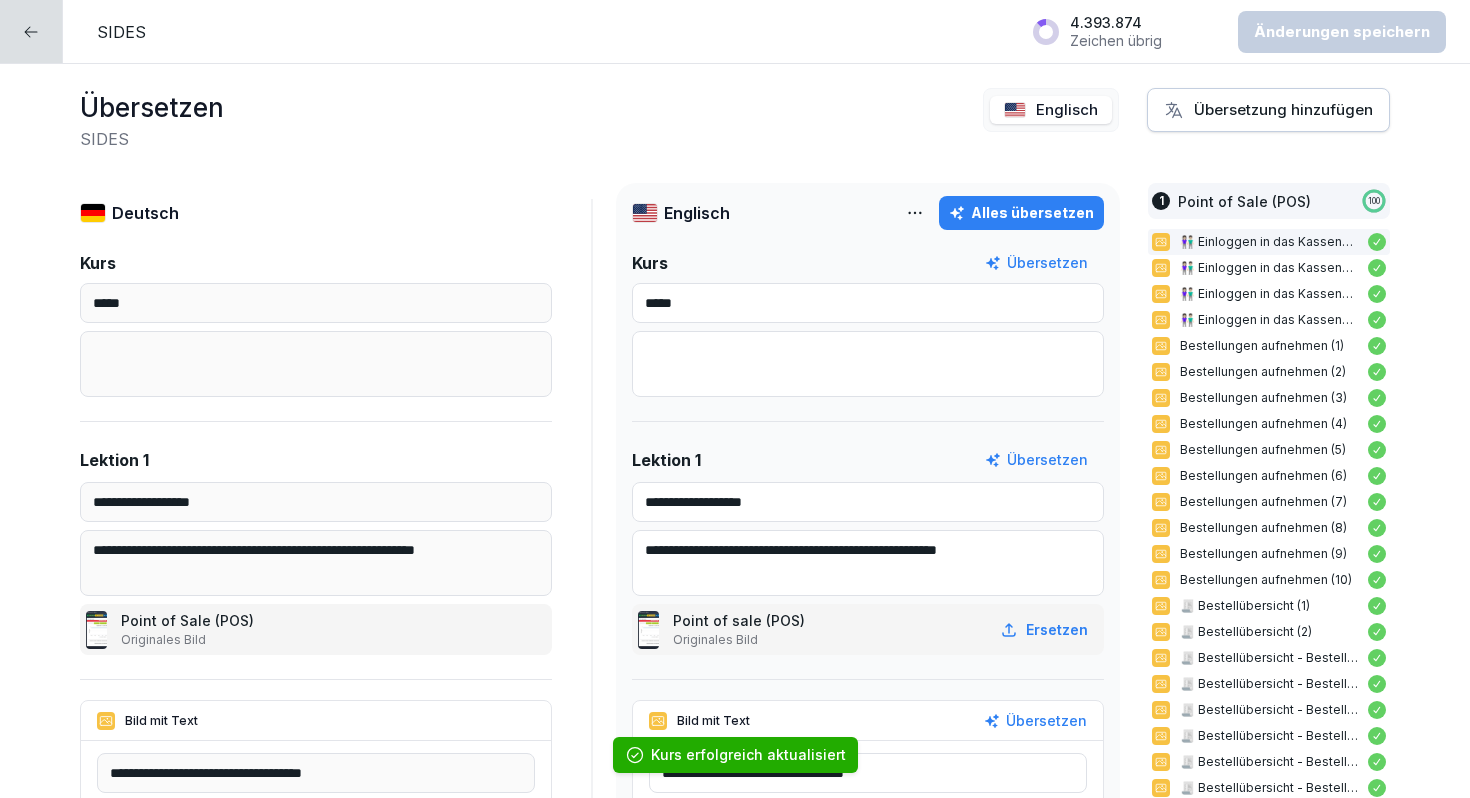 click at bounding box center [31, 31] 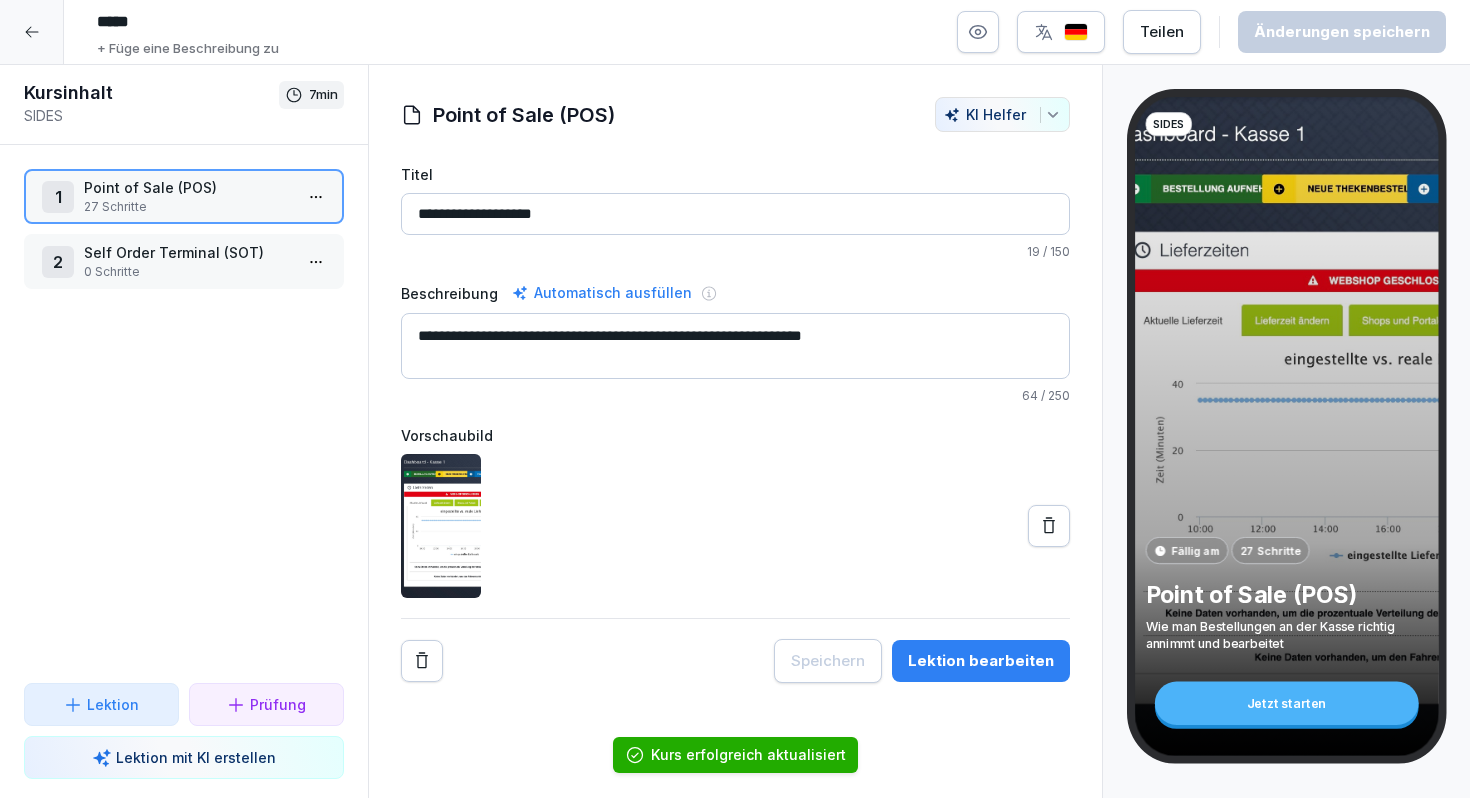 click 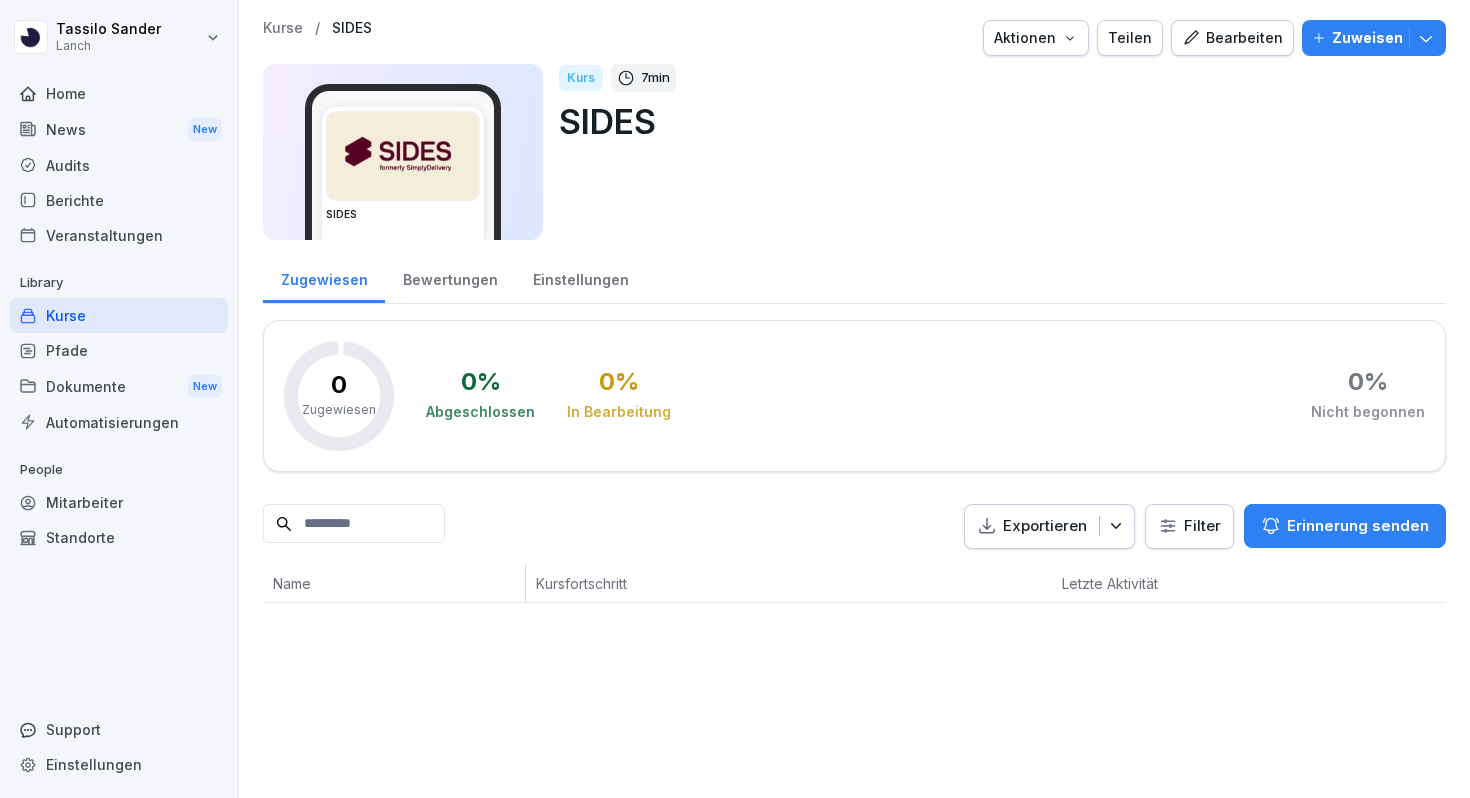 click on "Mitarbeiter" at bounding box center [119, 502] 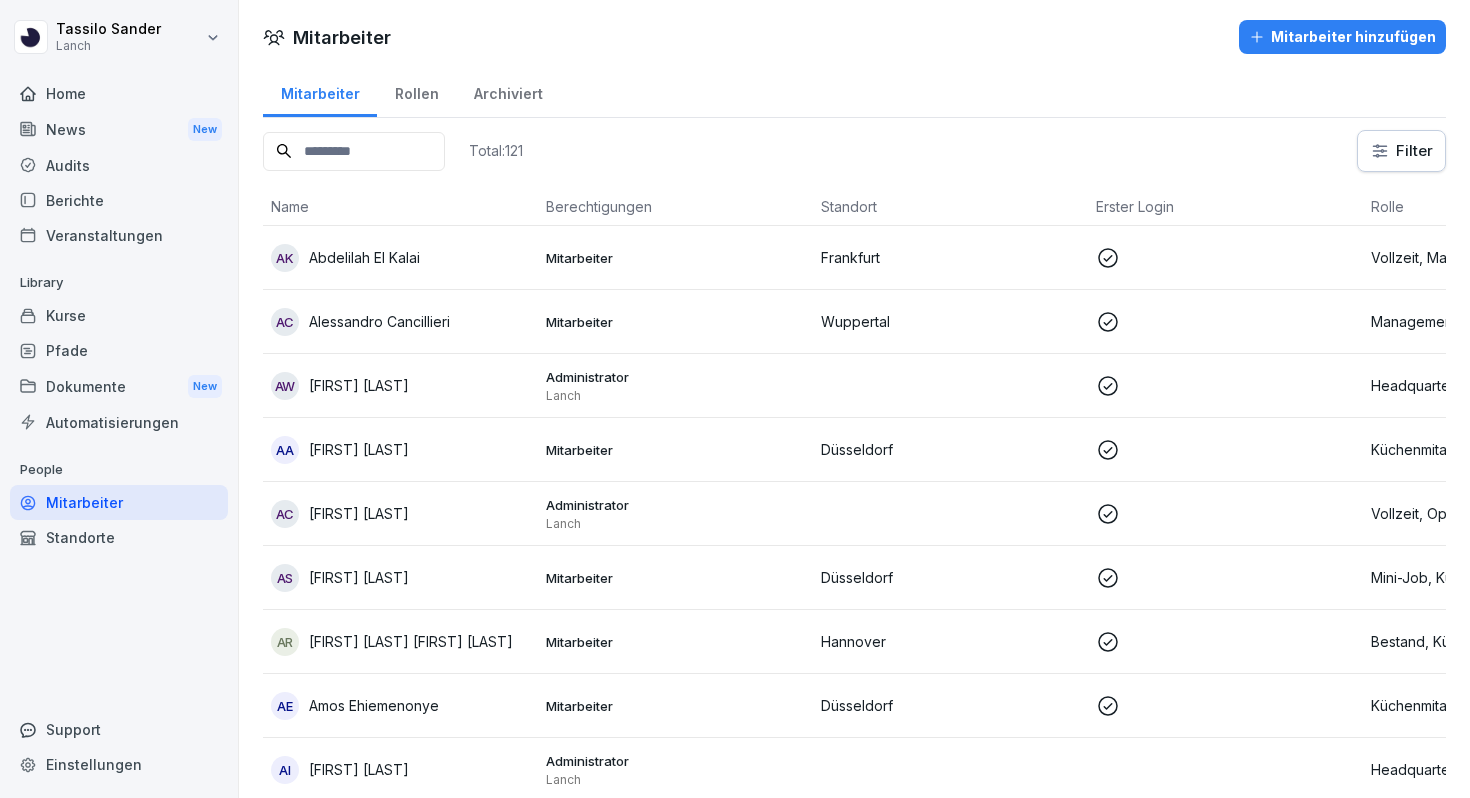 click on "Filter" at bounding box center (1401, 151) 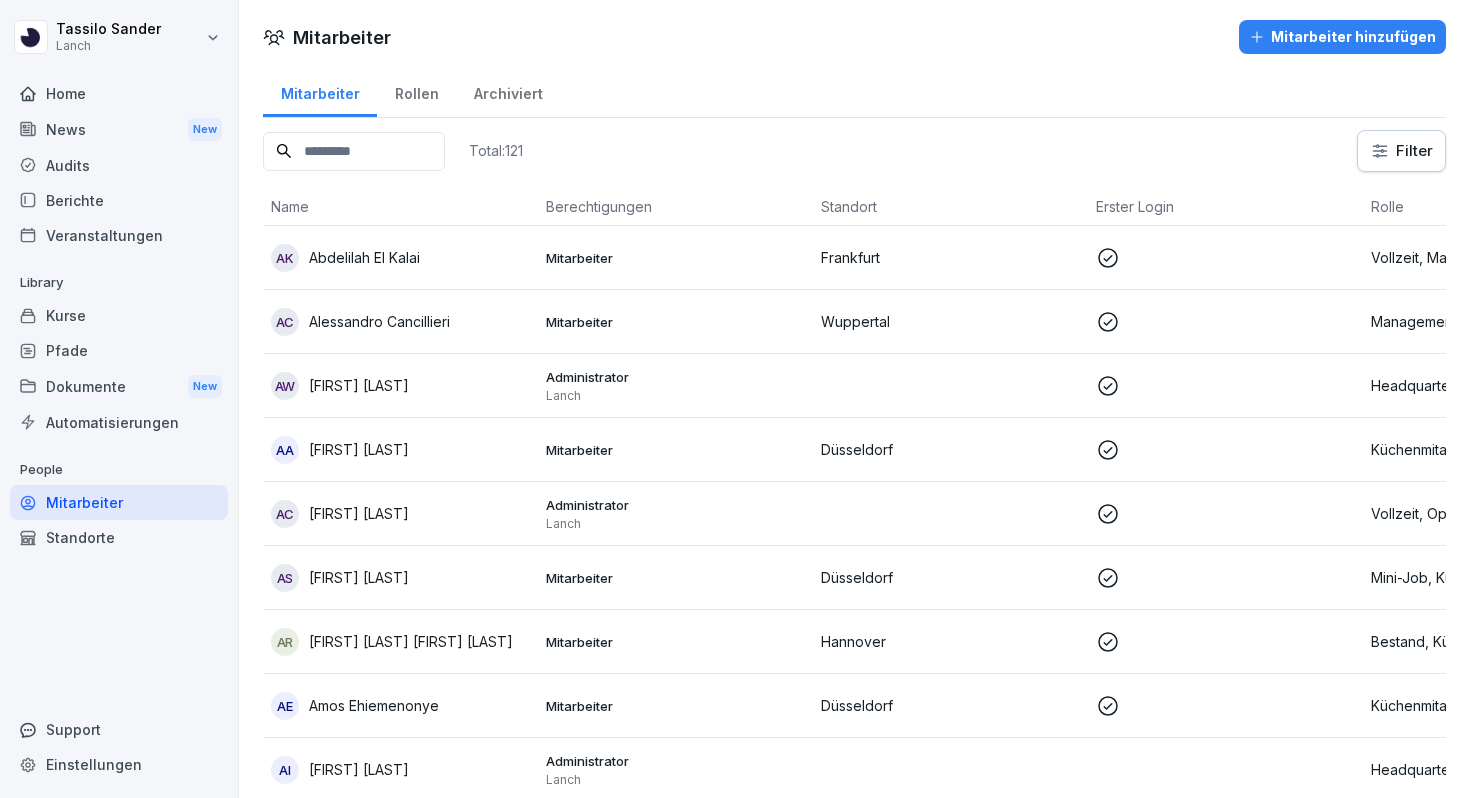 click on "[FIRST] [LAST] Mitarbeiter Düsseldorf Küchenmitarbeiter, Vollzeit, Bestand AC [FIRST] [LAST] Administrator Lanch   Vollzeit, Operations - Delivery AS [FIRST] [LAST] Mitarbeiter Düsseldorf Mini-Job, Küchenmitarbeiter, Bestand AR [FIRST] [LAST] [FIRST] [LAST] Mitarbeiter Hannover Bestand, Küchenmitarbeiter AE [FIRST] [LAST] Mitarbeiter Düsseldorf Küchenmitarbeiter, Vollzeit, Bestand AI [FIRST] [LAST] Administrator Lanch   Headquarter AS [FIRST] [LAST] [LAST] Mitarbeiter Frankfurt Werkstudent, Küchenmitarbeiter AK Lanch" at bounding box center [735, 399] 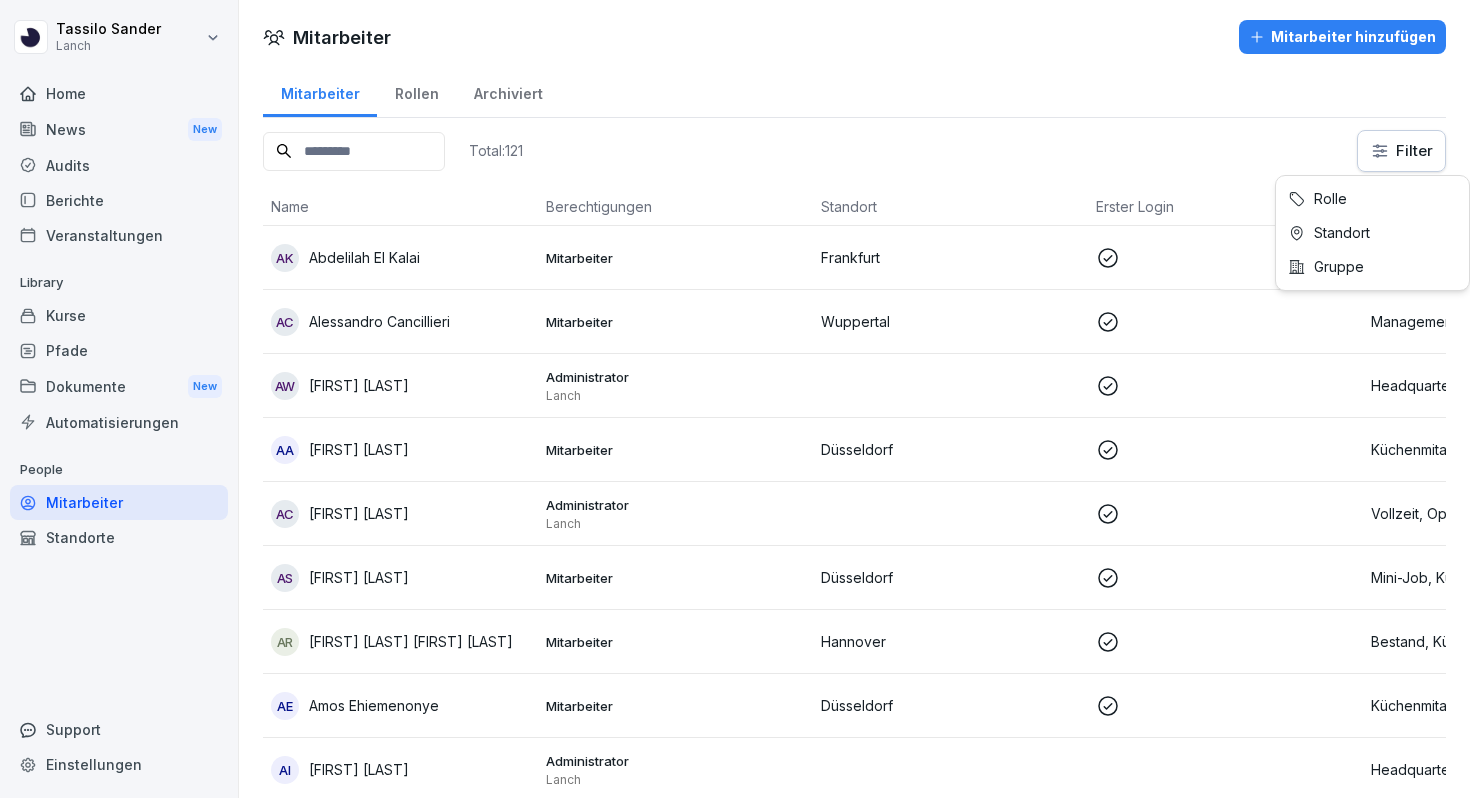 click on "Rolle Standort Gruppe" at bounding box center (1372, 233) 